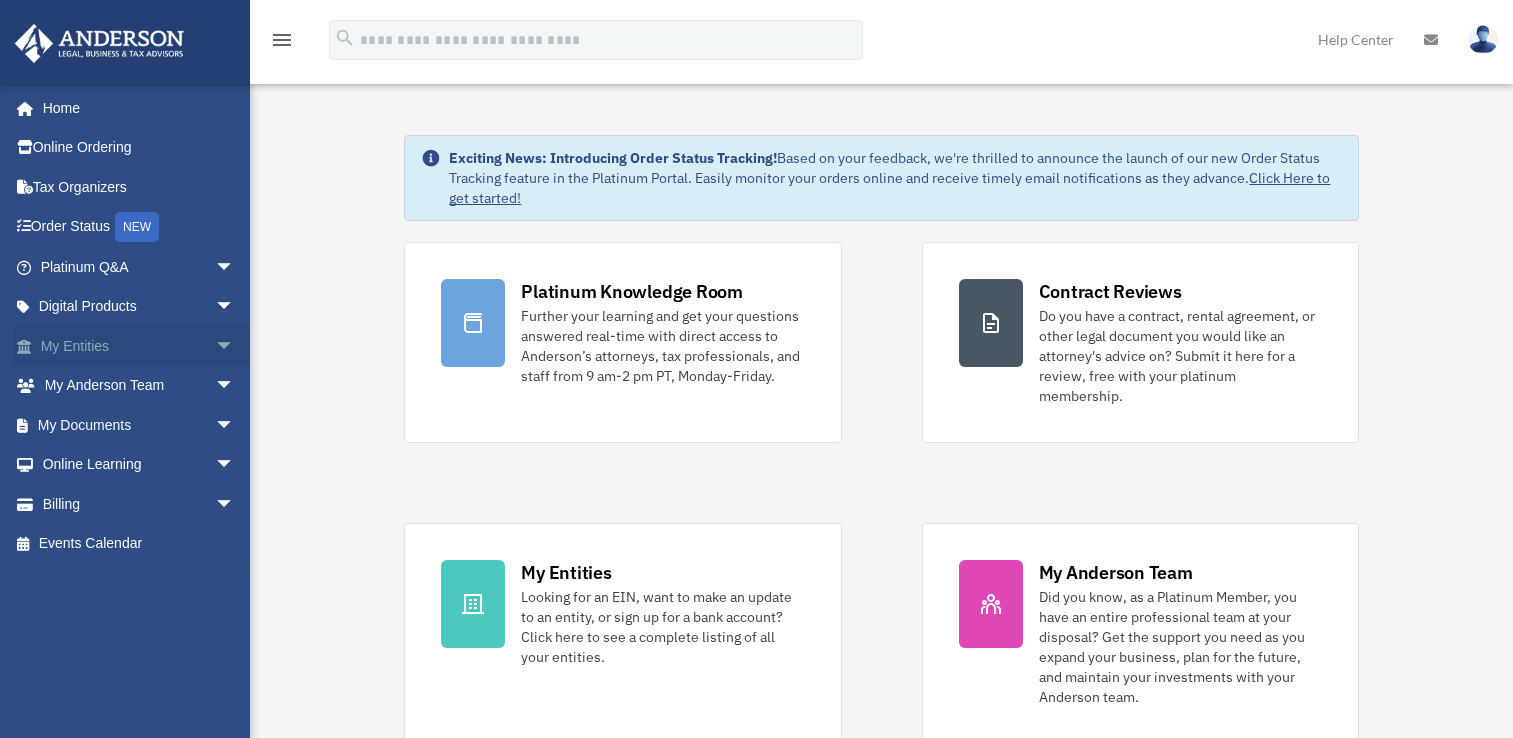 scroll, scrollTop: 0, scrollLeft: 0, axis: both 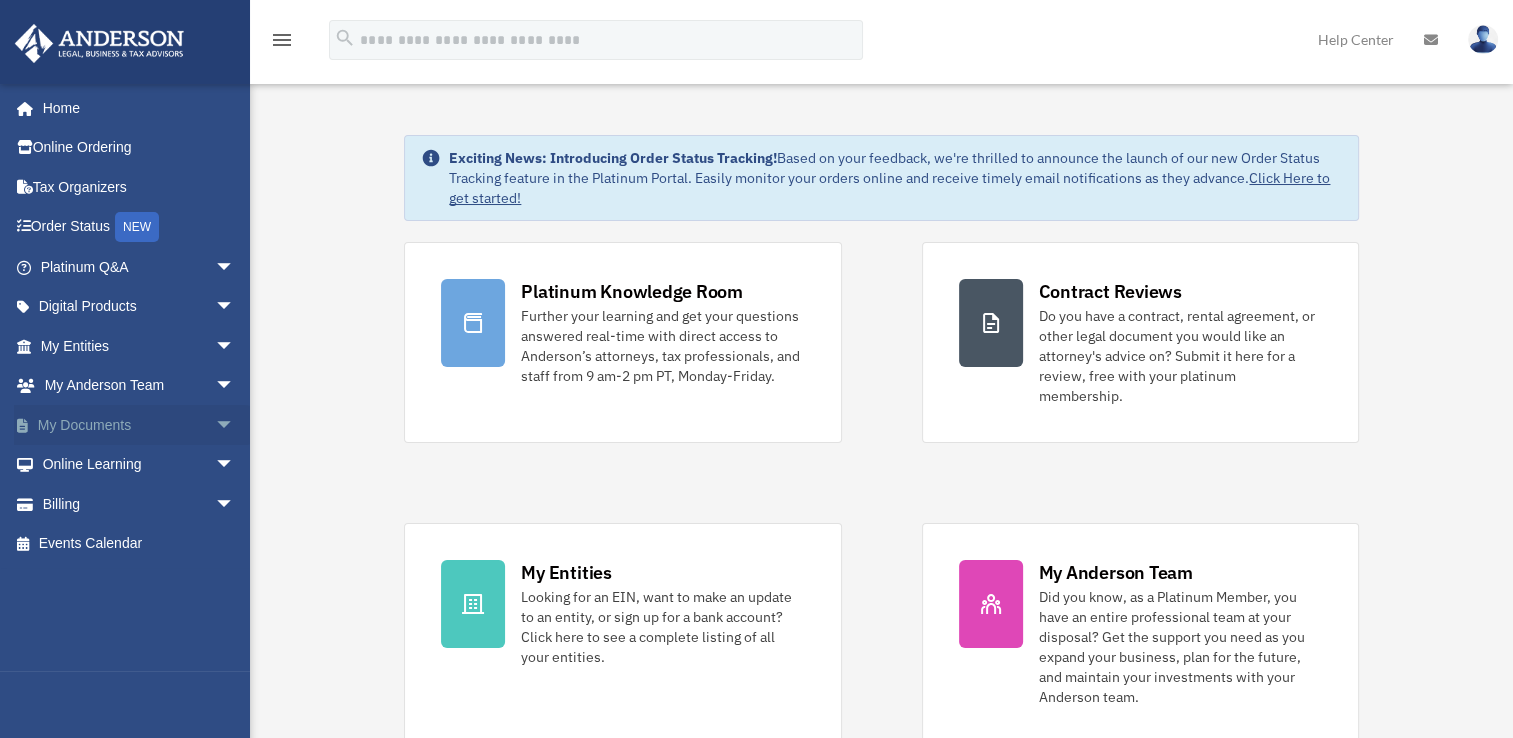 click on "arrow_drop_down" at bounding box center (235, 425) 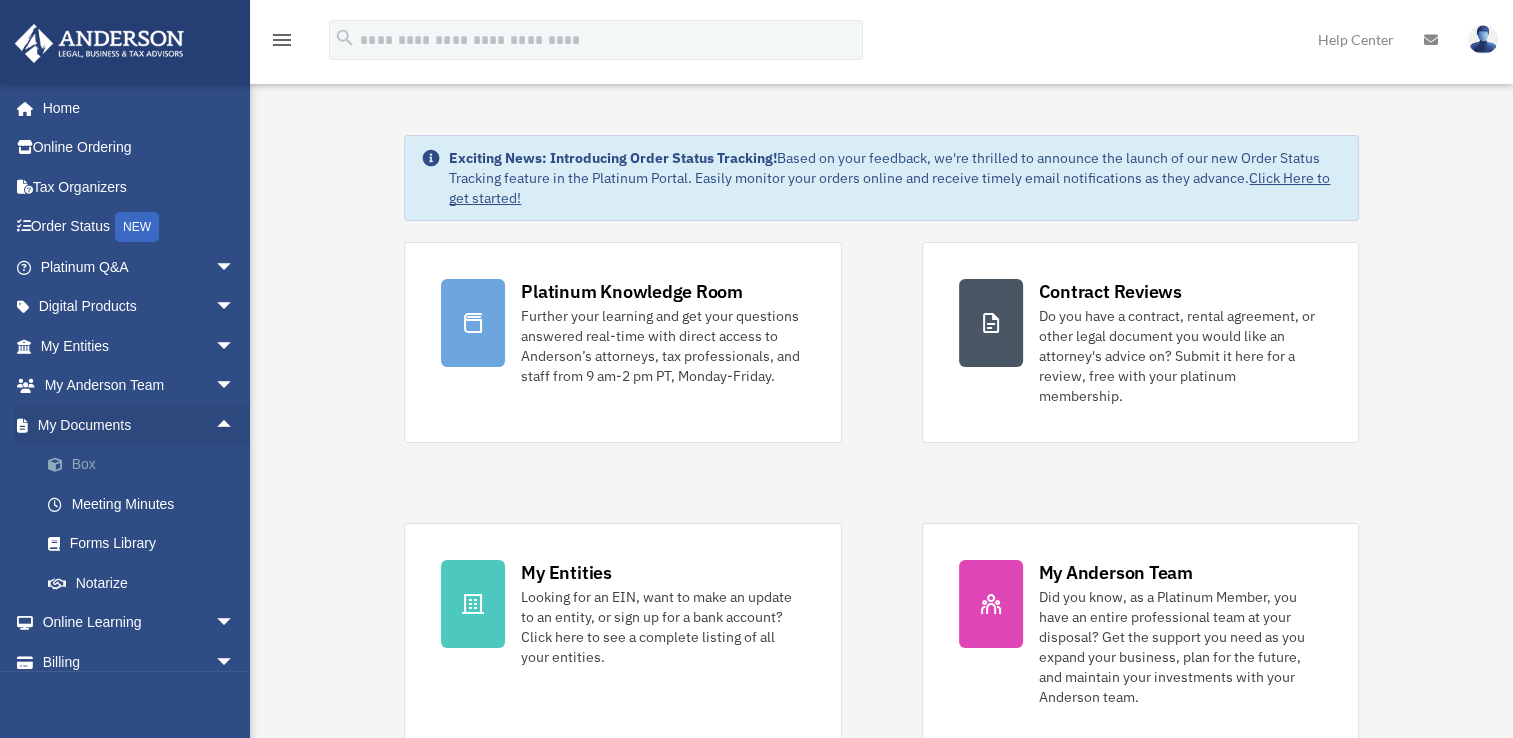 click on "Box" at bounding box center (146, 465) 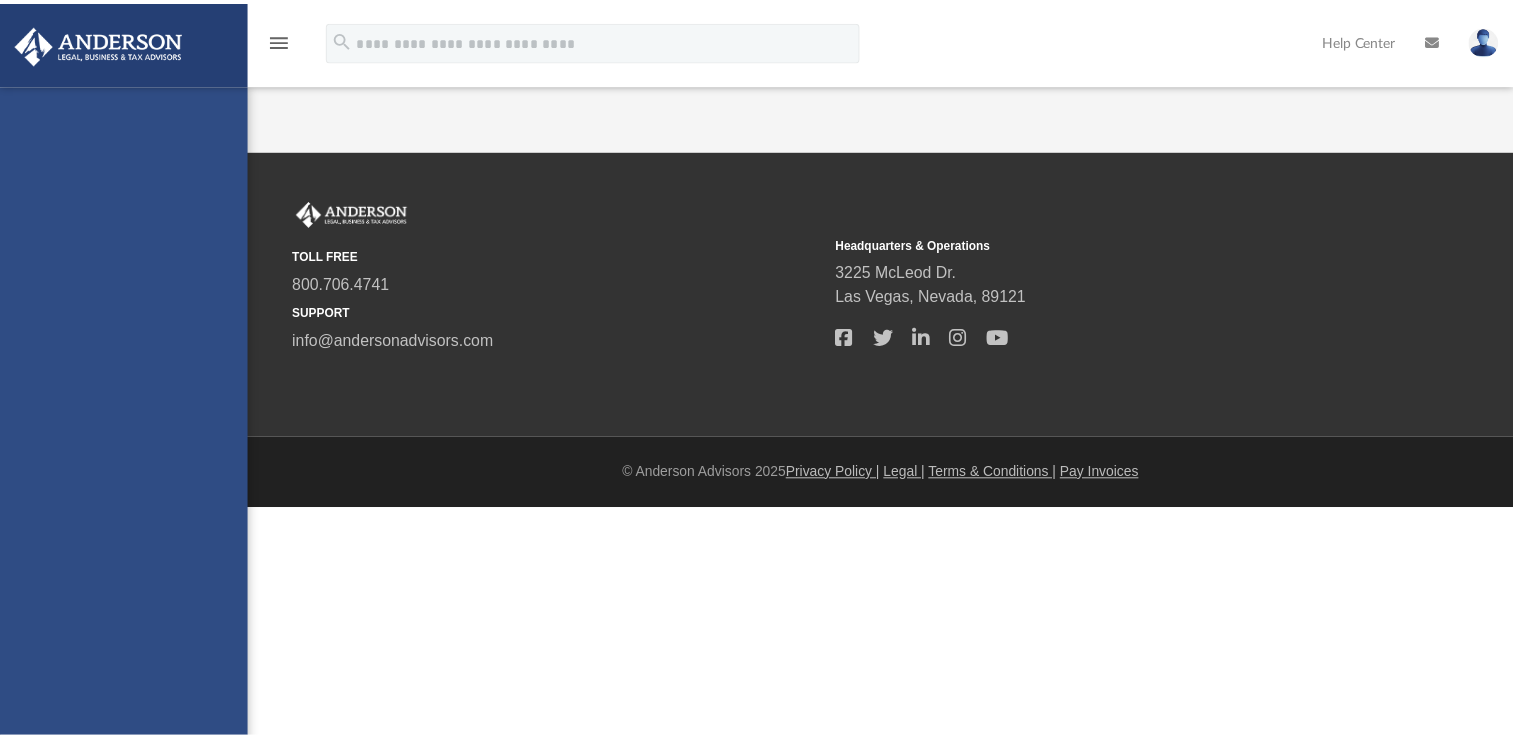 scroll, scrollTop: 0, scrollLeft: 0, axis: both 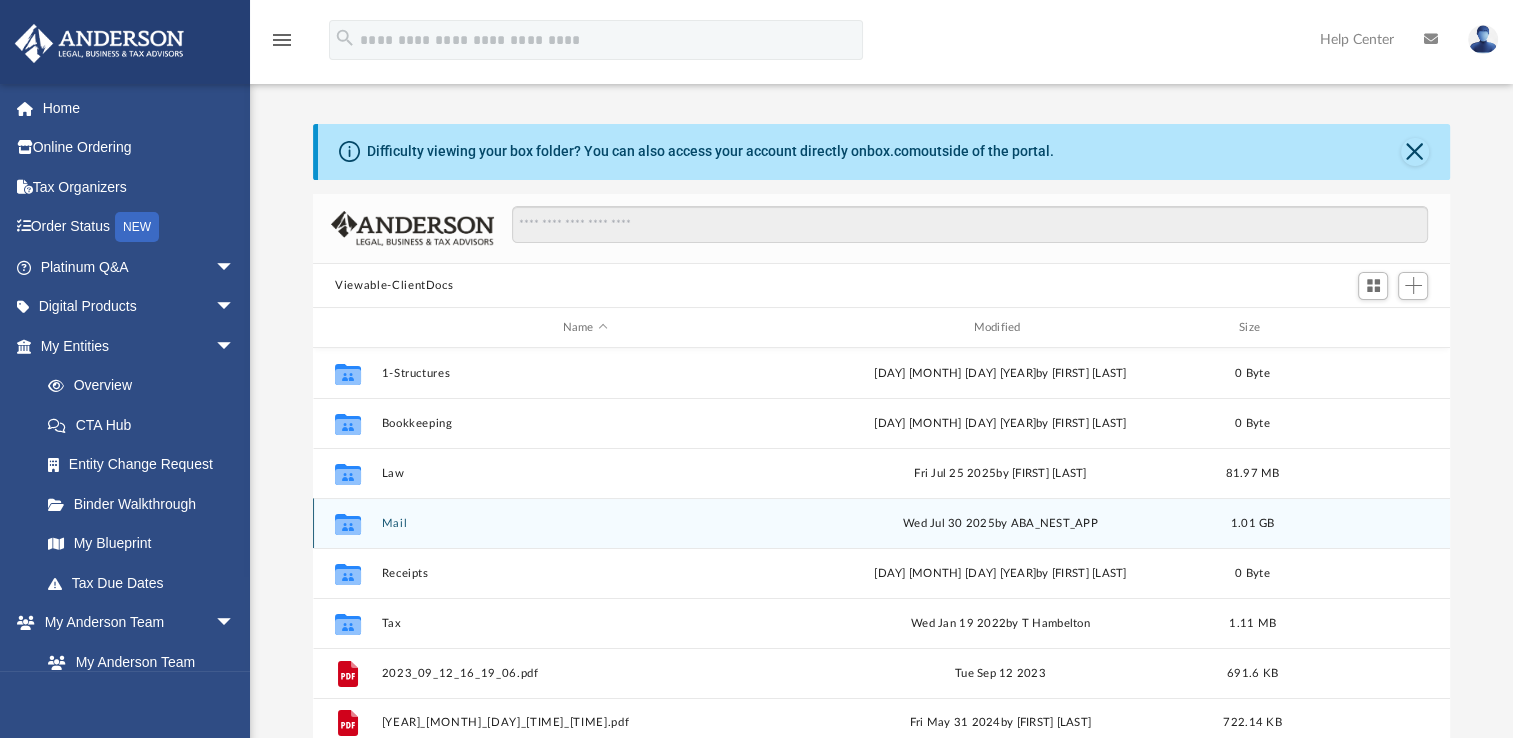 click on "Mail" at bounding box center [585, 523] 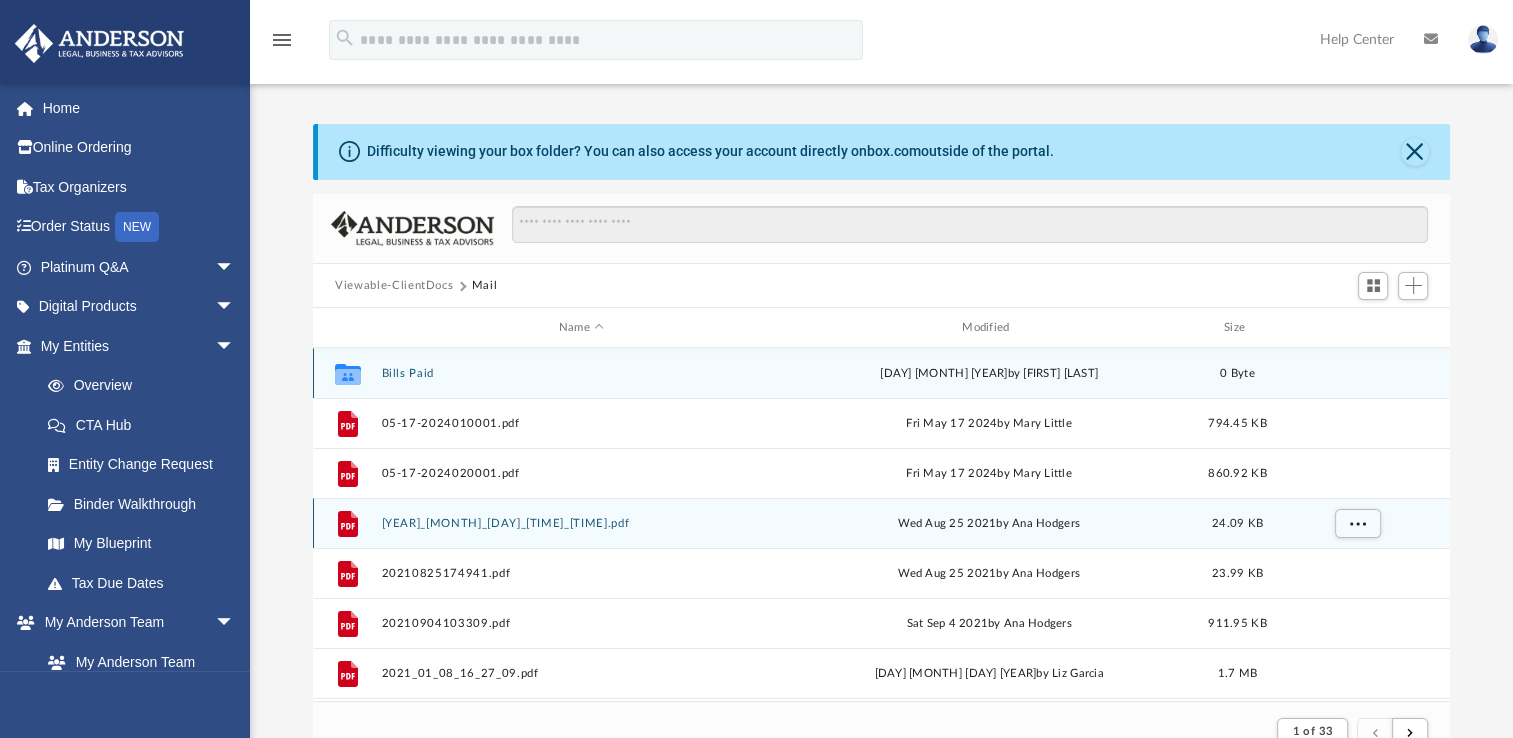 scroll, scrollTop: 378, scrollLeft: 1121, axis: both 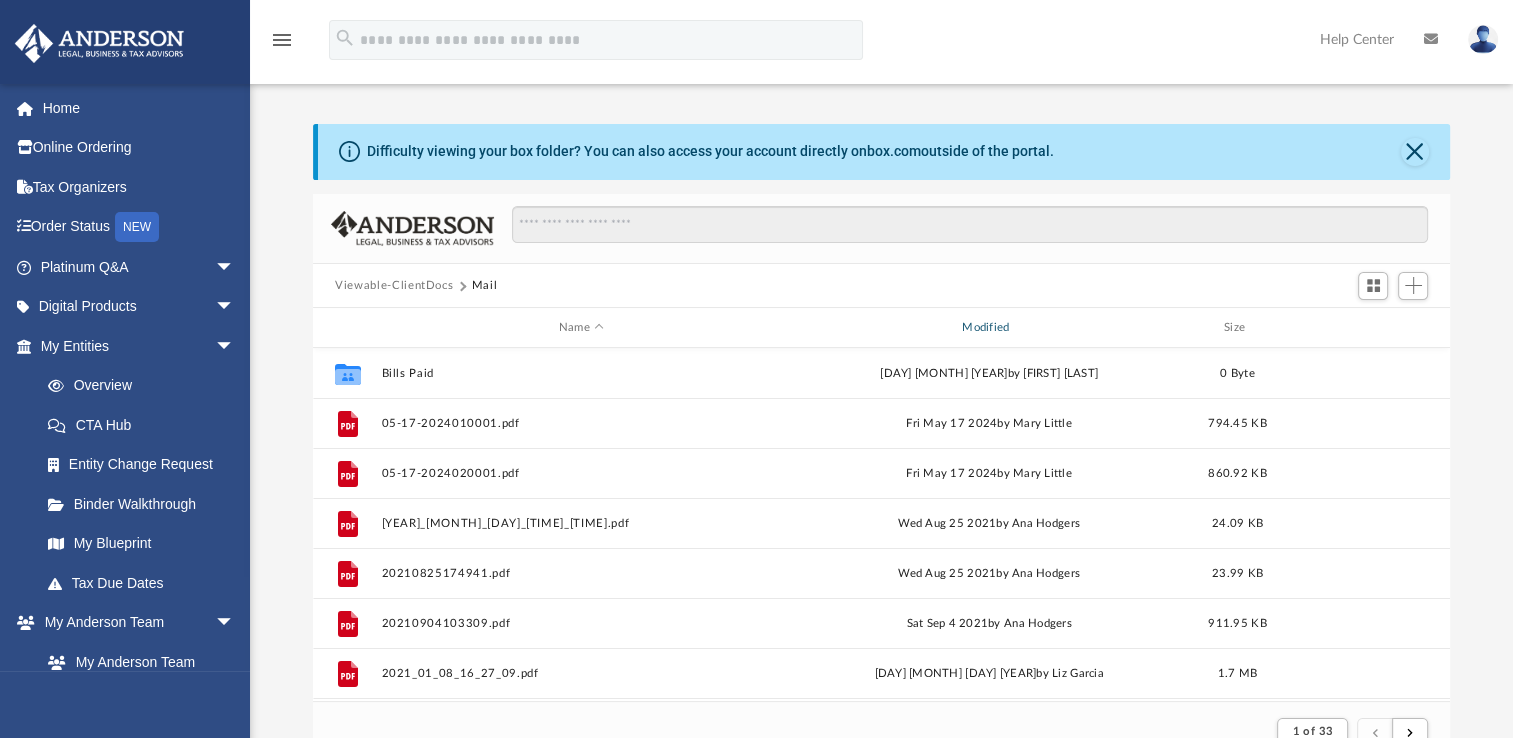 click on "Modified" at bounding box center (989, 328) 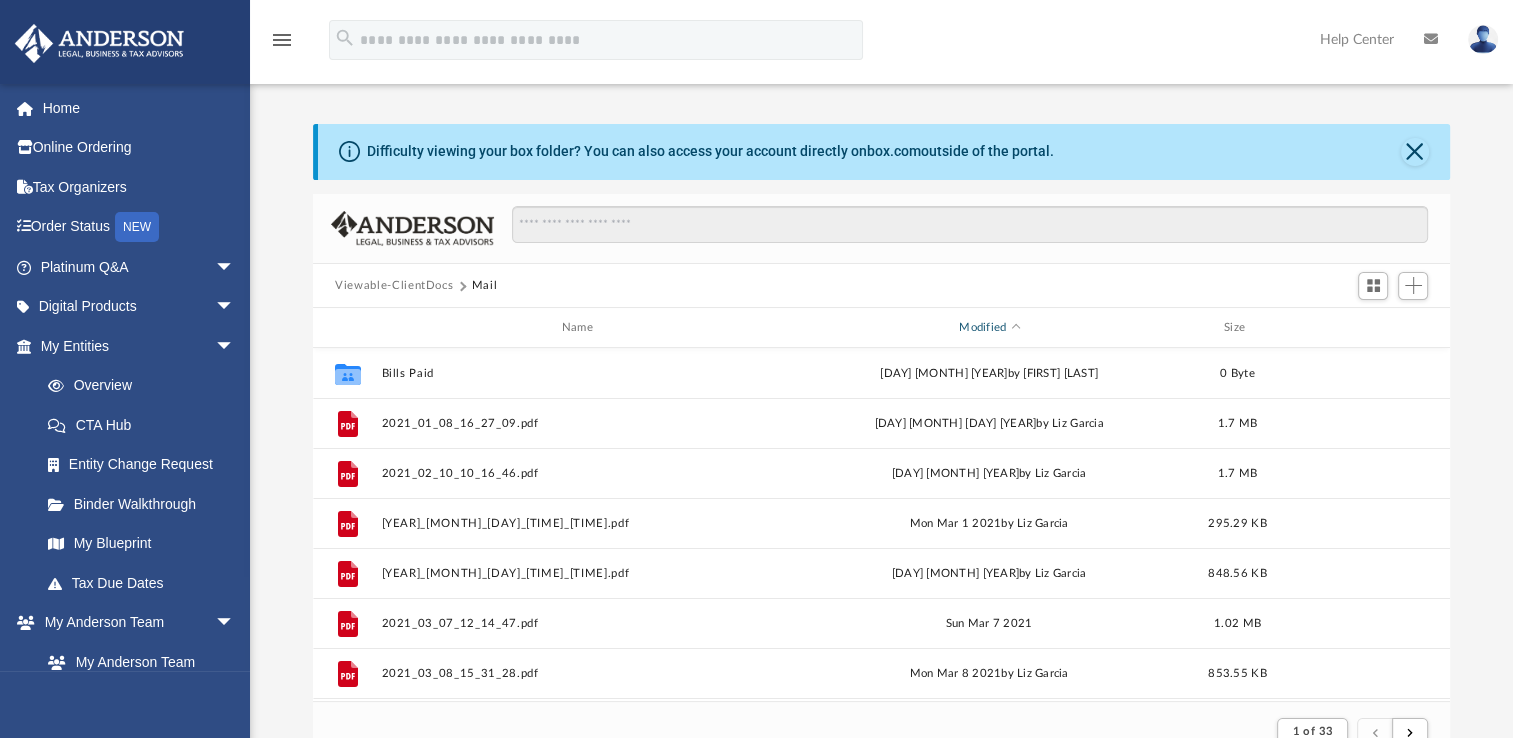 click on "Modified" at bounding box center (989, 328) 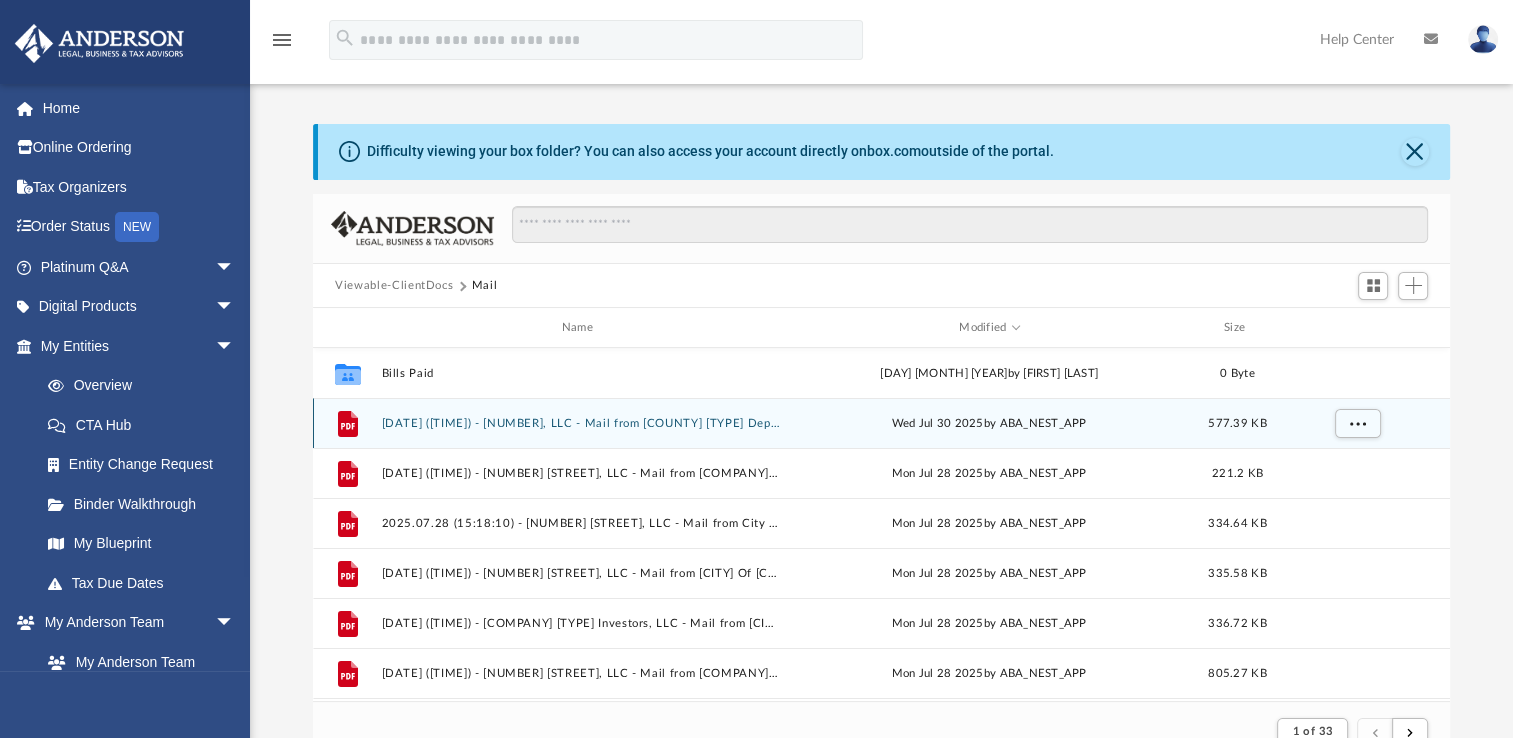 click on "[DATE] ([TIME]) - [NUMBER], LLC - Mail from [COUNTY] [TYPE] Department.pdf" at bounding box center [581, 423] 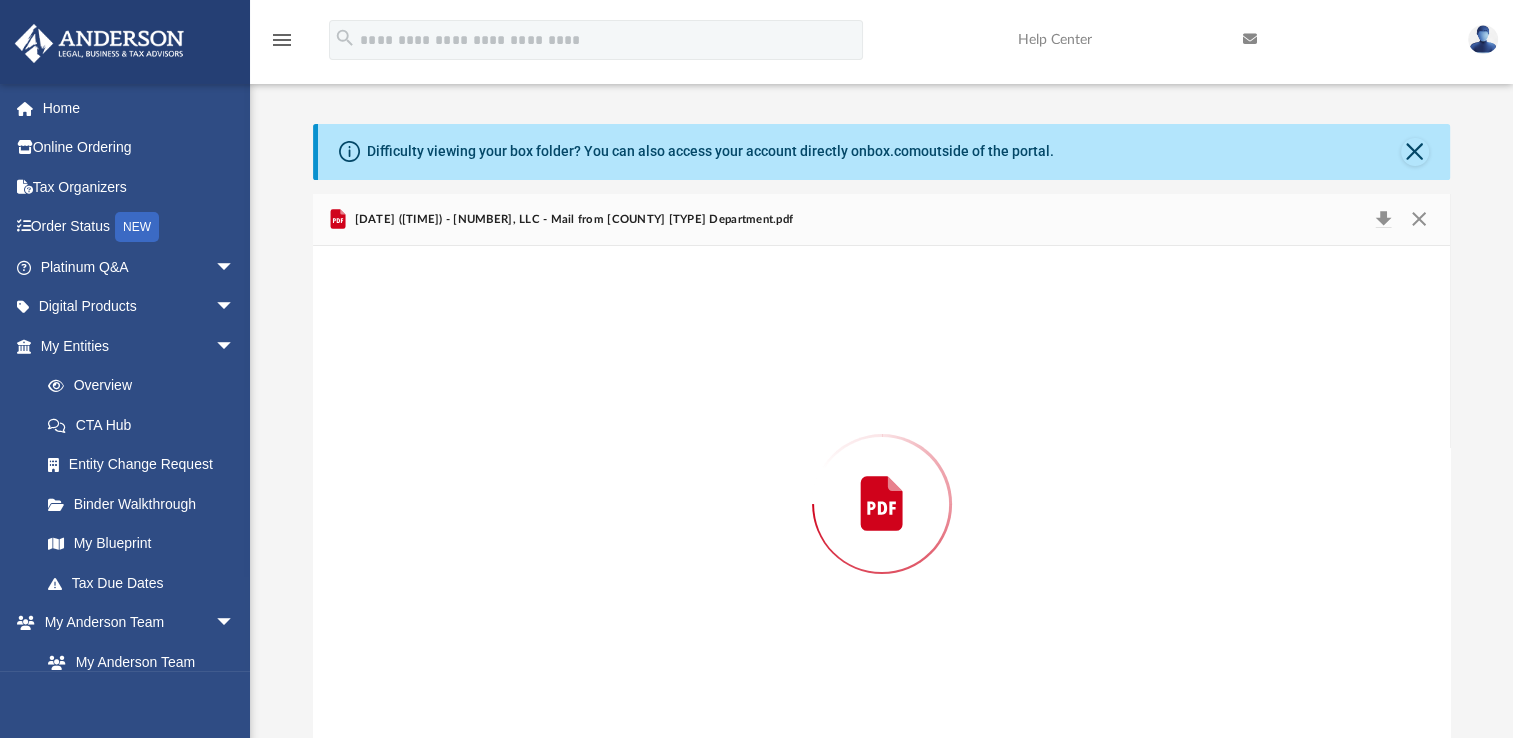 scroll, scrollTop: 24, scrollLeft: 0, axis: vertical 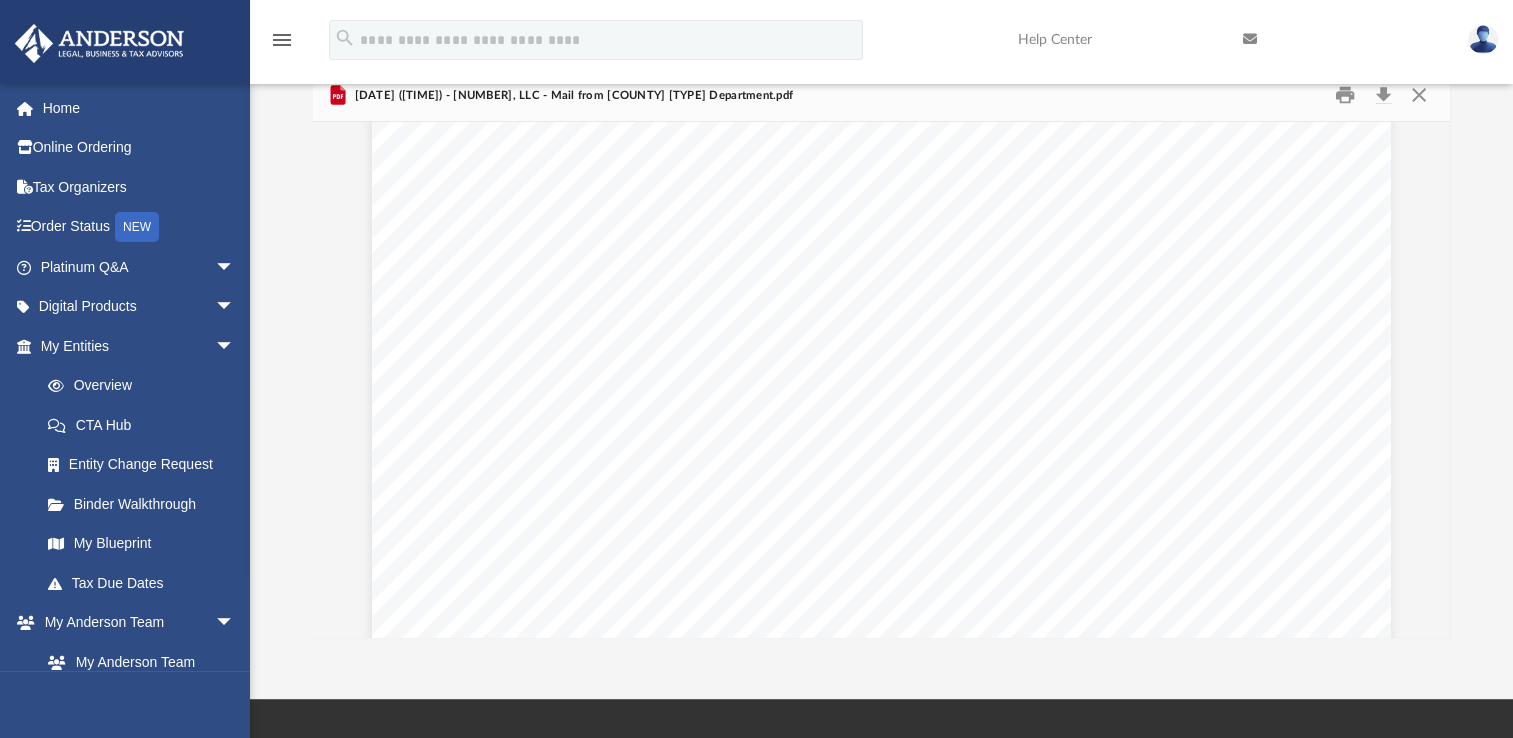 drag, startPoint x: 1502, startPoint y: 283, endPoint x: 1491, endPoint y: 254, distance: 31.016125 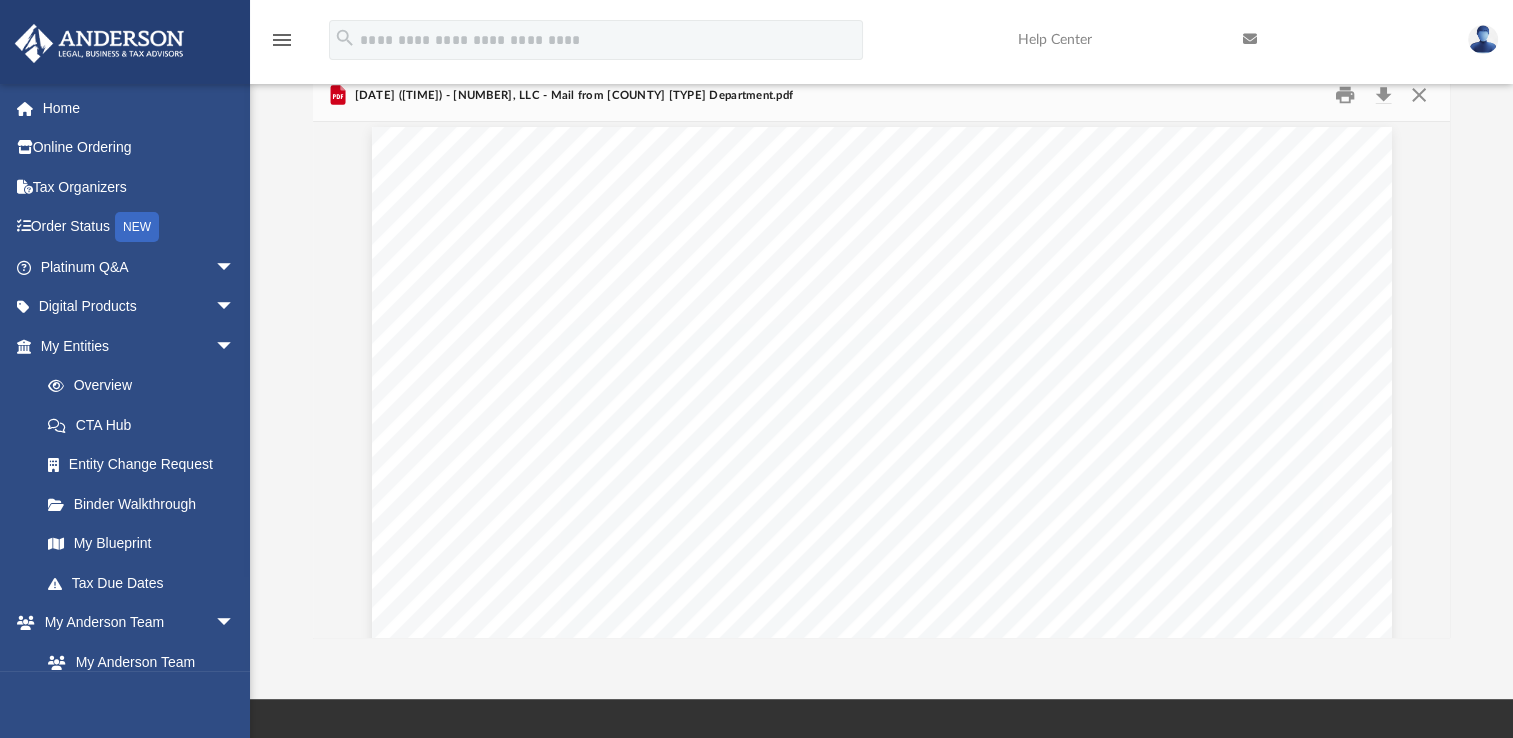 scroll, scrollTop: 0, scrollLeft: 0, axis: both 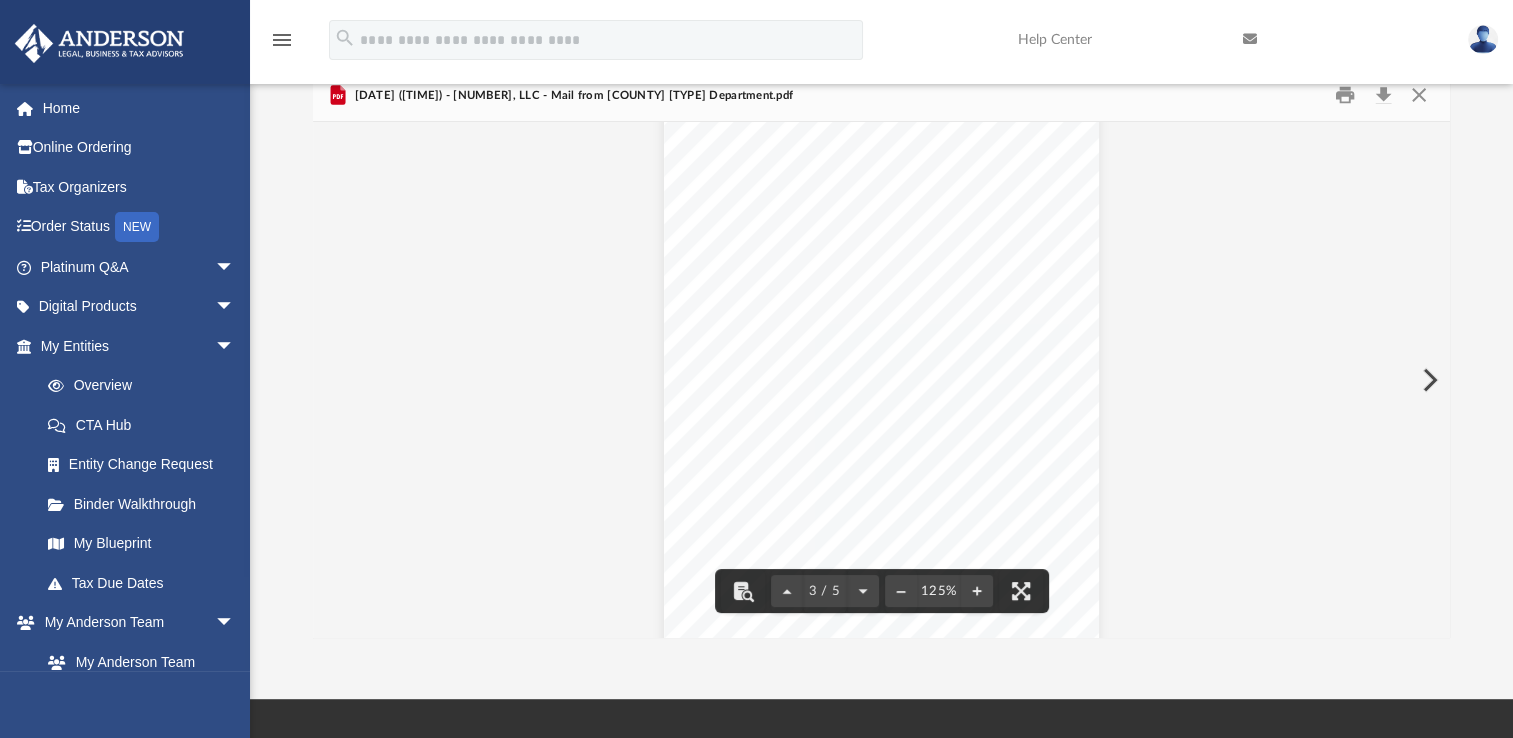 click at bounding box center (1428, 380) 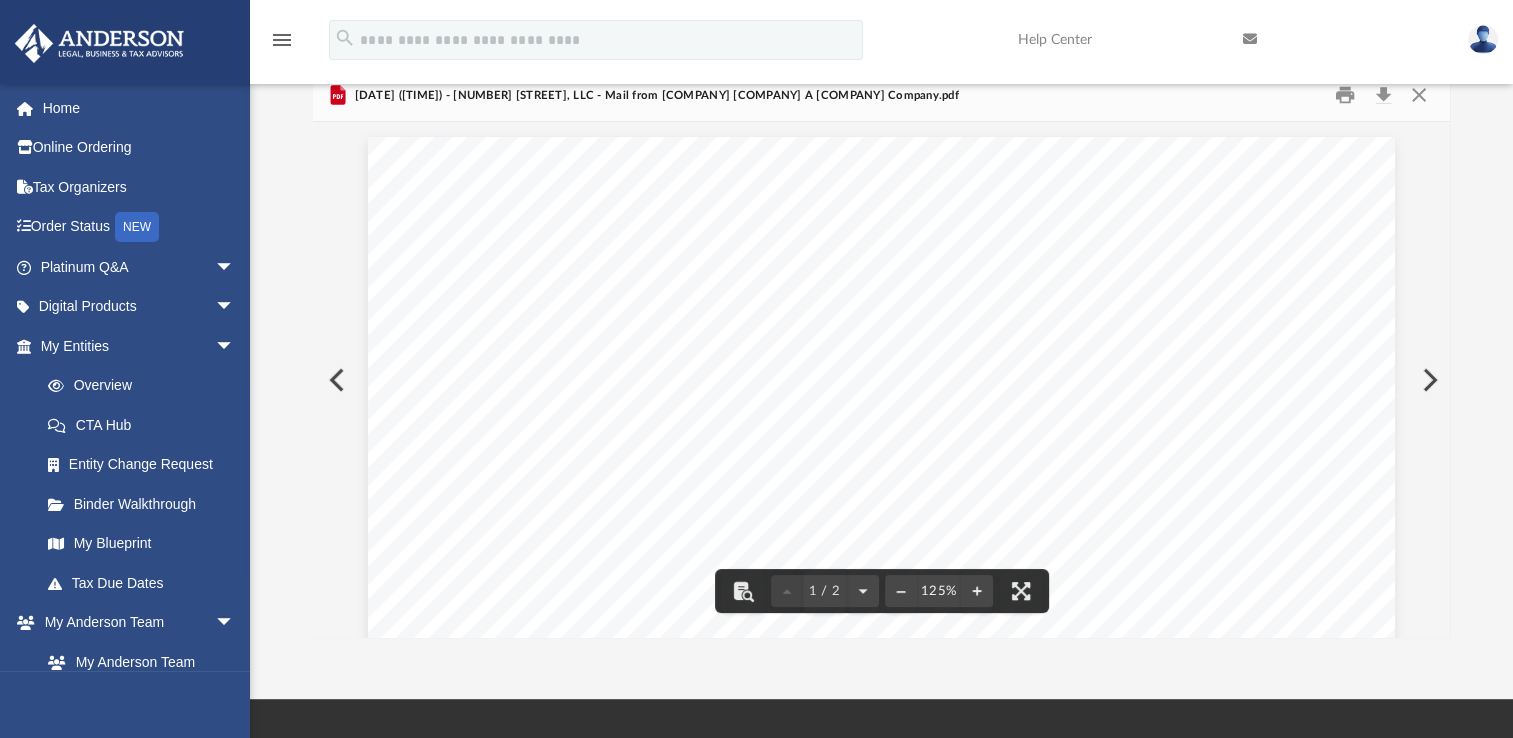 click at bounding box center (1428, 380) 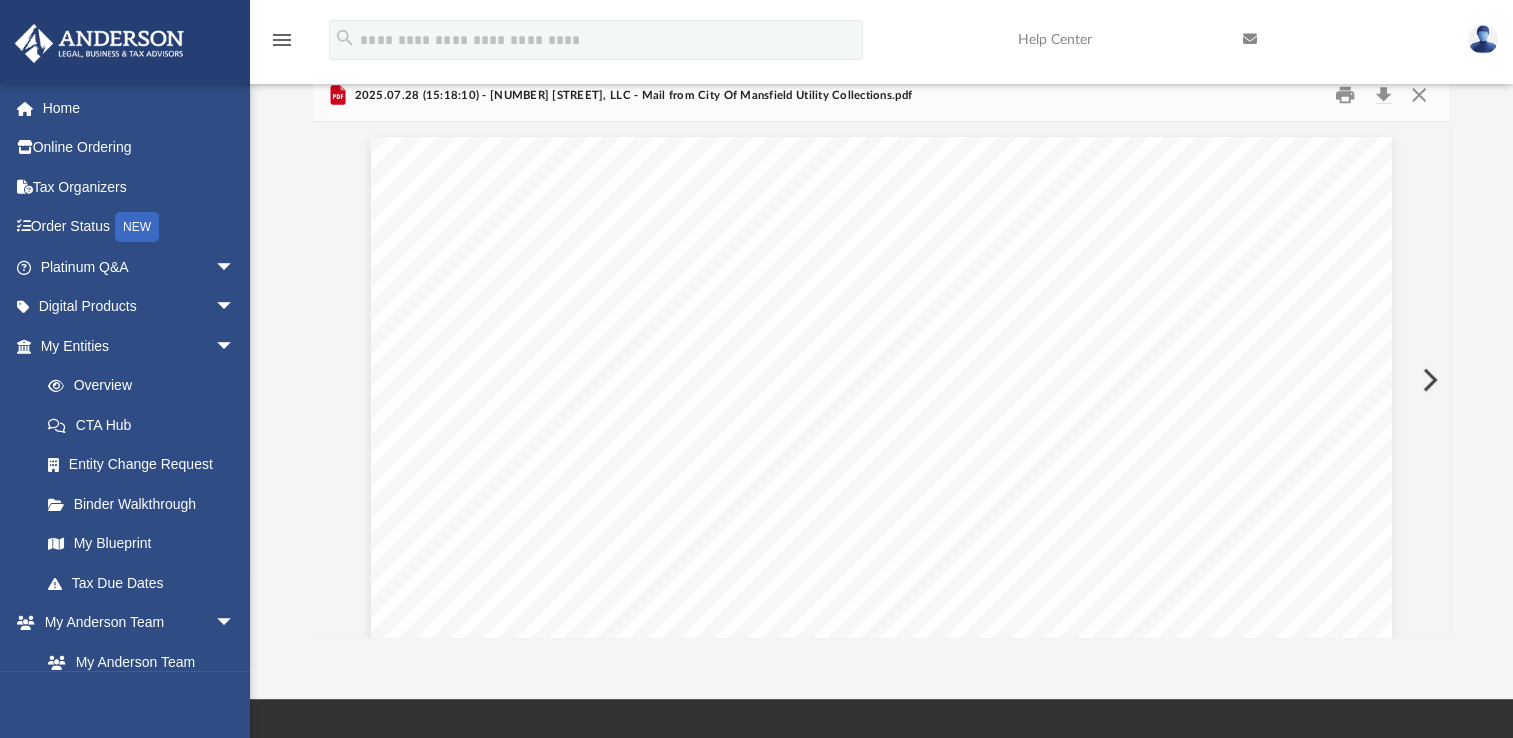 click at bounding box center (1428, 380) 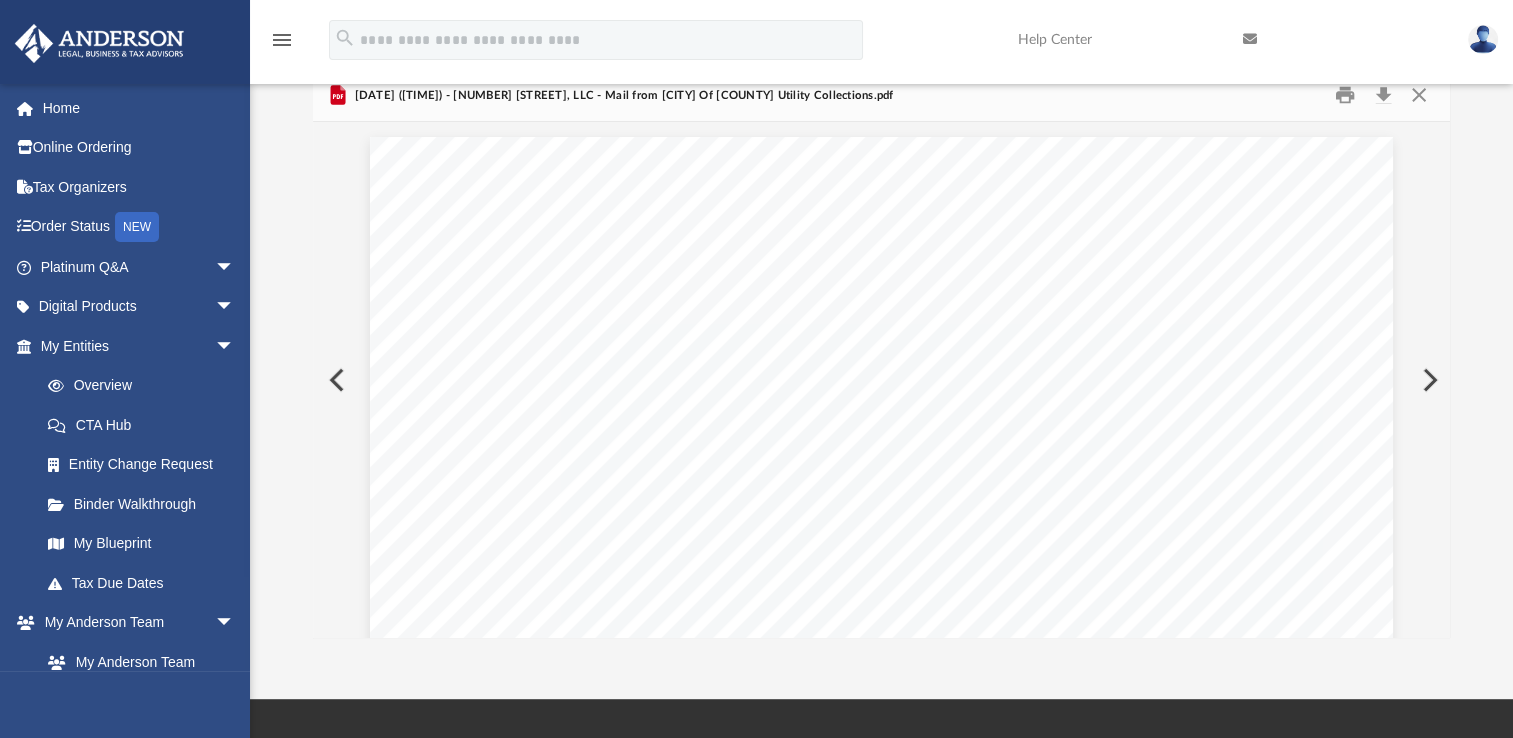 click at bounding box center [1428, 380] 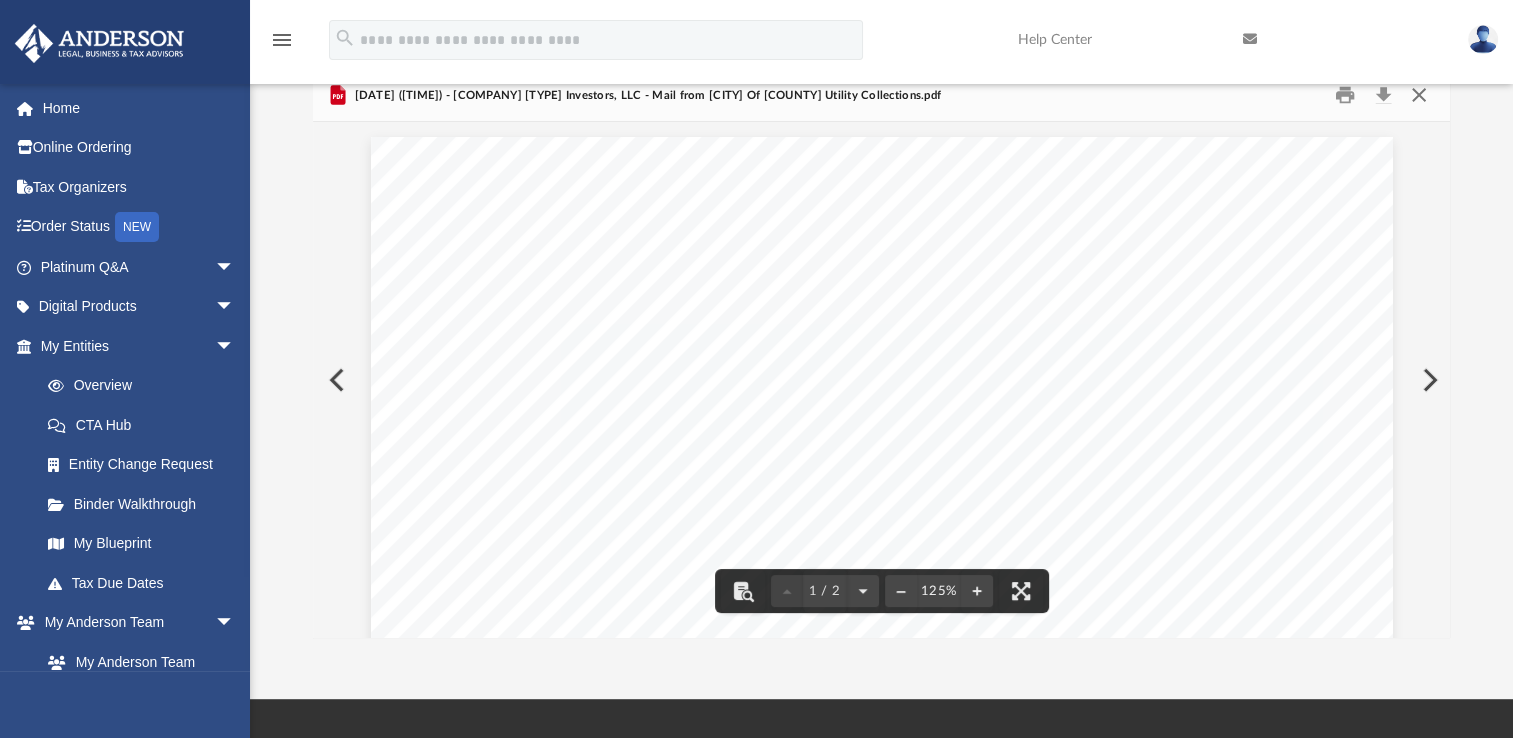 click at bounding box center [1418, 95] 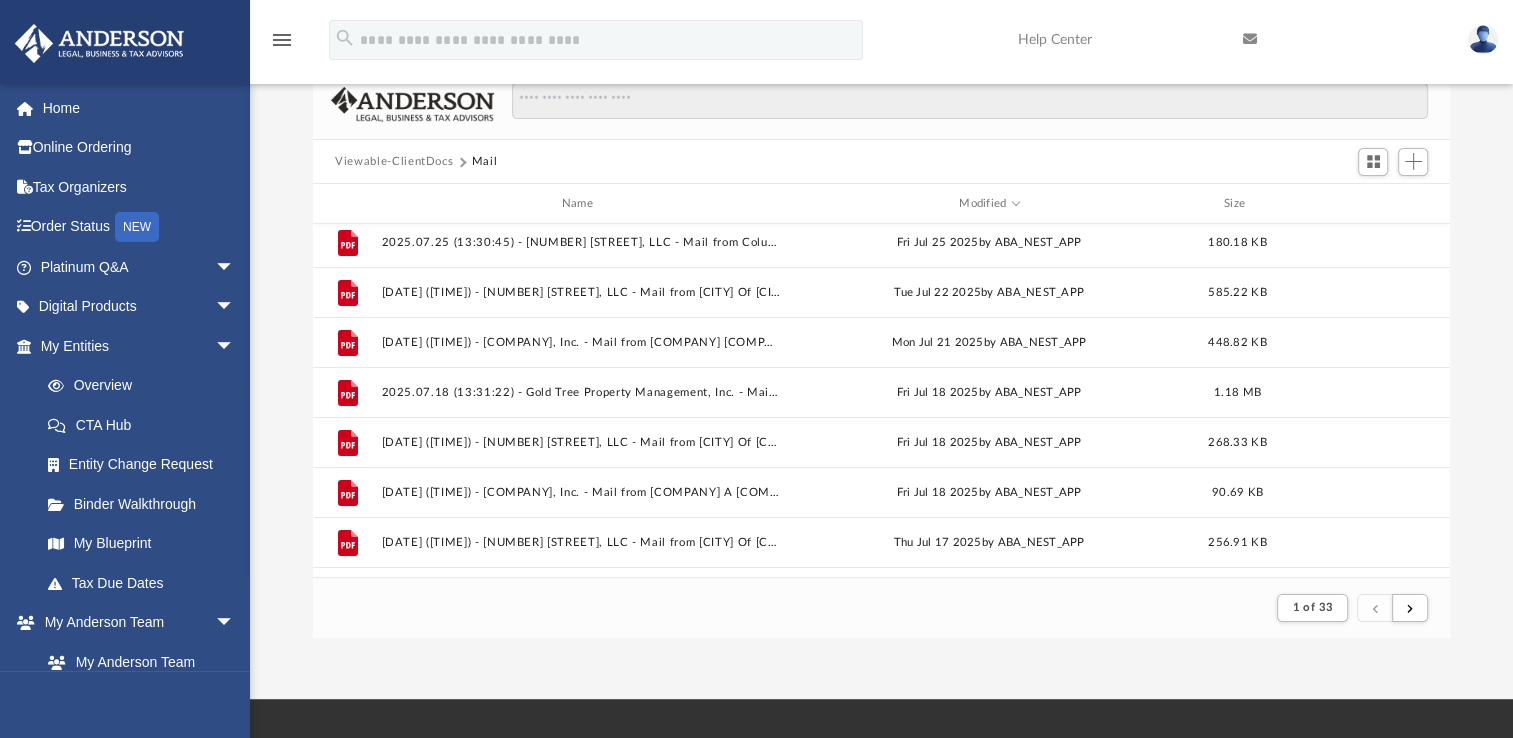 scroll, scrollTop: 410, scrollLeft: 0, axis: vertical 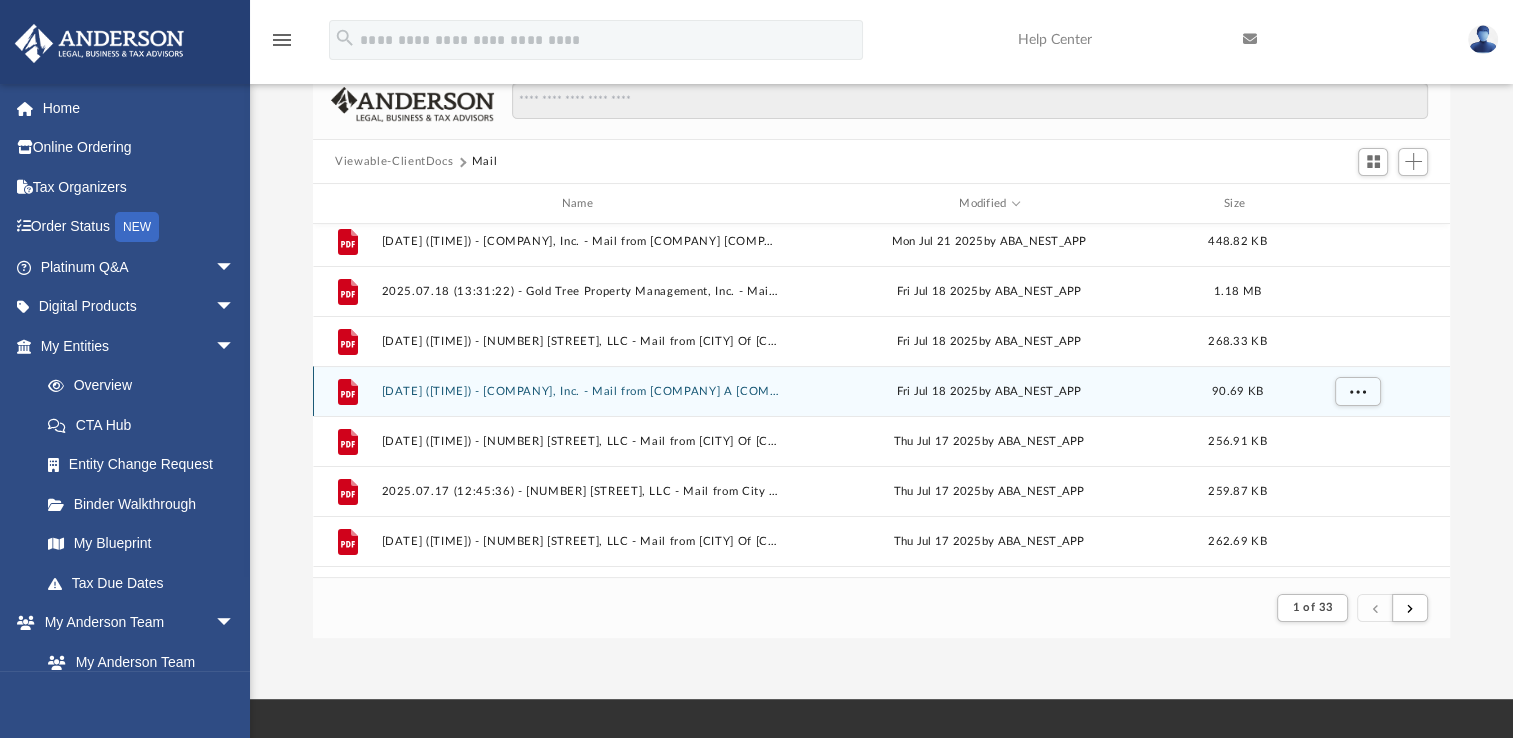 click on "[DATE] ([TIME]) - [COMPANY], Inc. - Mail from [COMPANY] A [COMPANY] Company.pdf" at bounding box center (581, 391) 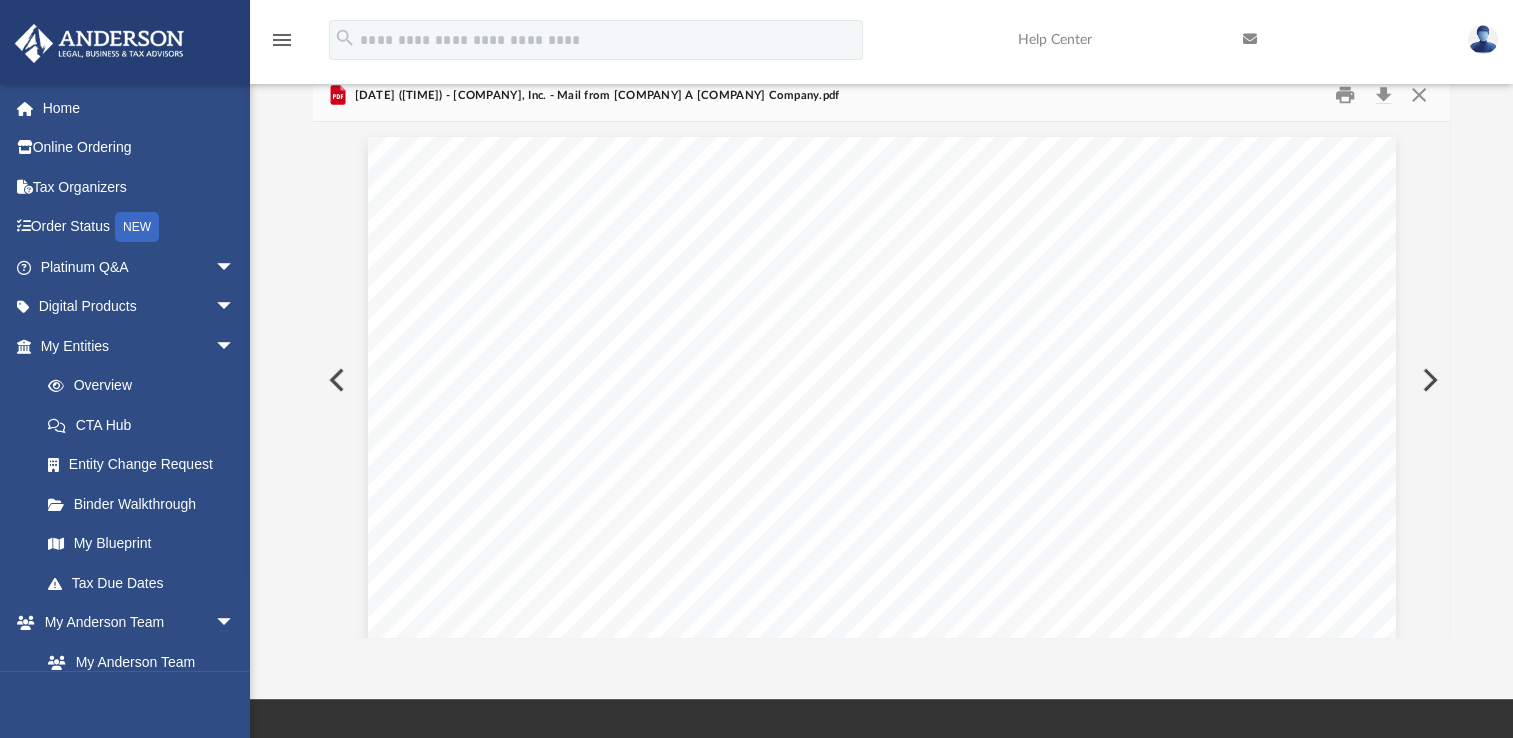 click at bounding box center [1428, 380] 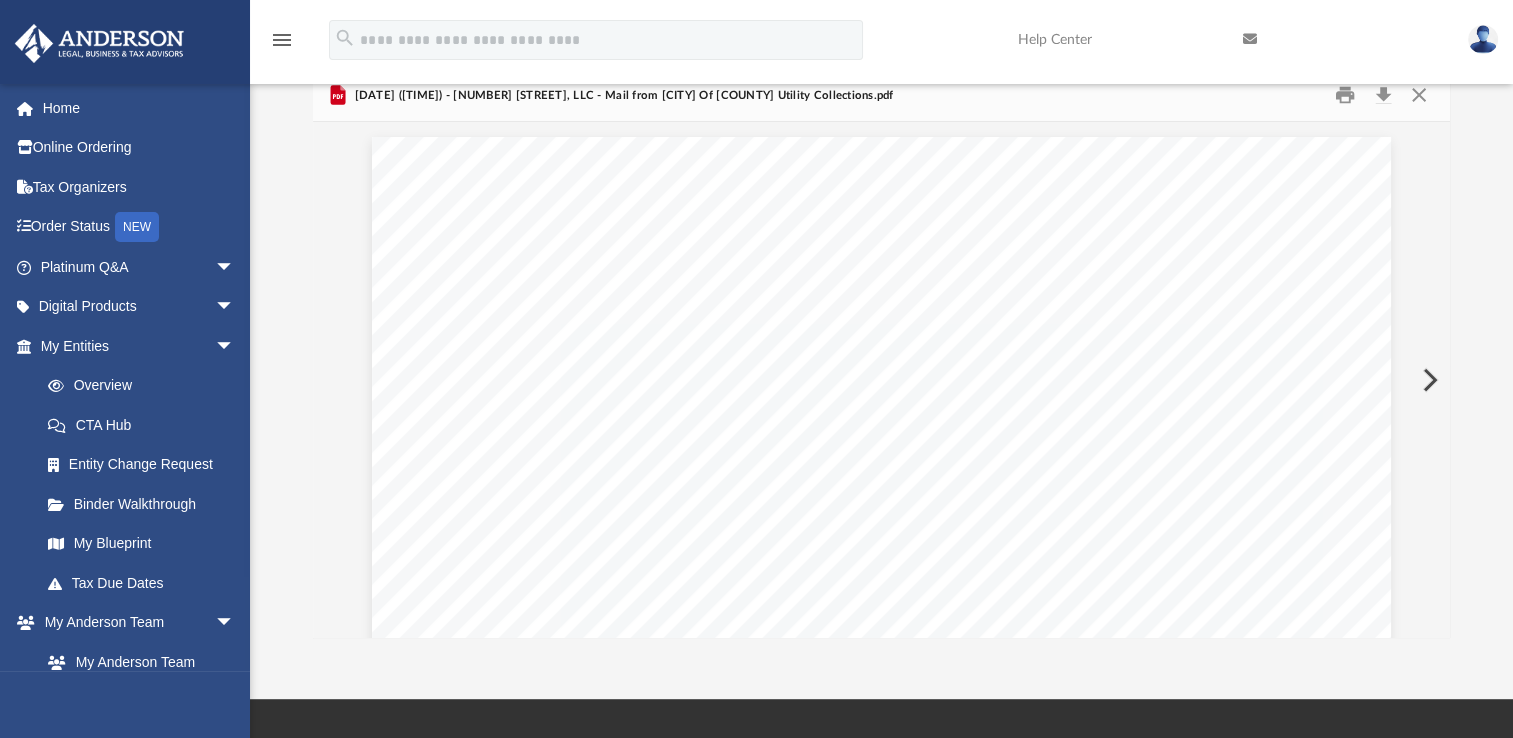 click at bounding box center [1428, 380] 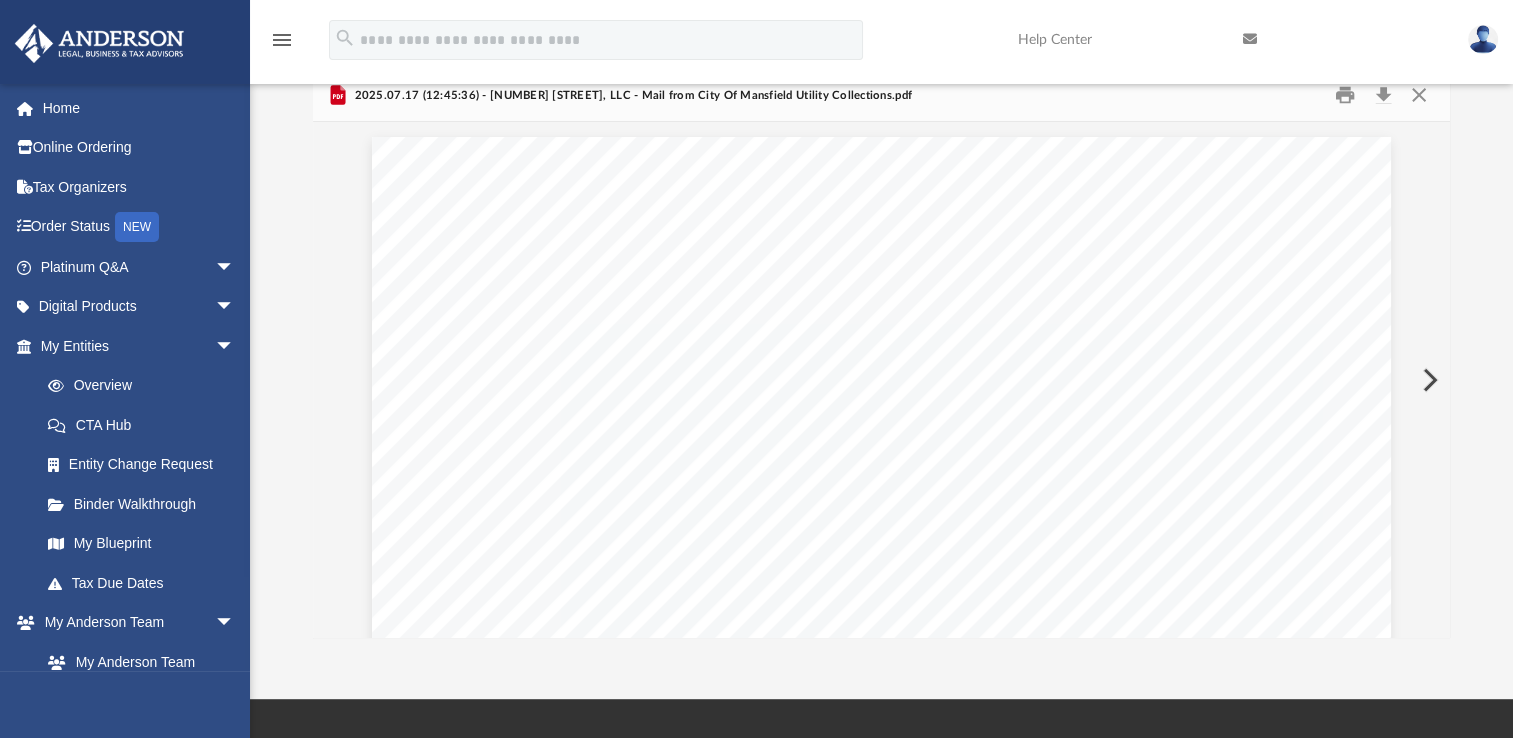 click at bounding box center [1428, 380] 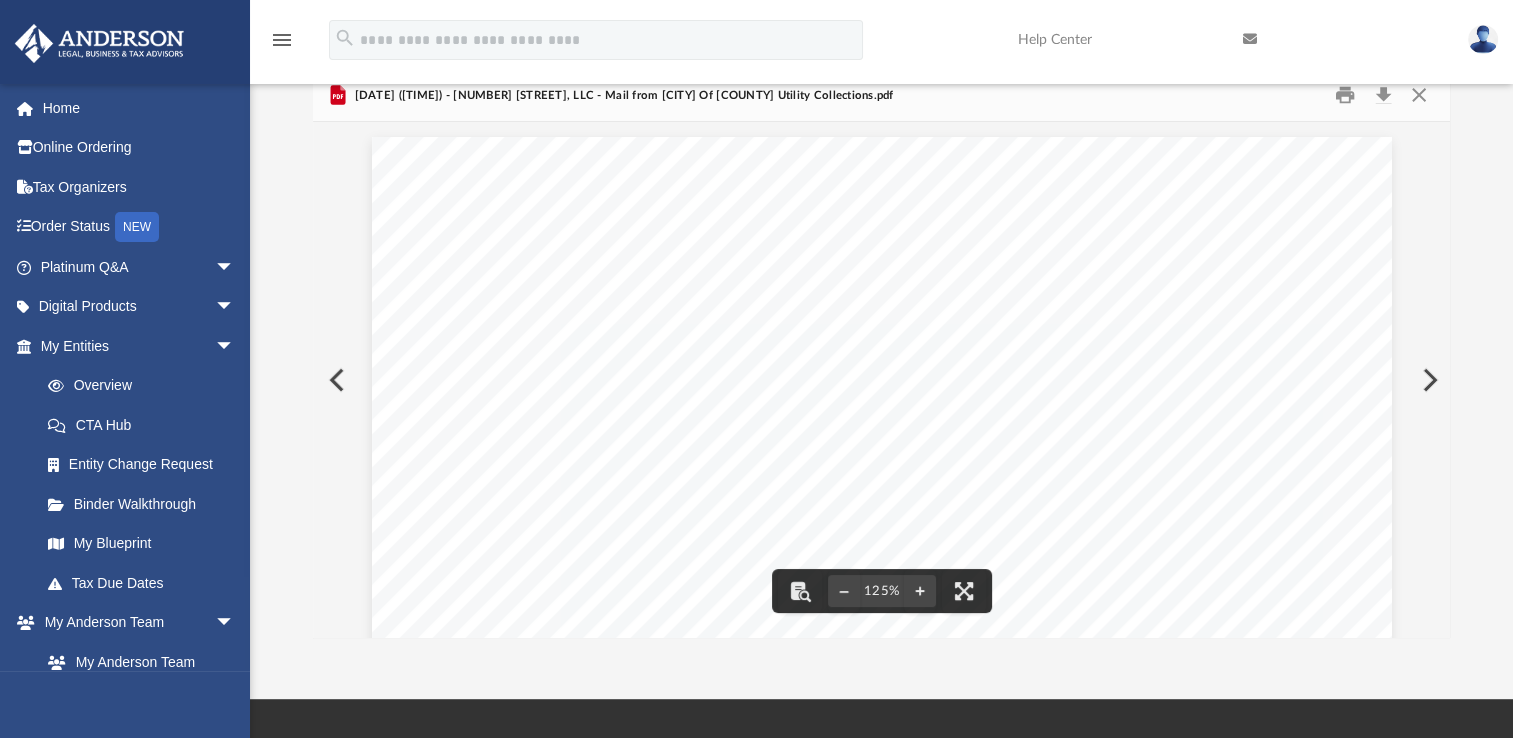 click at bounding box center (1428, 380) 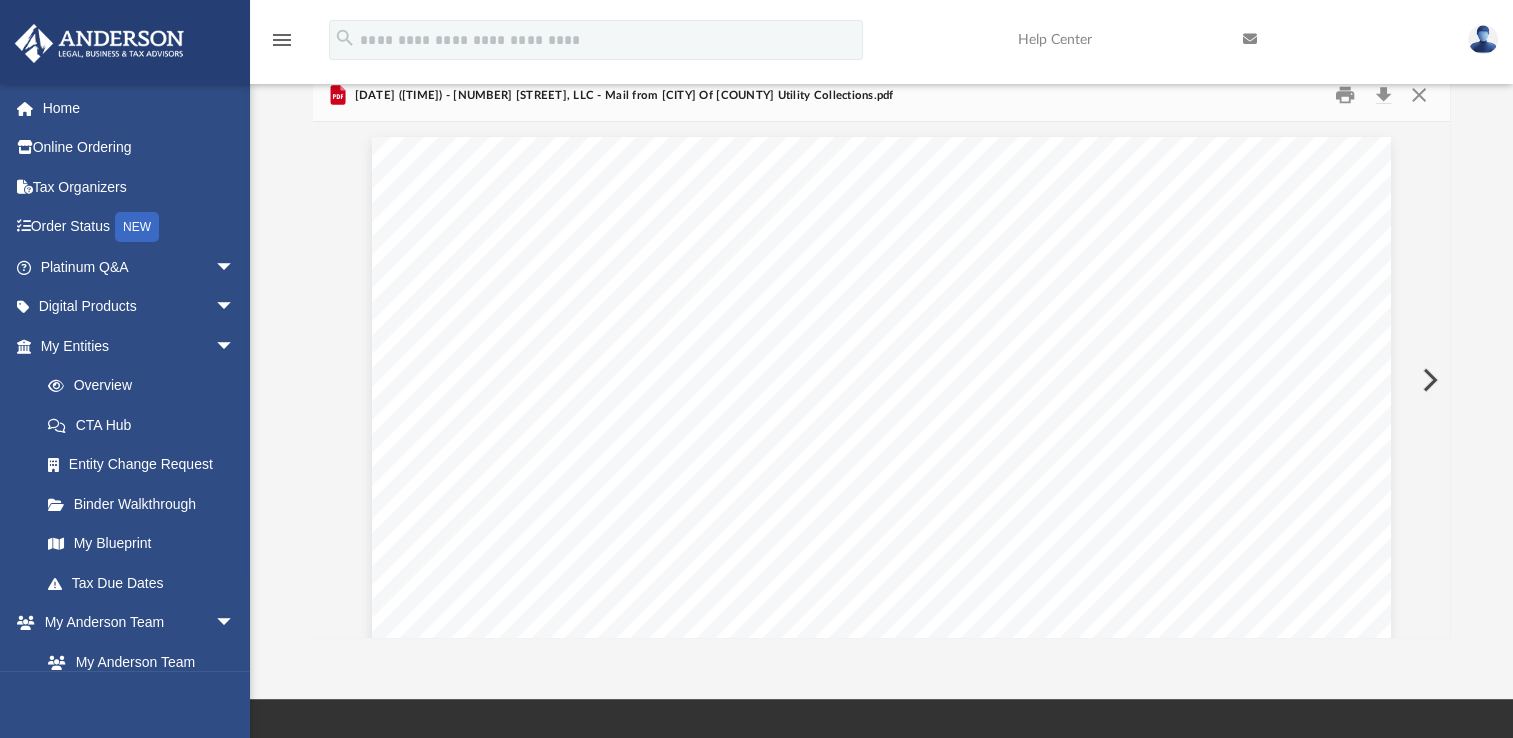 click at bounding box center (1428, 380) 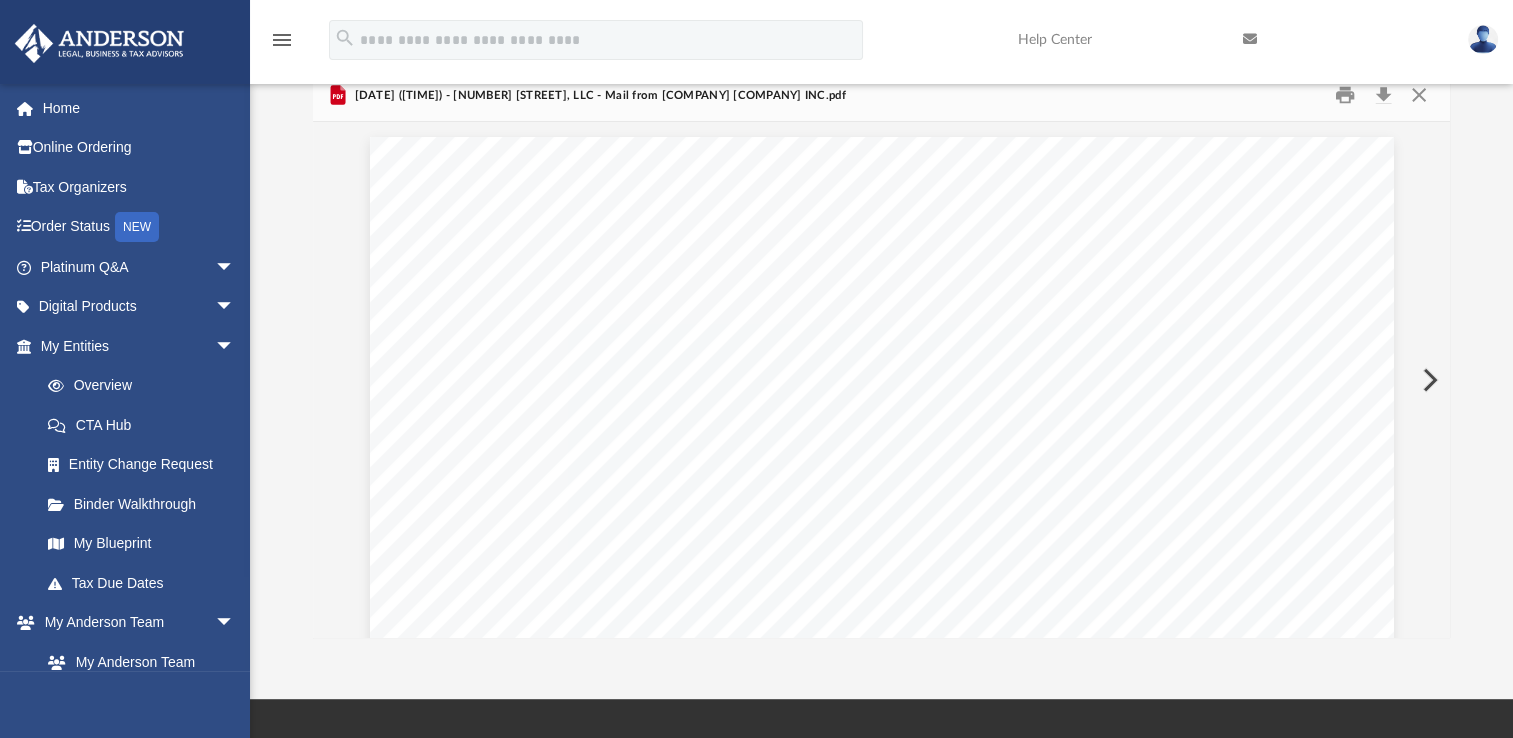 click at bounding box center [1428, 380] 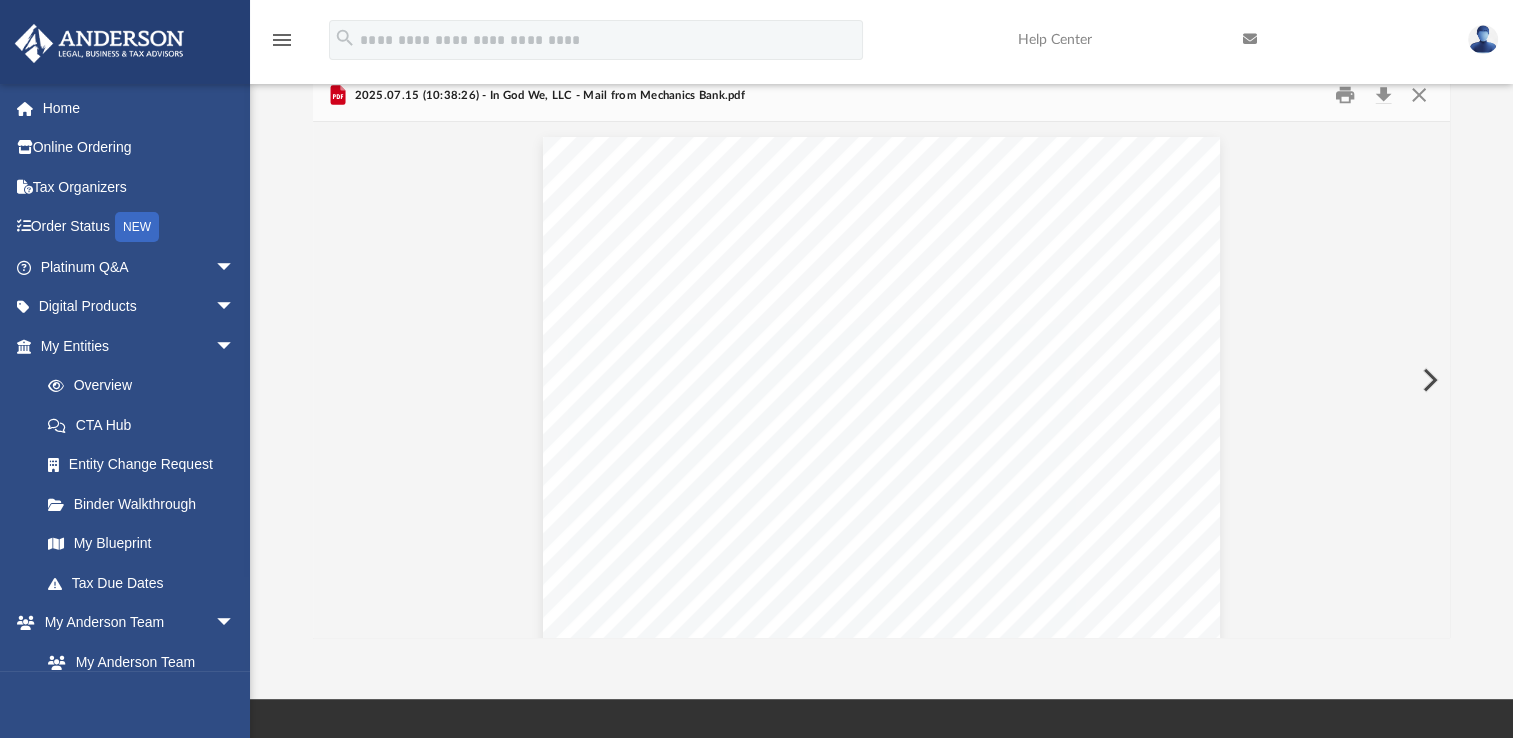 click at bounding box center [1428, 380] 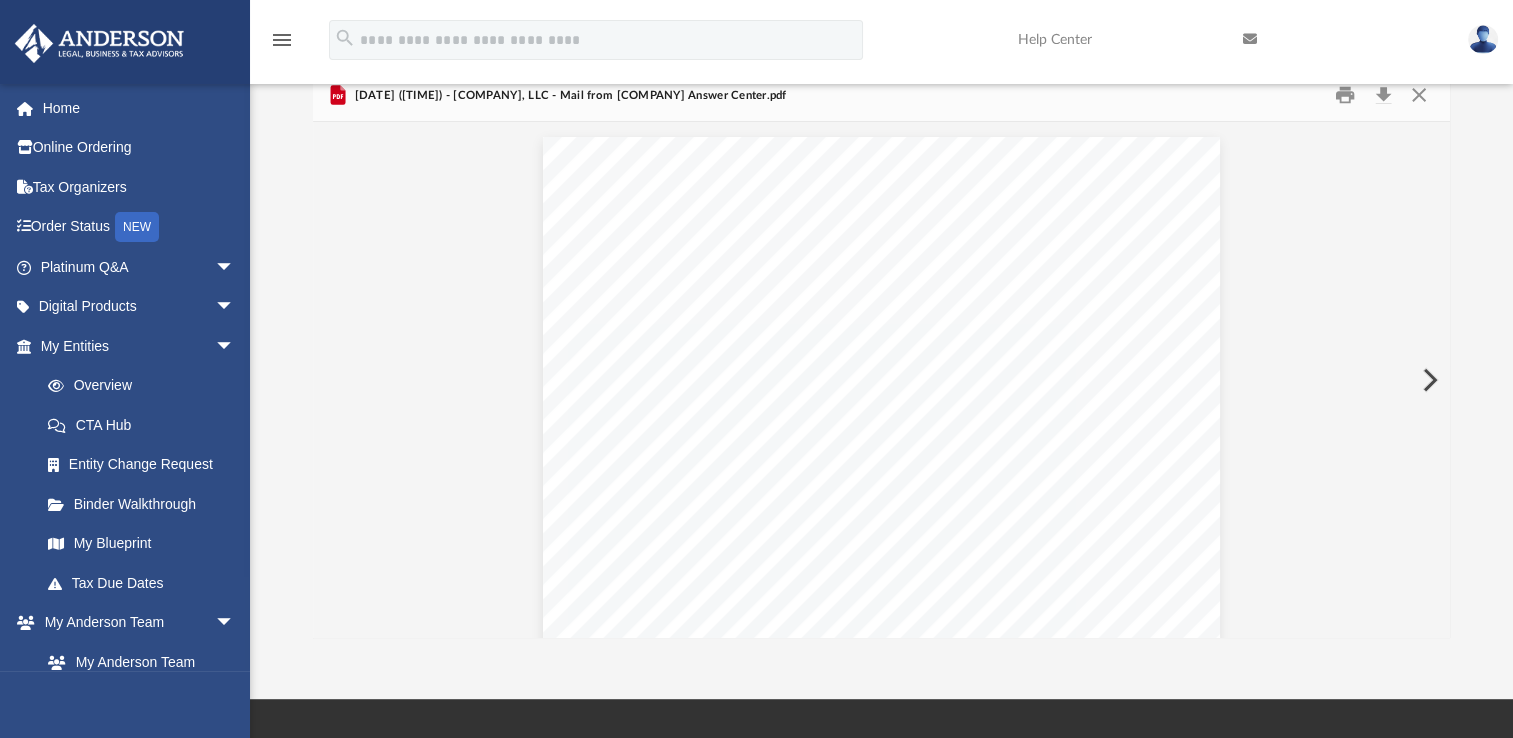 click at bounding box center (1428, 380) 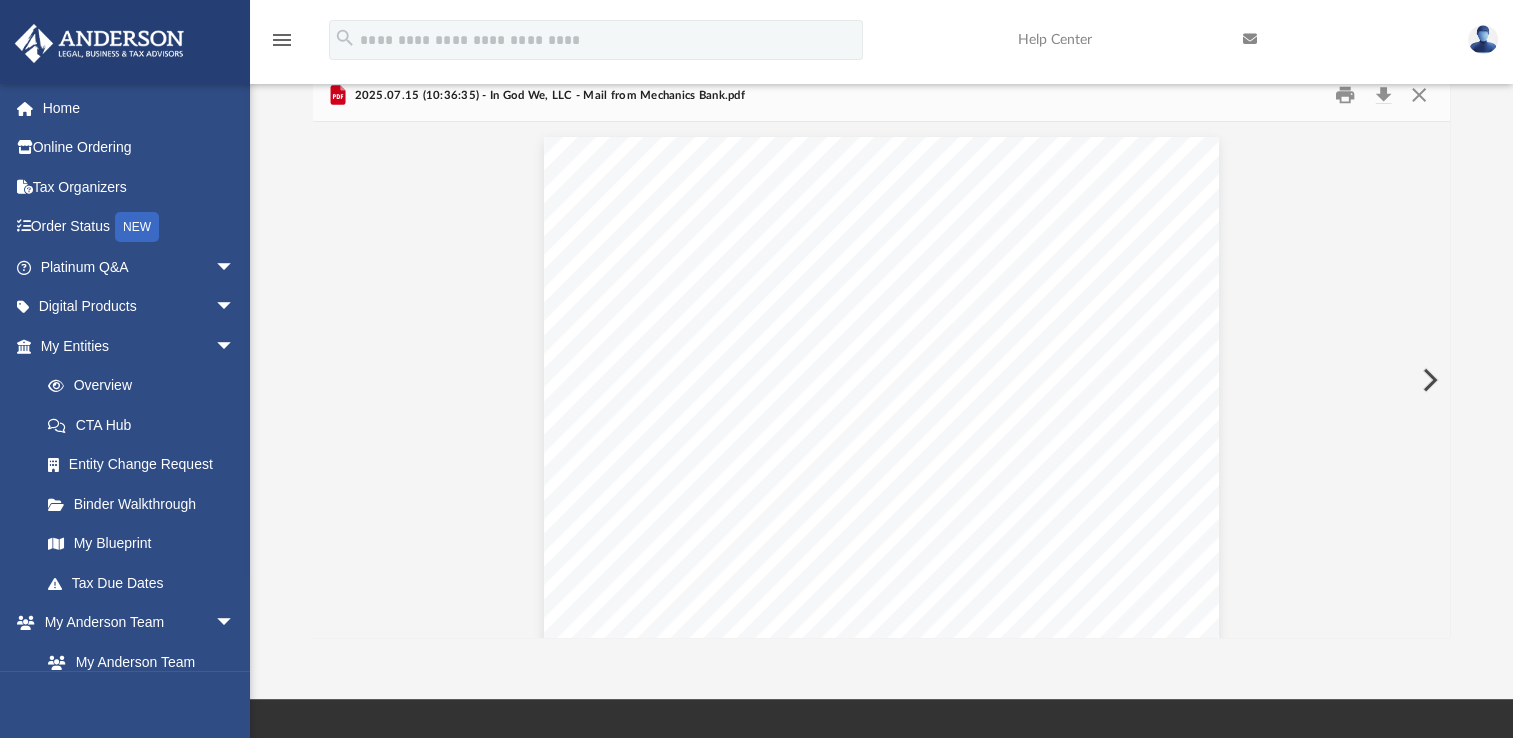 click at bounding box center [1428, 380] 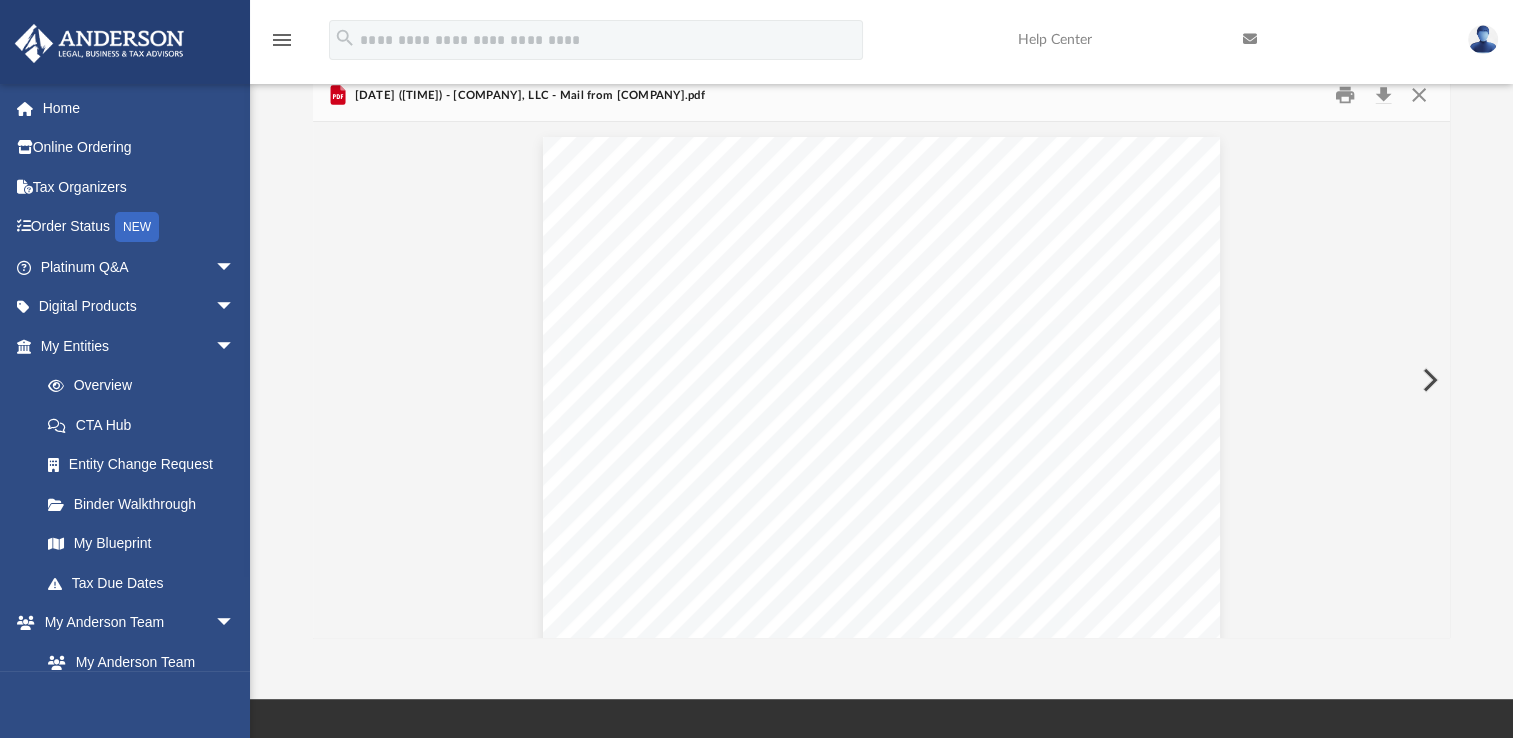 click at bounding box center (1428, 380) 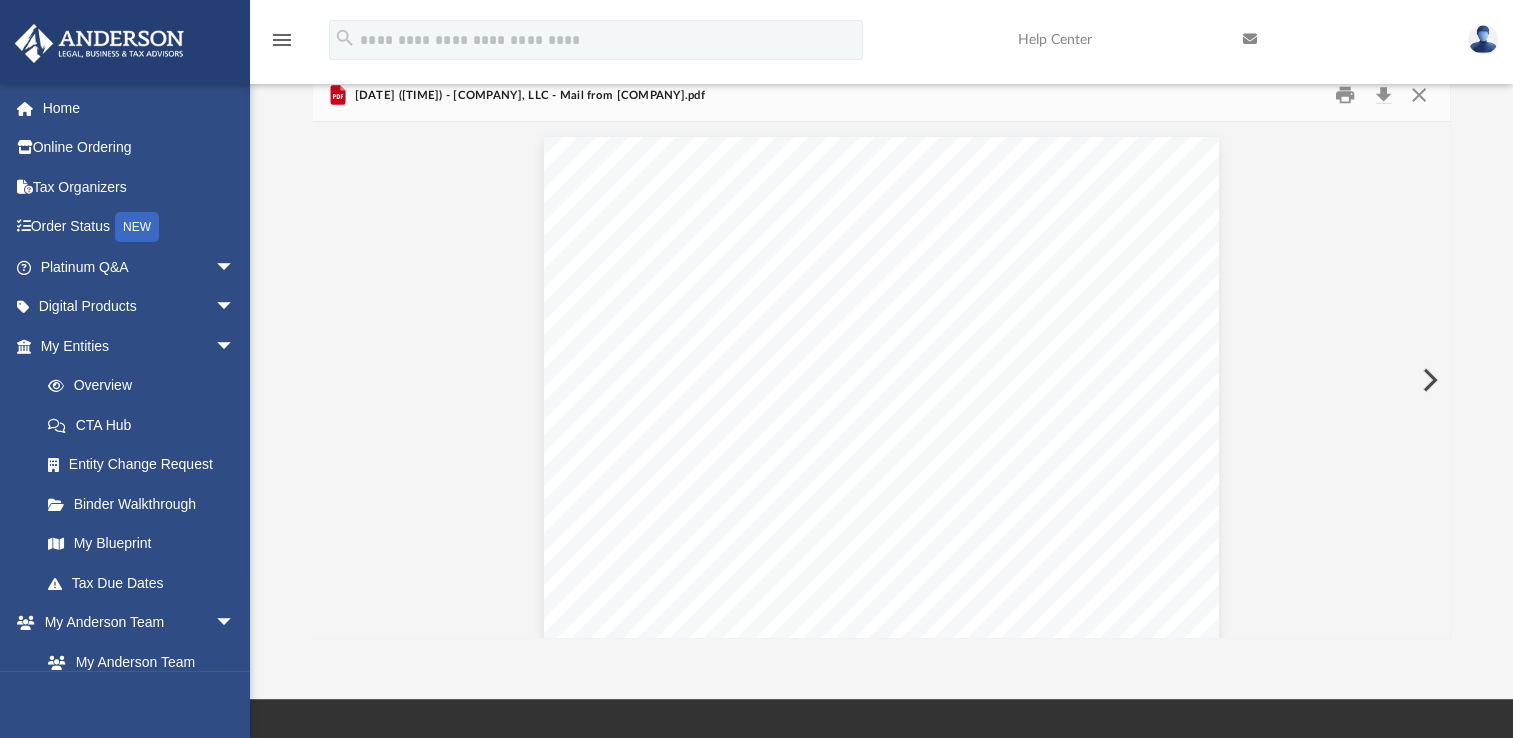 click at bounding box center (1428, 380) 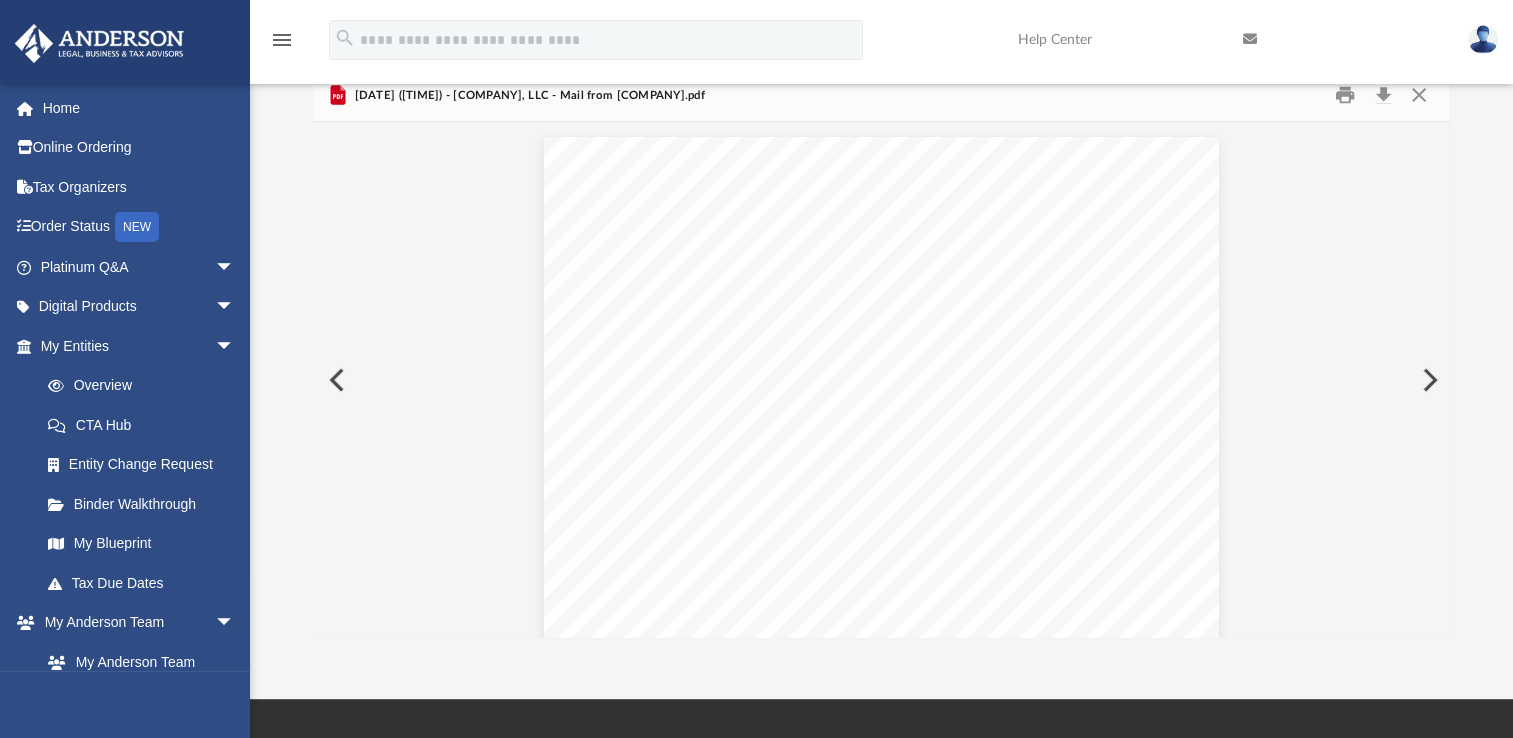 click at bounding box center (1428, 380) 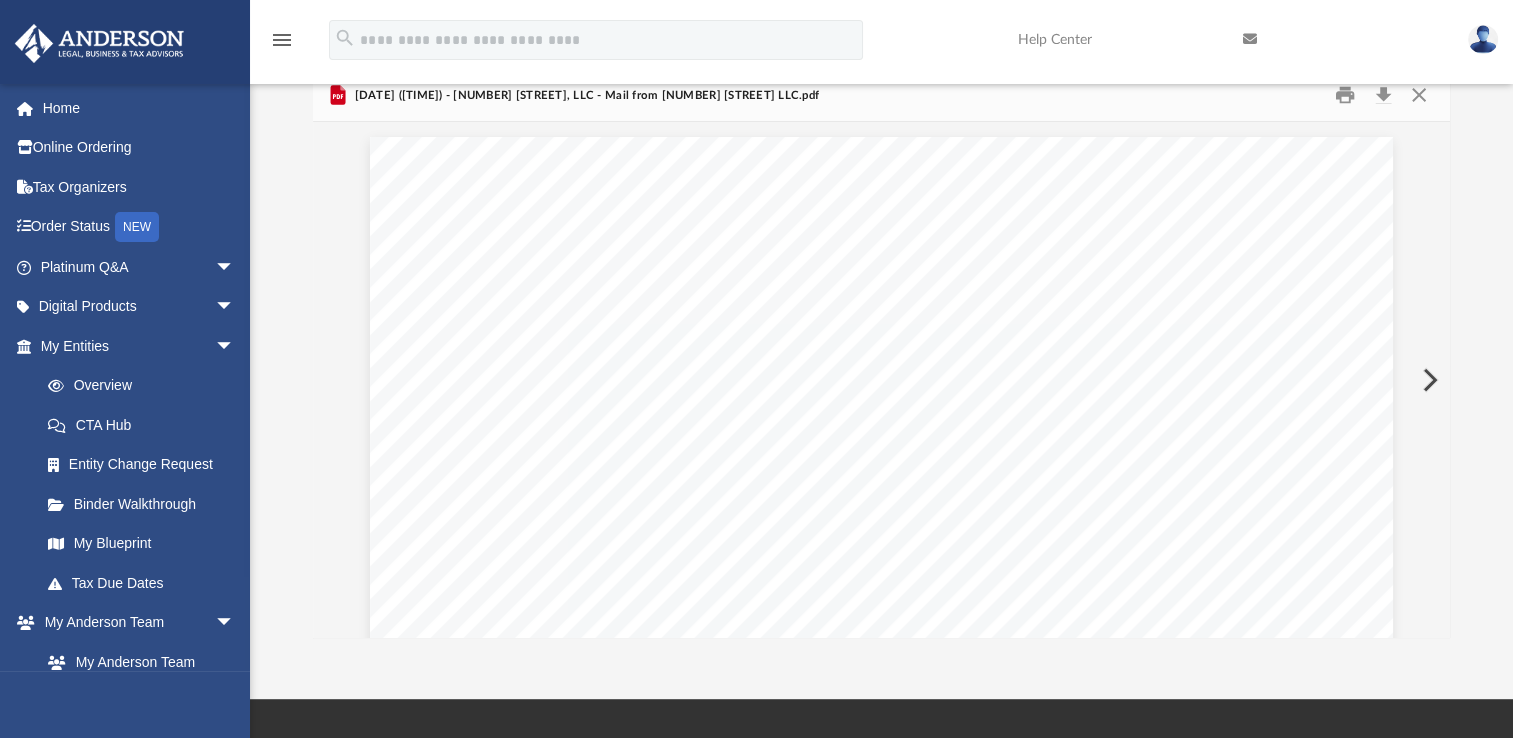 click at bounding box center [1428, 380] 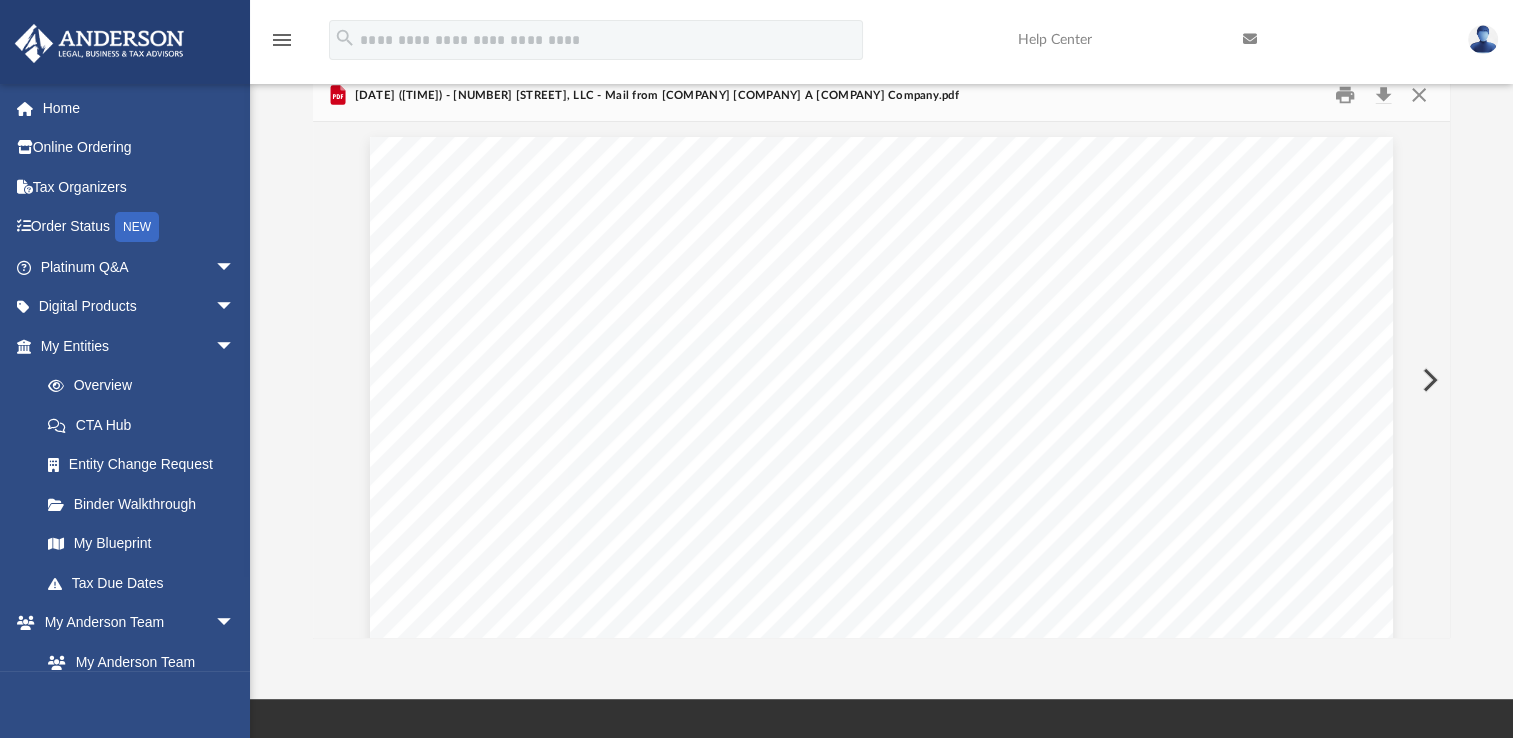 click at bounding box center [1428, 380] 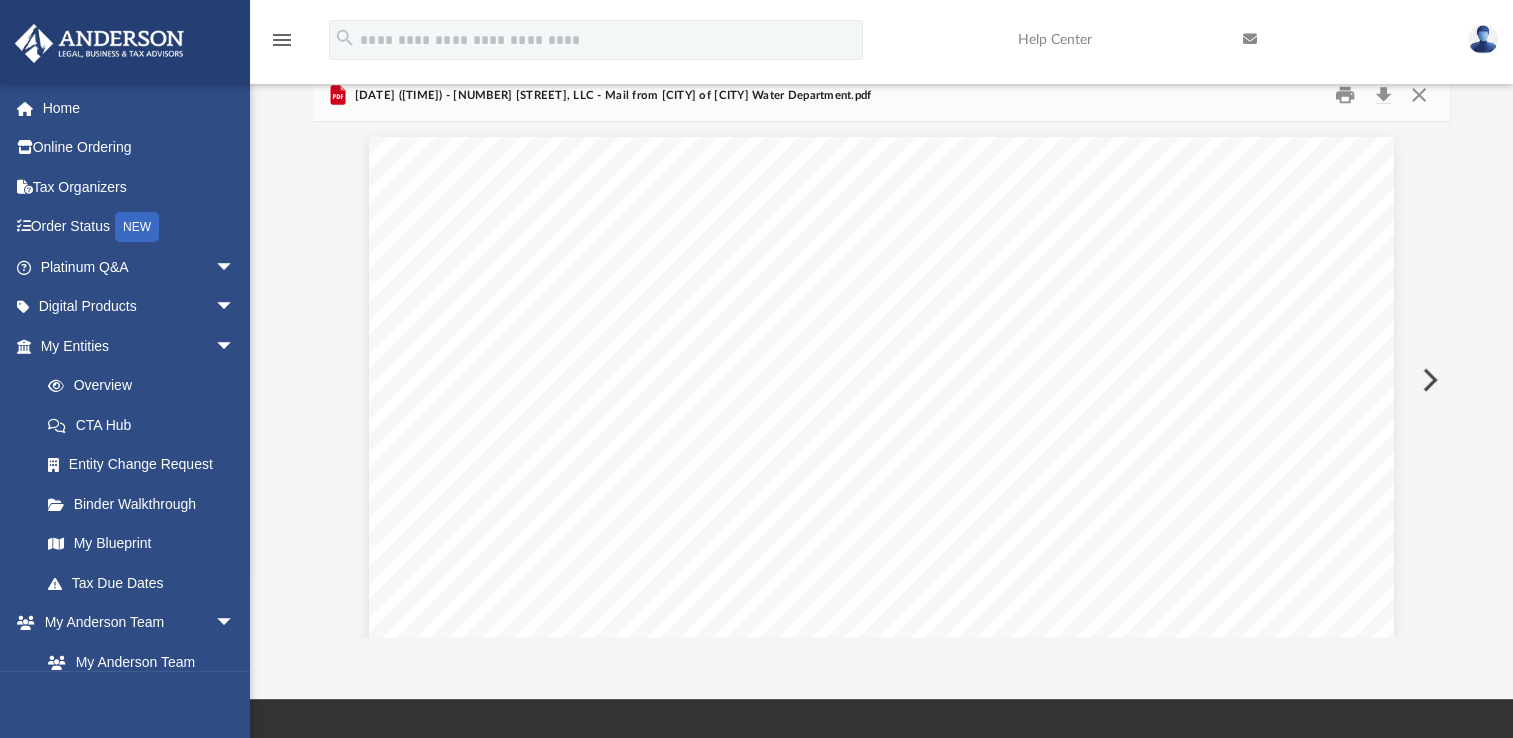 click at bounding box center (1428, 380) 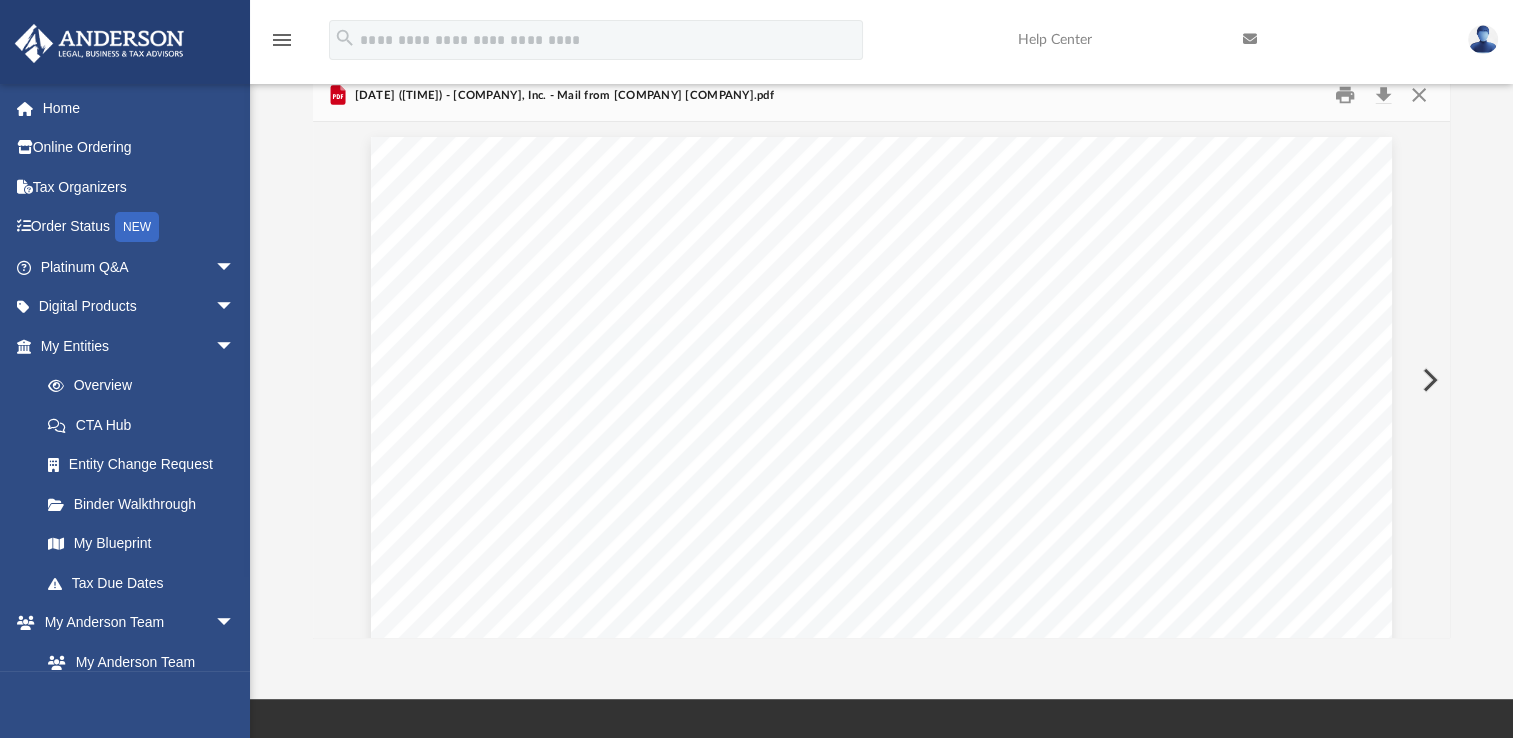 click at bounding box center (1428, 380) 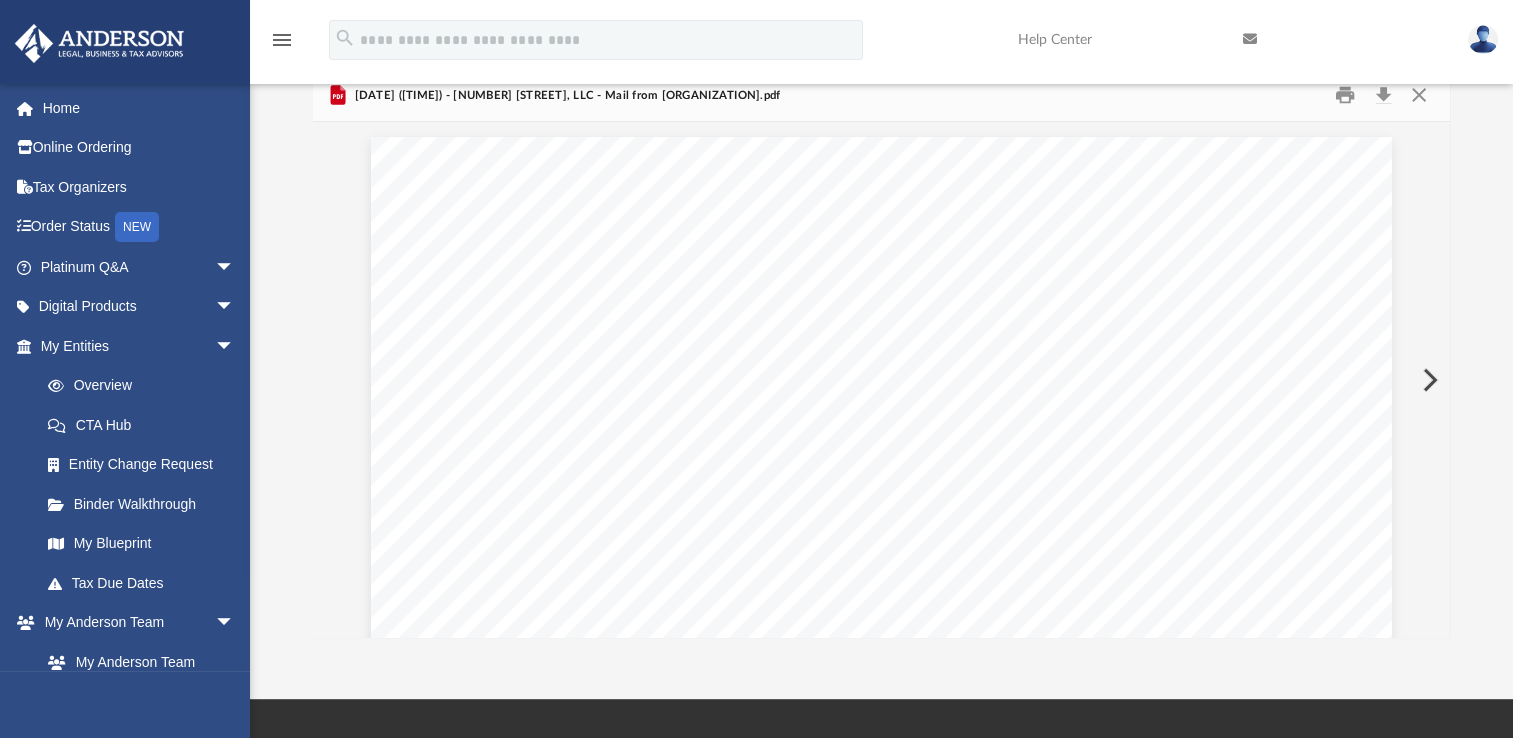 click at bounding box center [1428, 380] 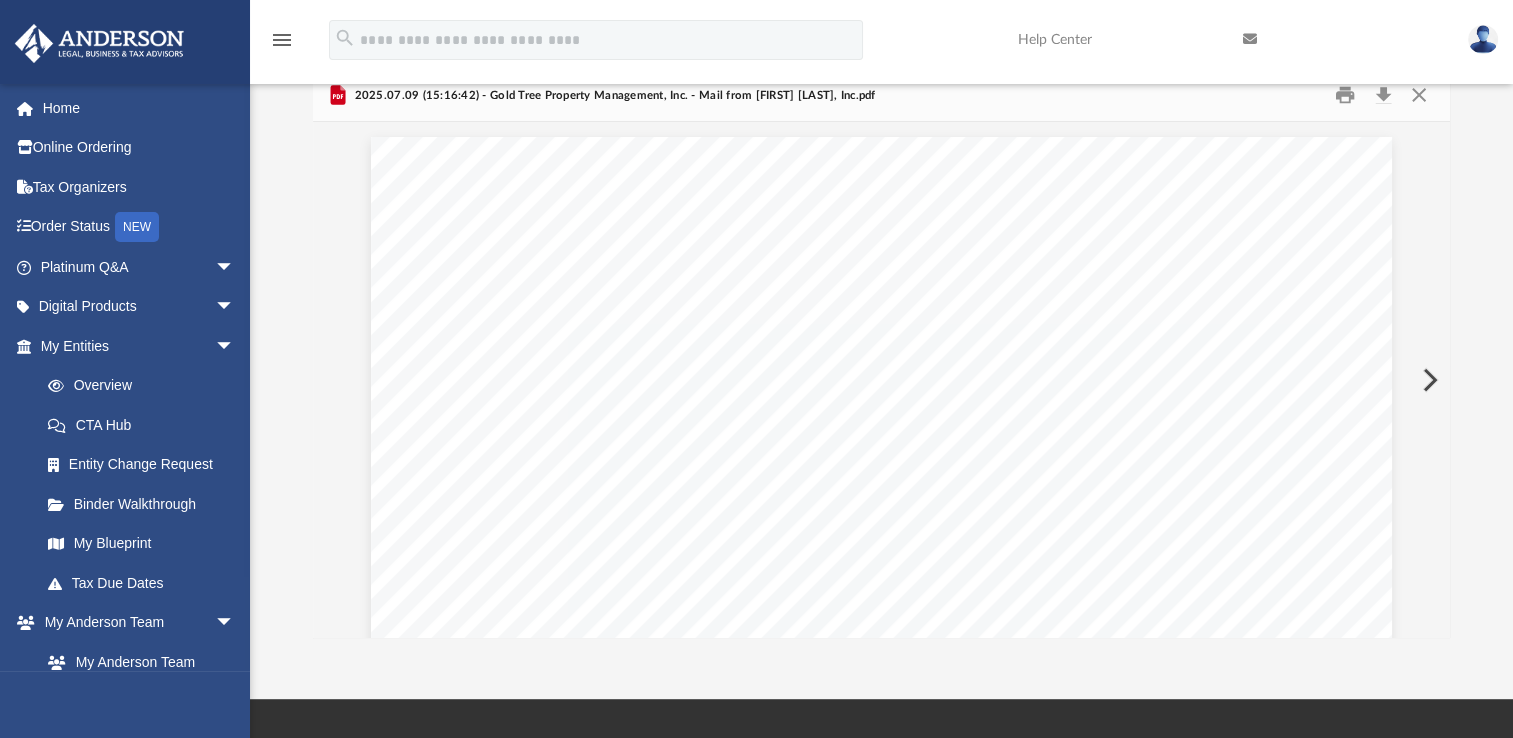 click at bounding box center (1428, 380) 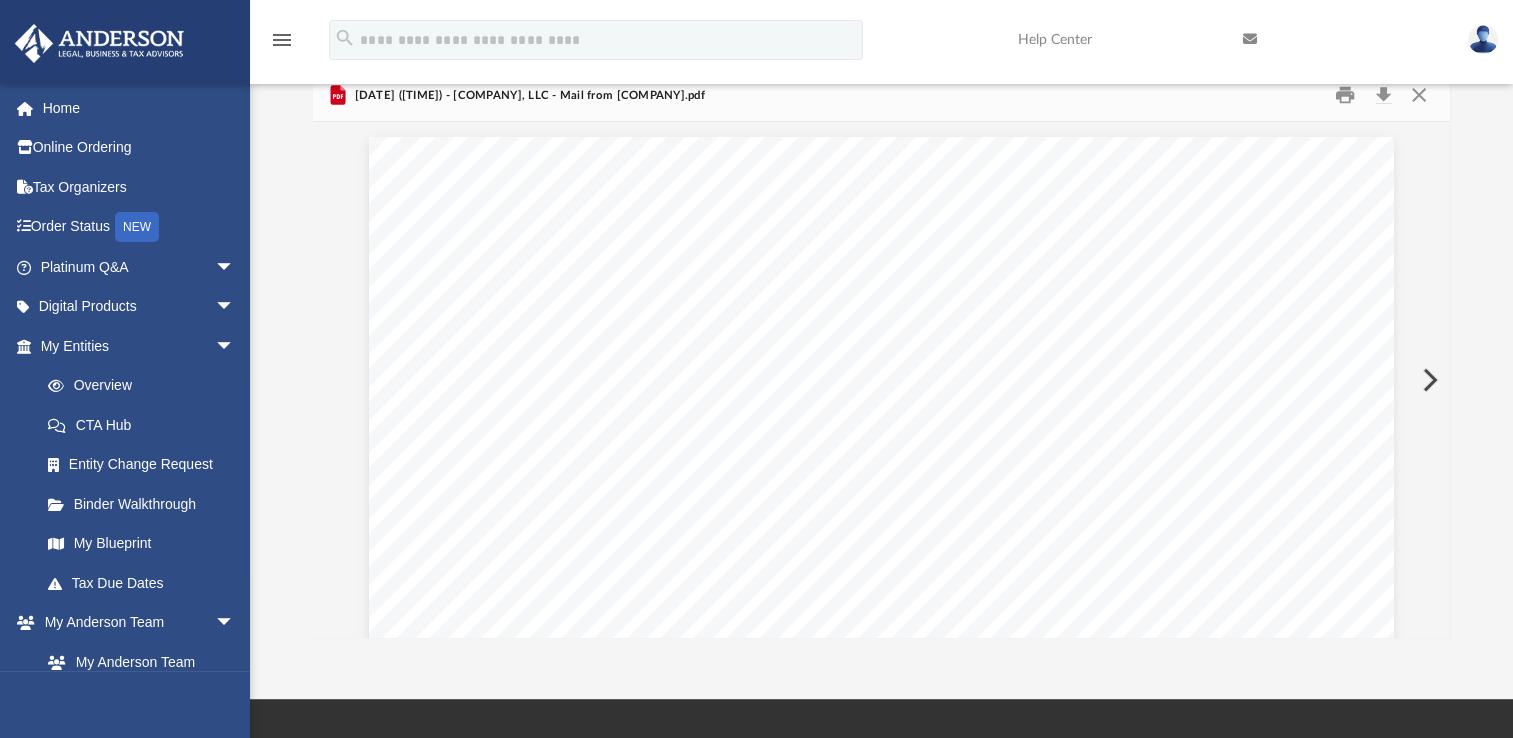 click at bounding box center [1428, 380] 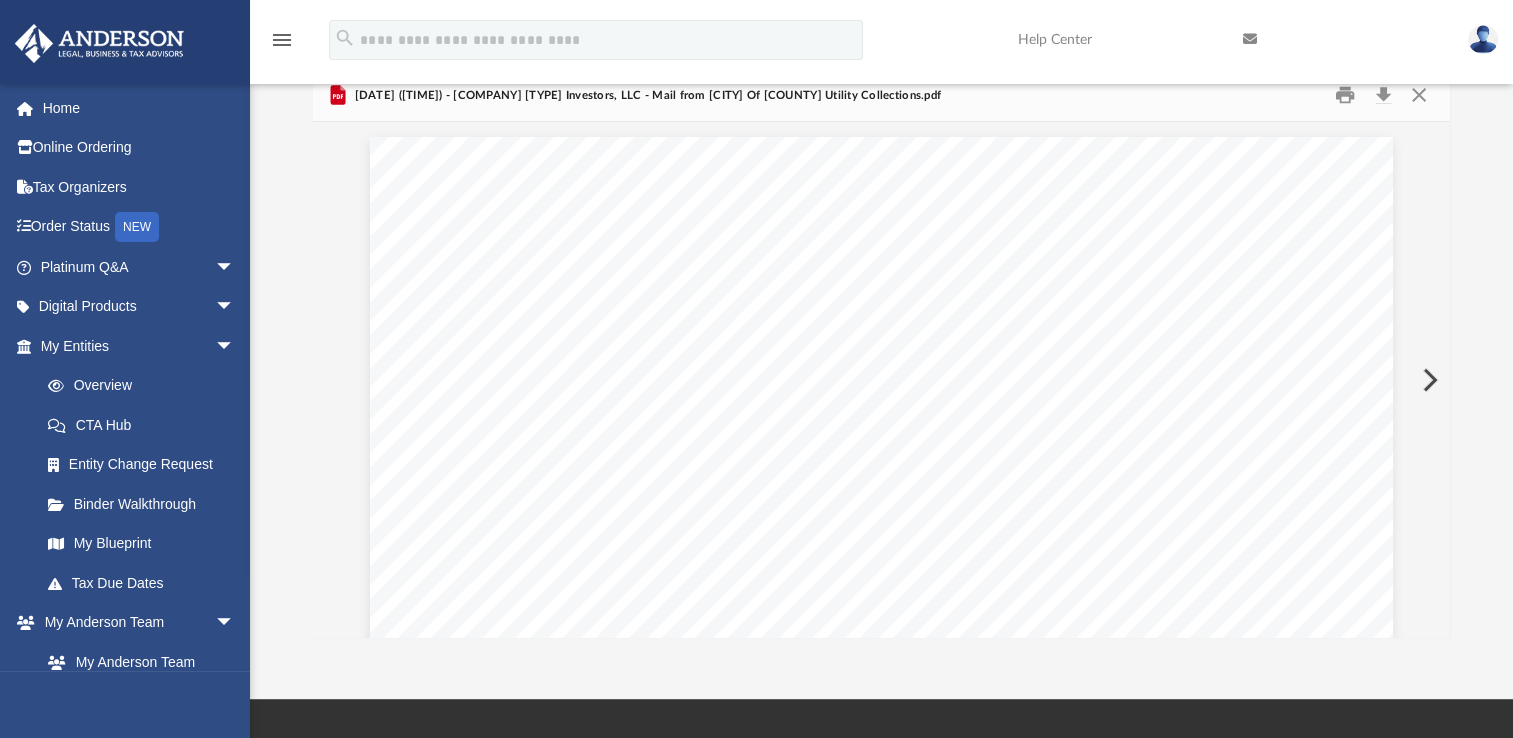 click at bounding box center [1428, 380] 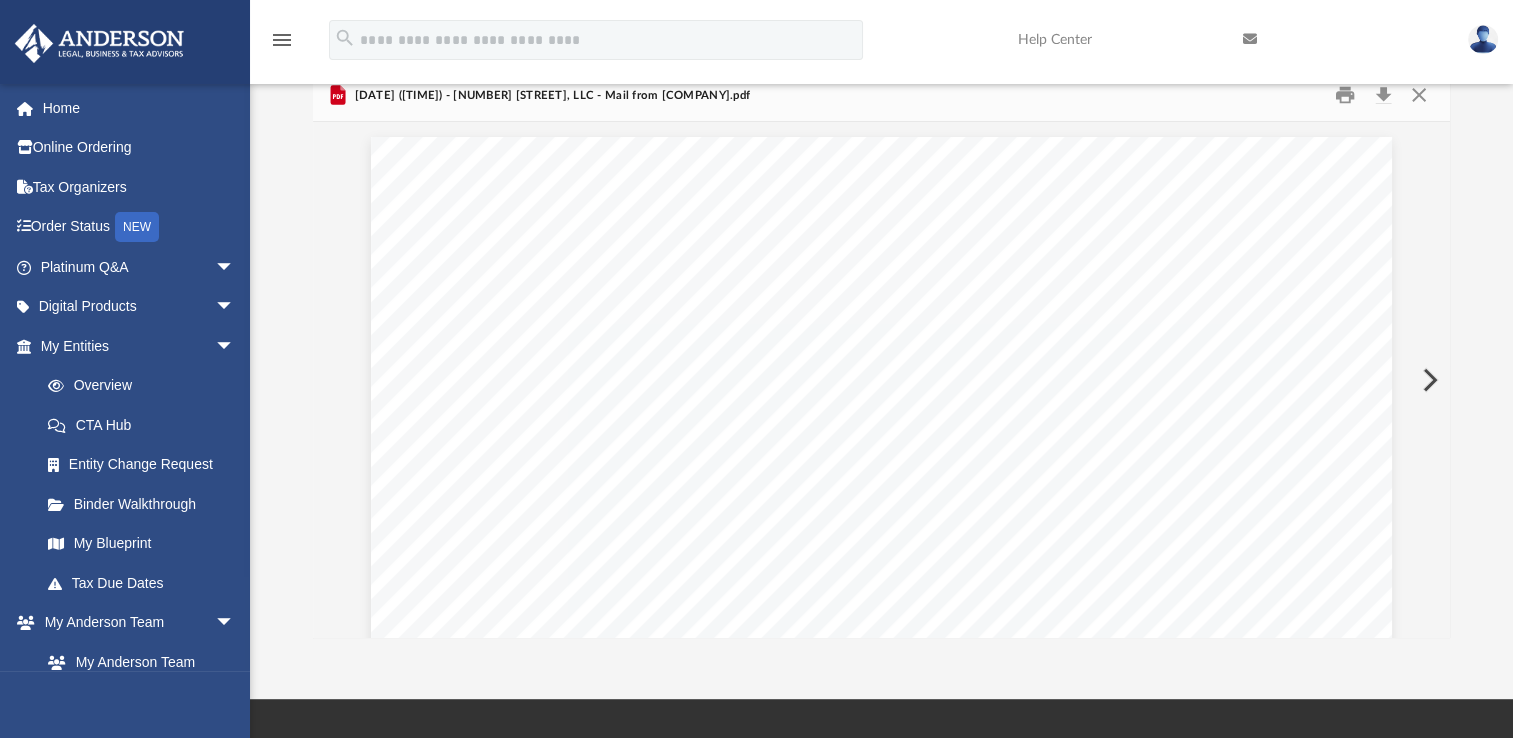 click at bounding box center [1428, 380] 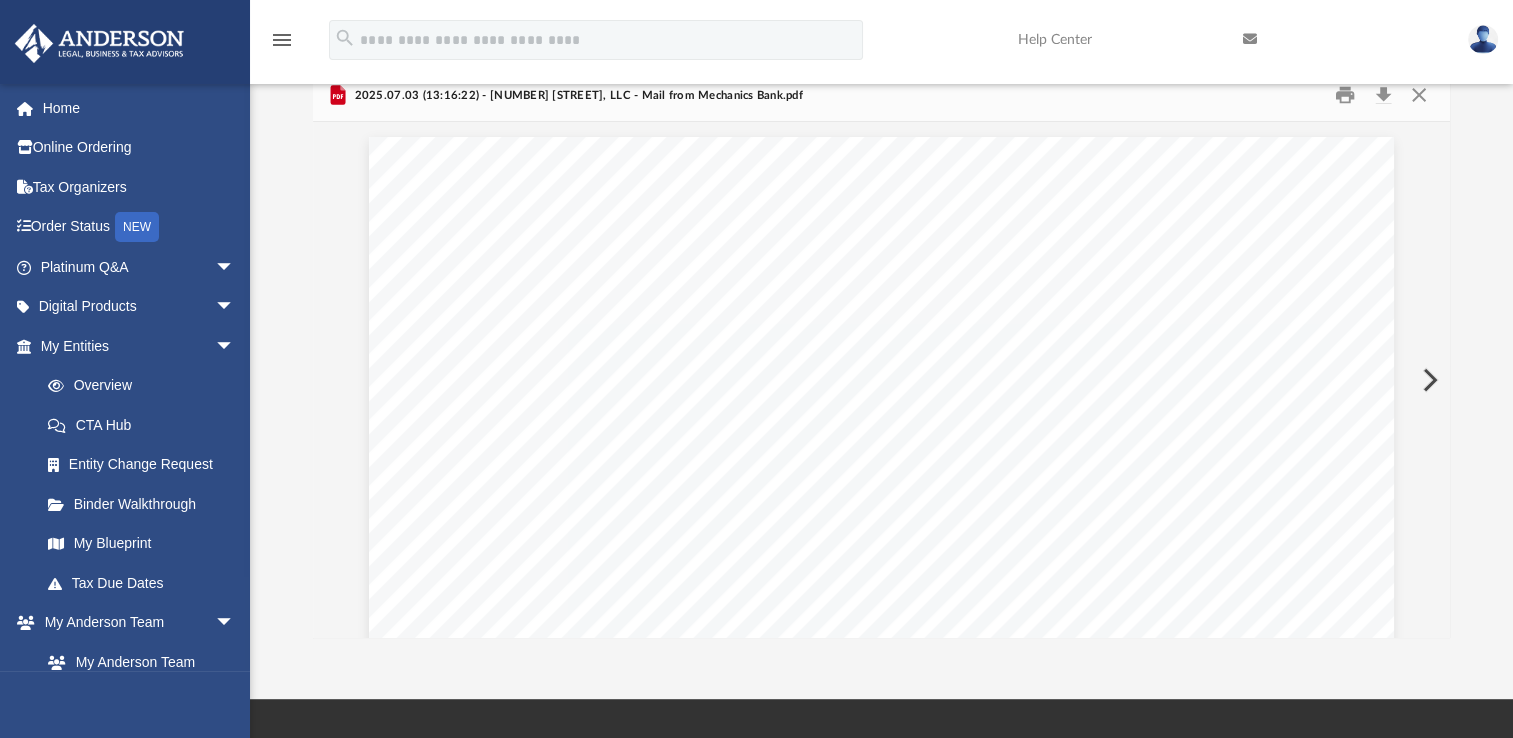 click at bounding box center [1428, 380] 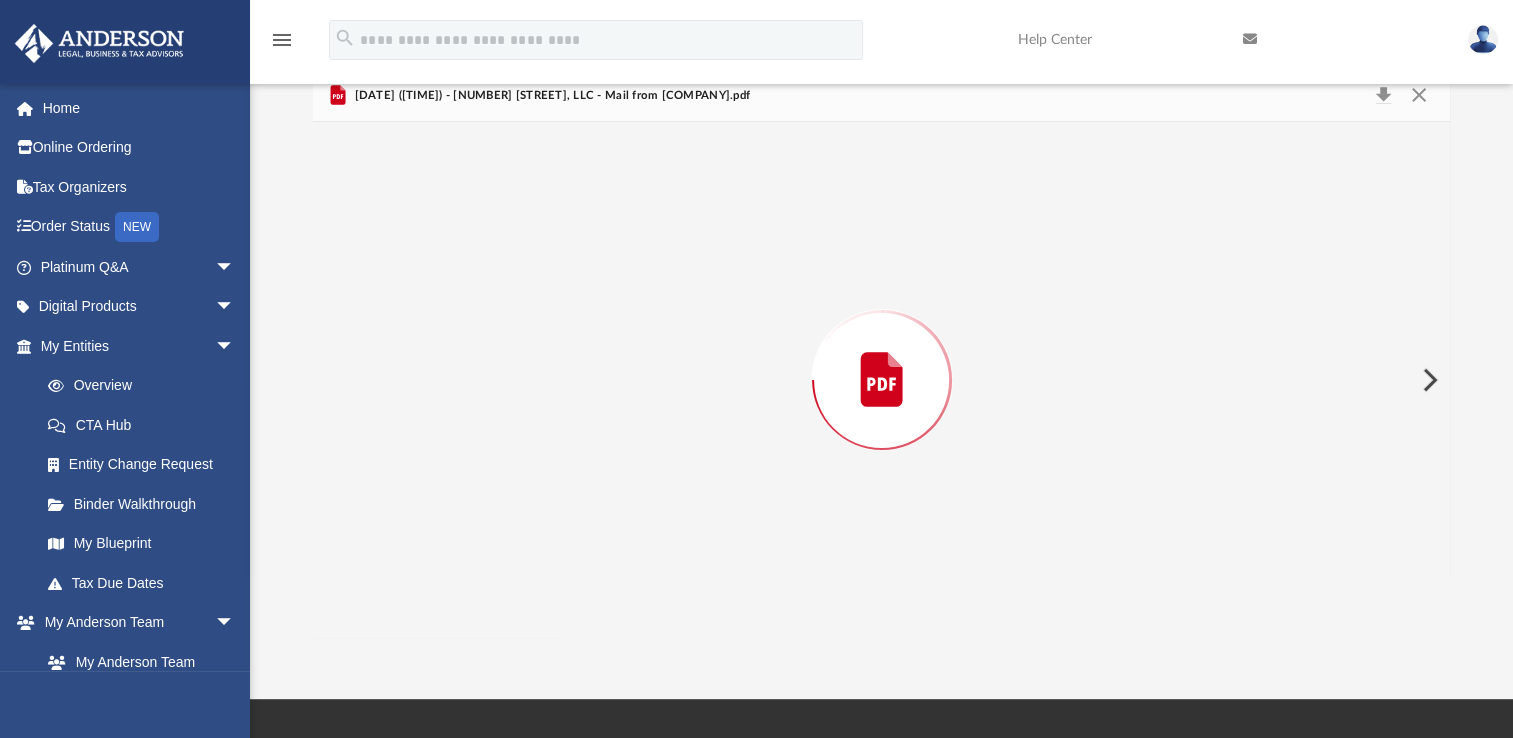 click at bounding box center [1428, 380] 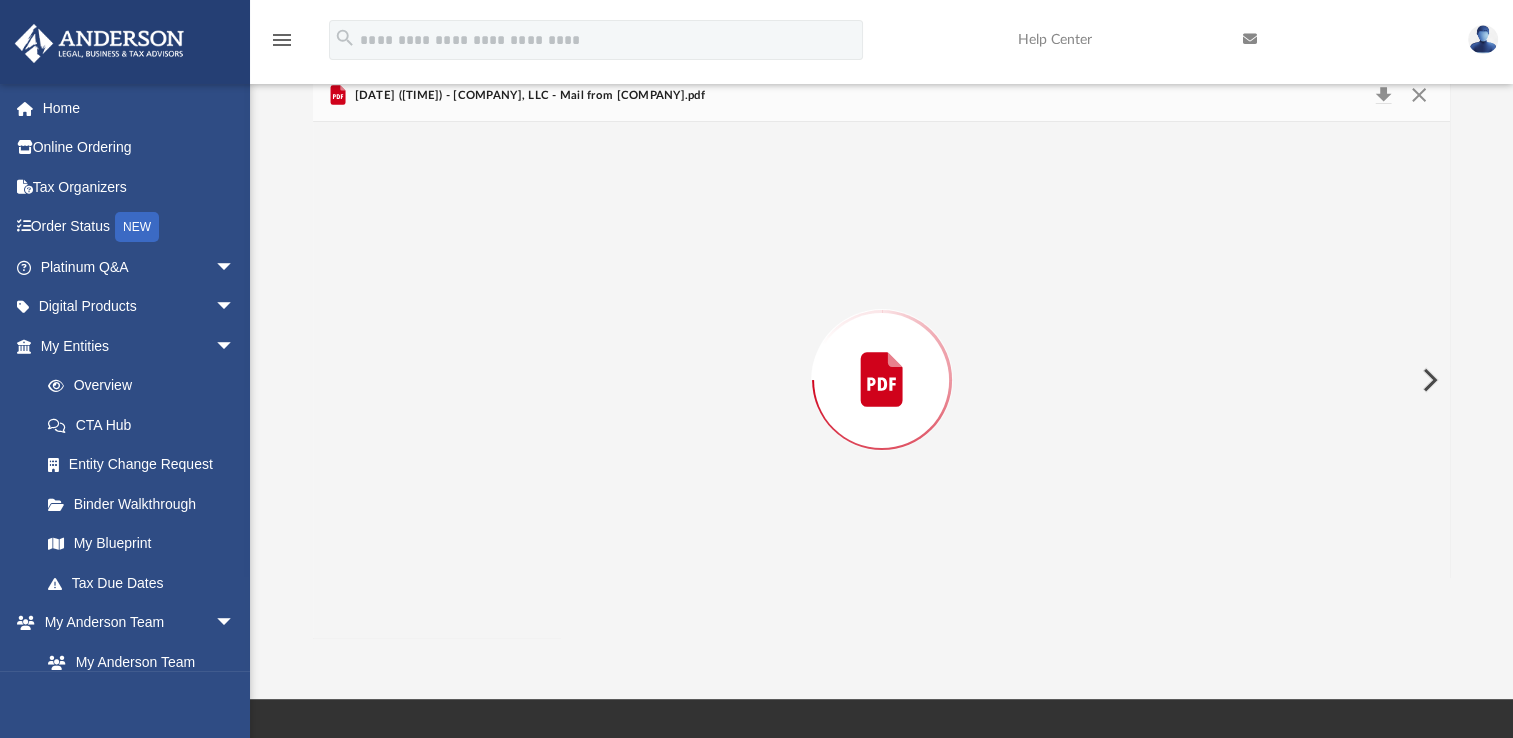 click at bounding box center (1428, 380) 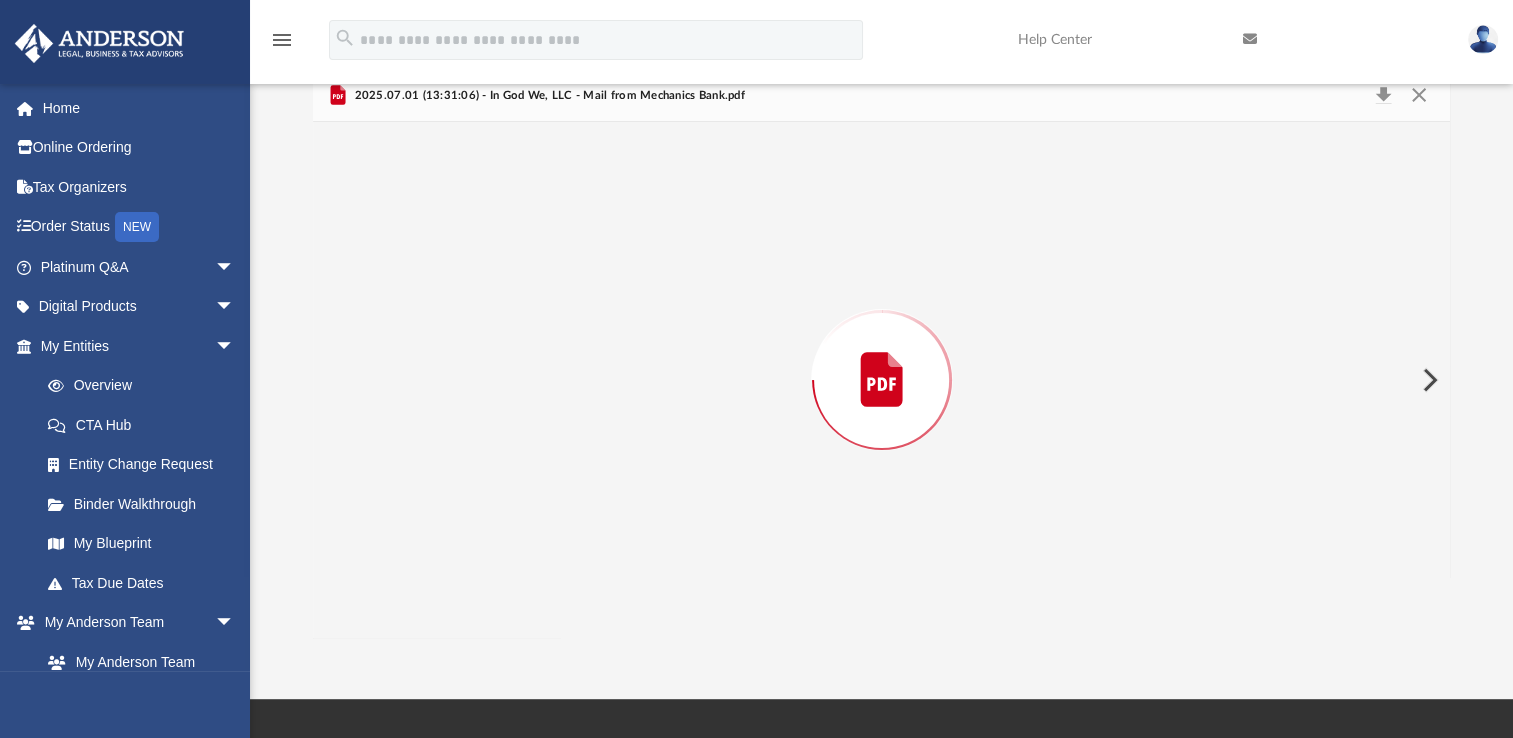 click at bounding box center [1428, 380] 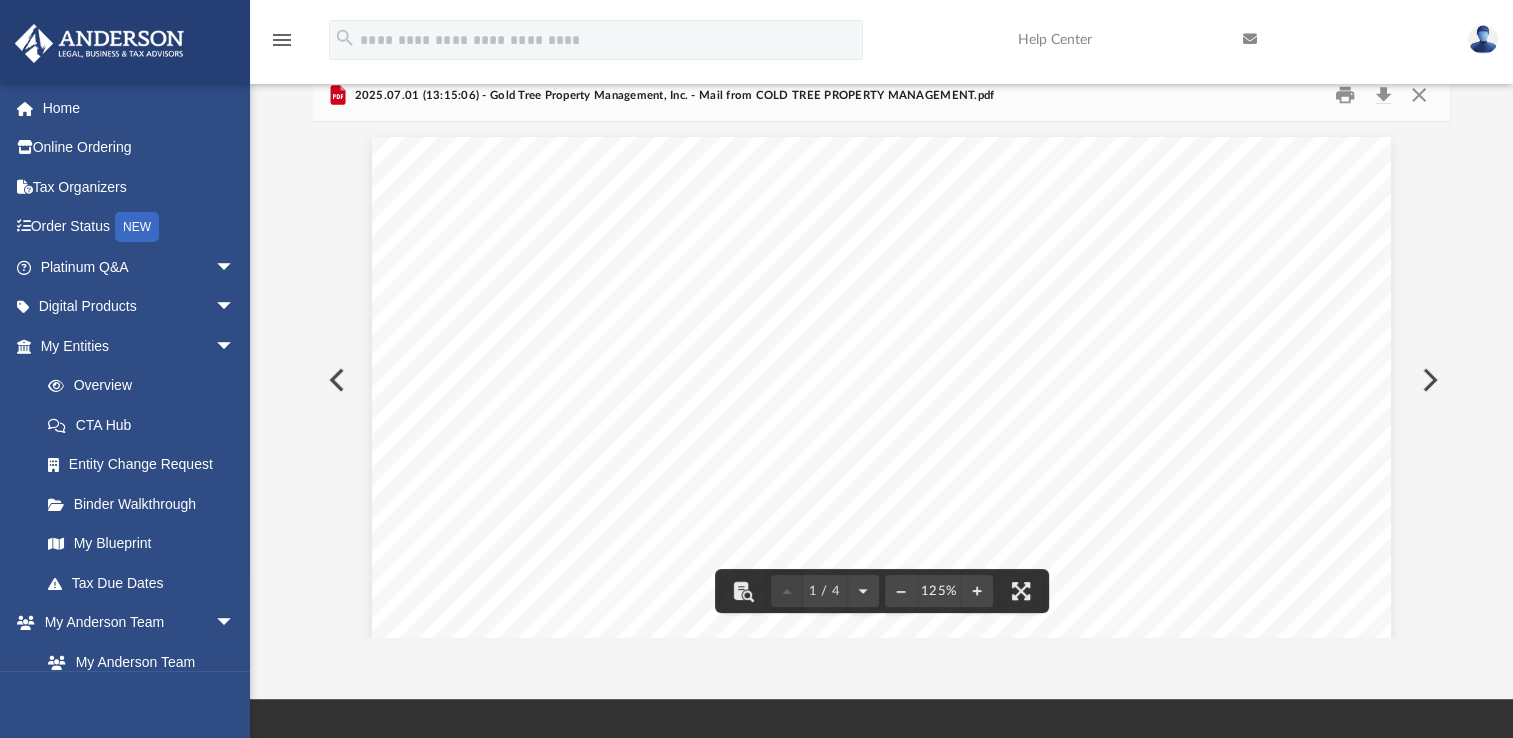 click at bounding box center (1428, 380) 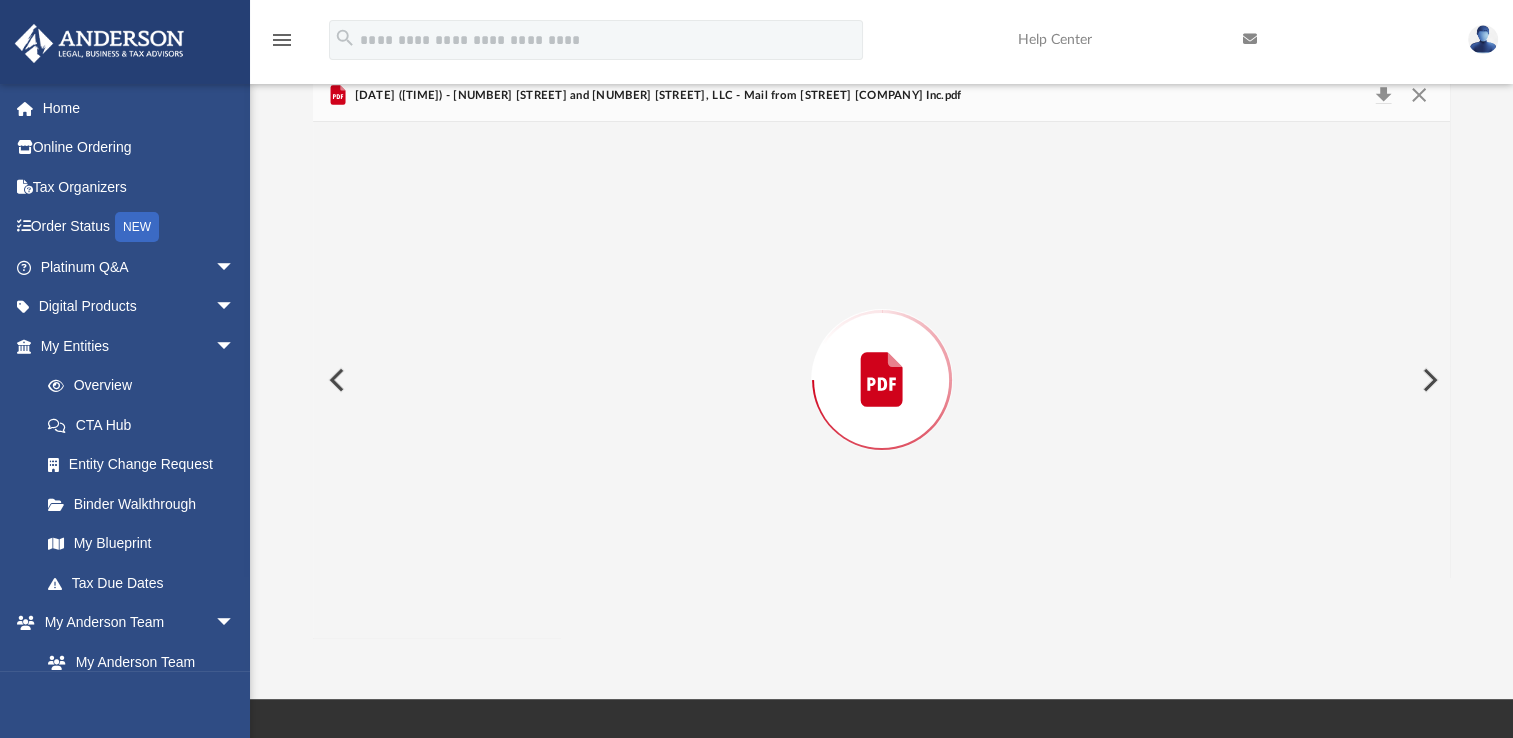 click at bounding box center (1428, 380) 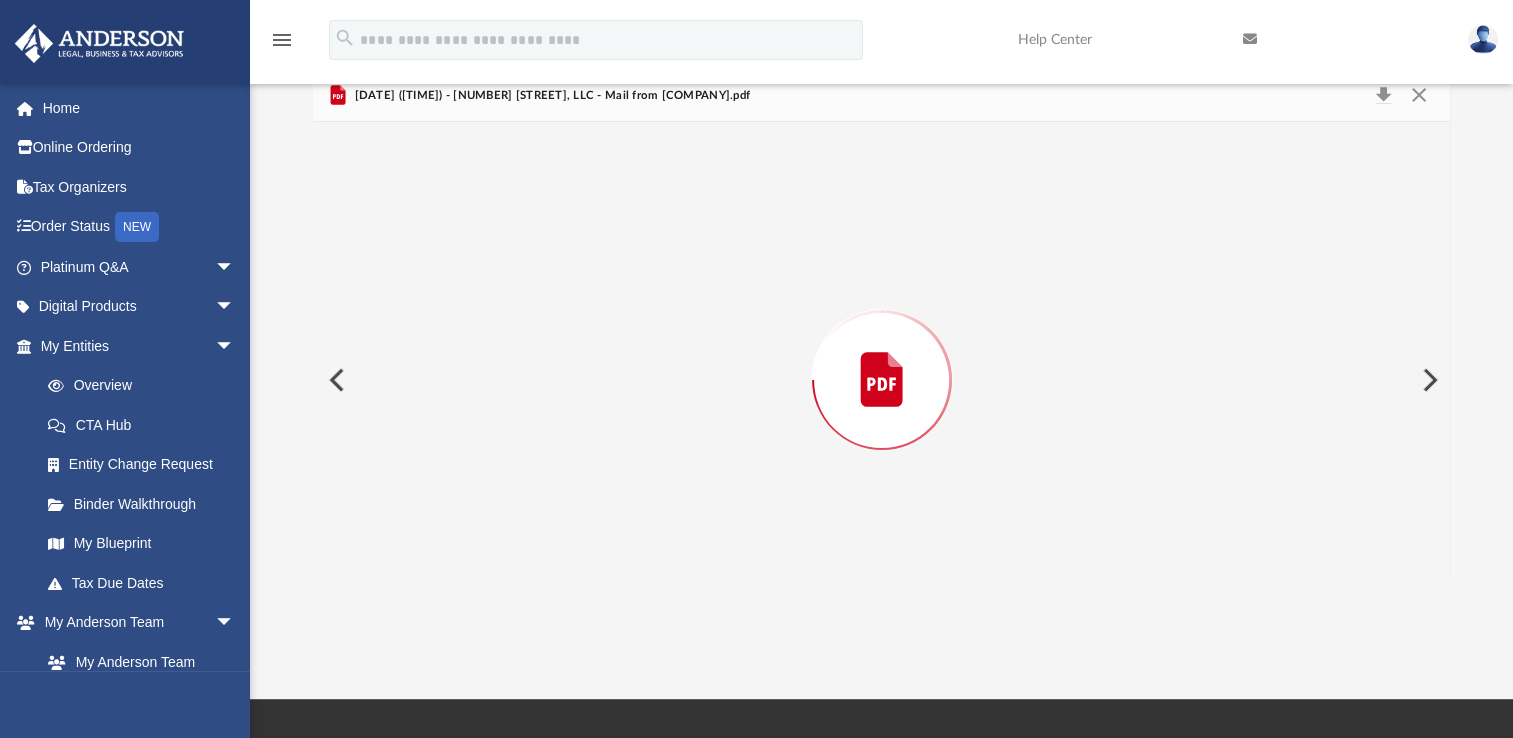 click at bounding box center (1428, 380) 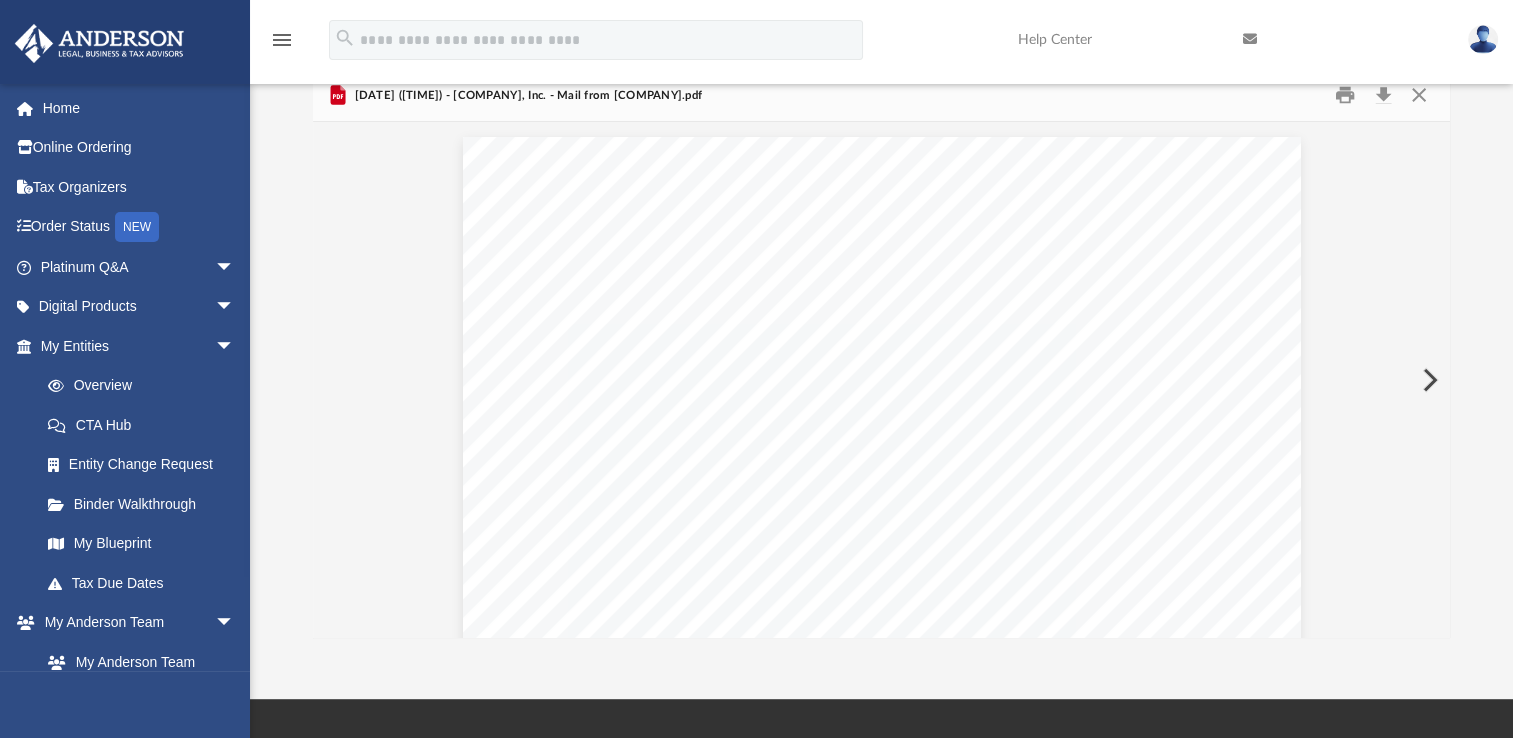 click at bounding box center (1428, 380) 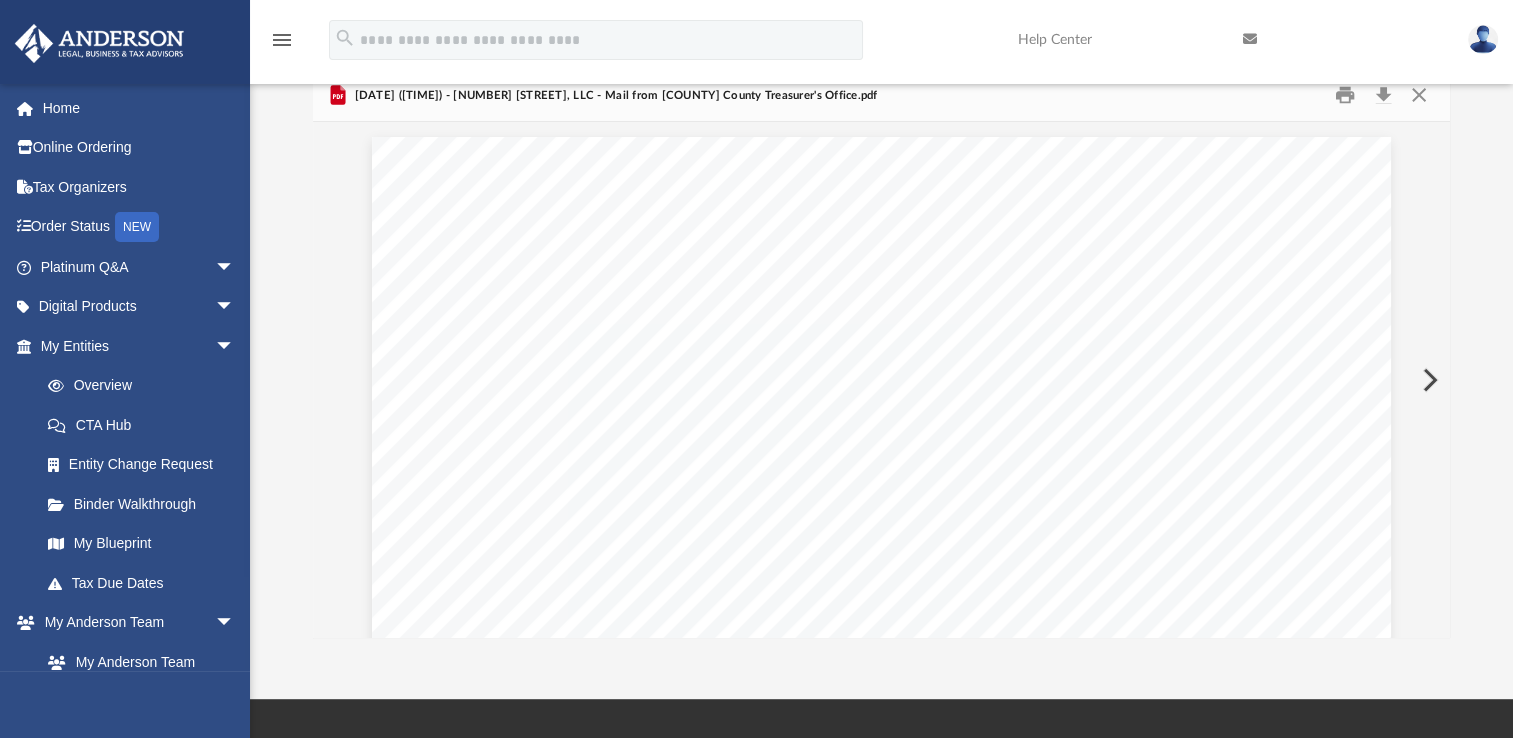 click at bounding box center (1428, 380) 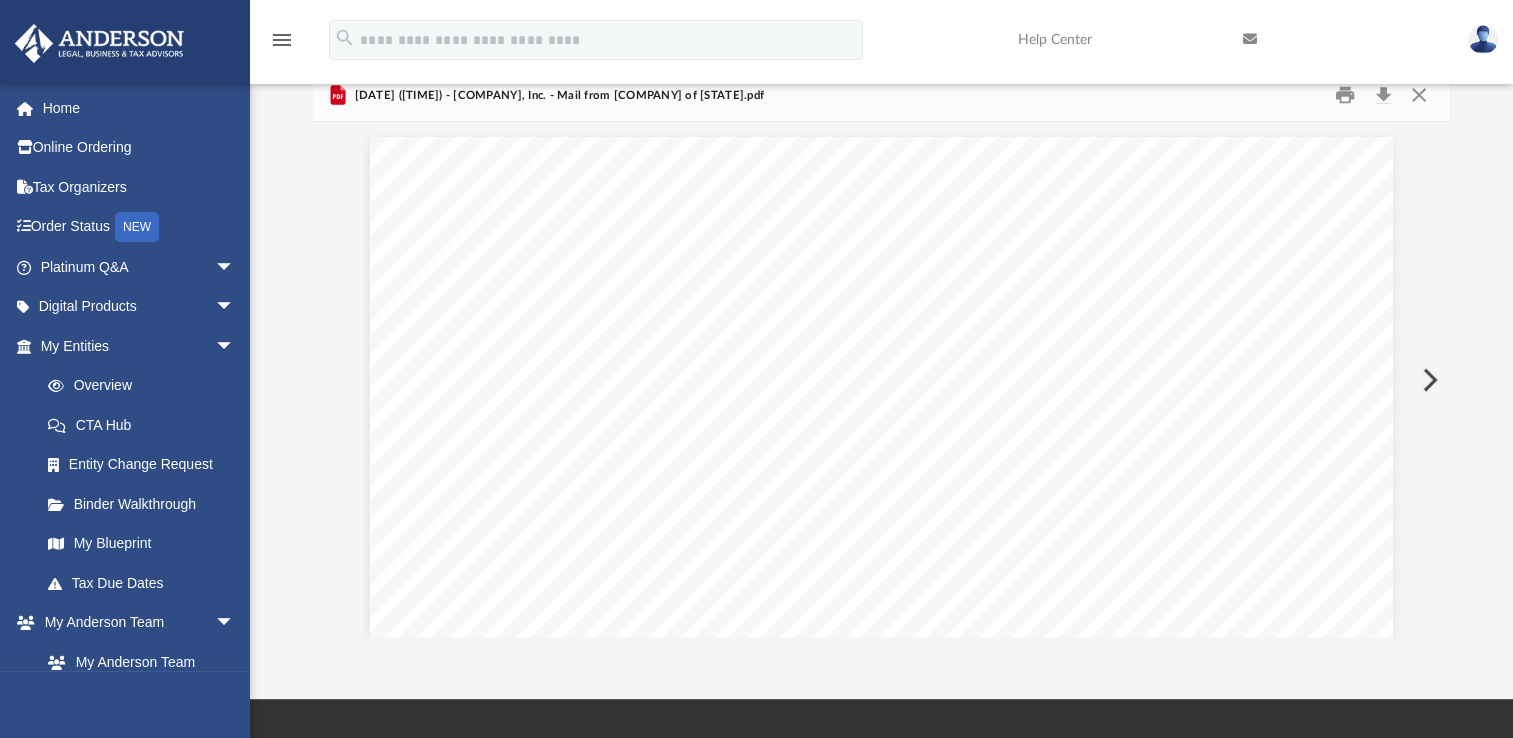 click at bounding box center [1428, 380] 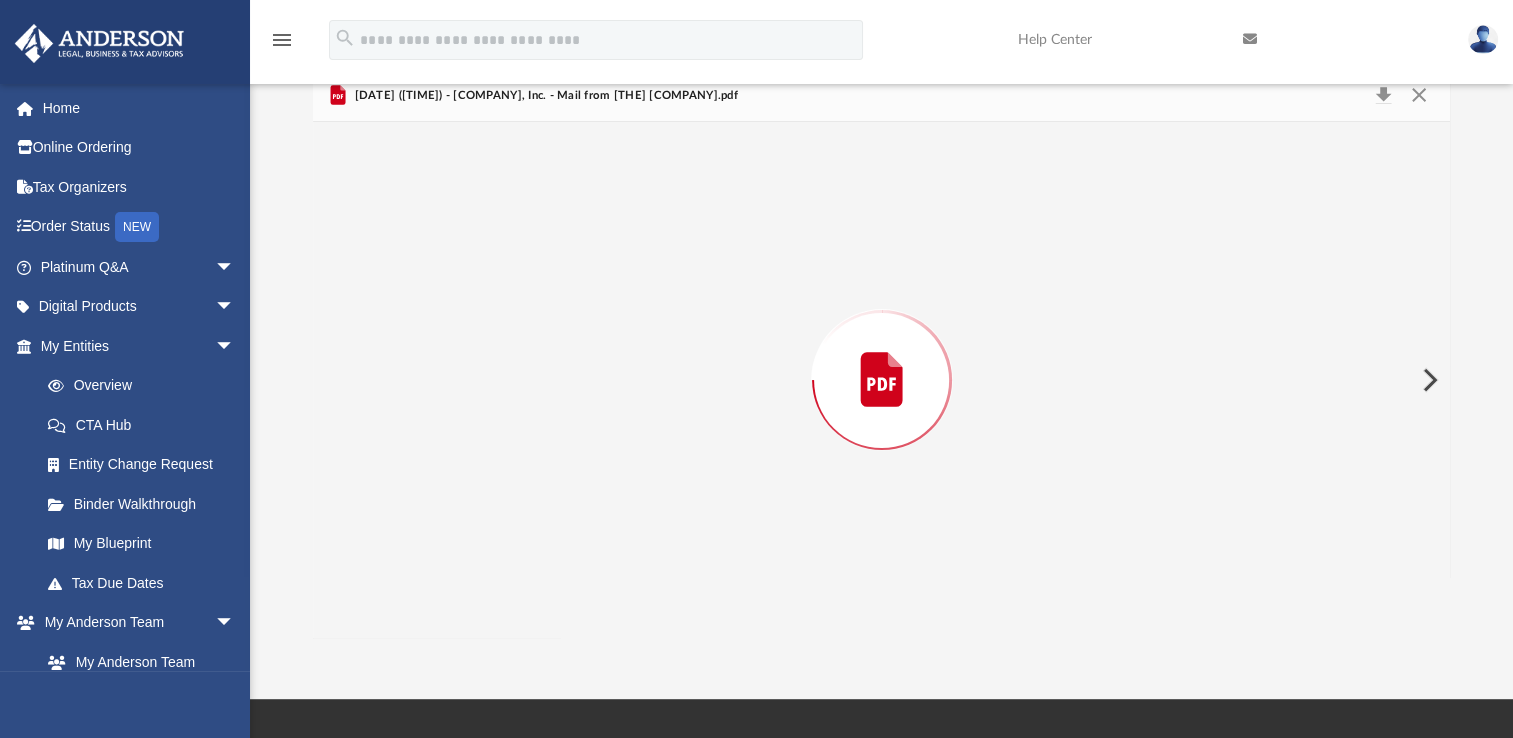 click at bounding box center (1428, 380) 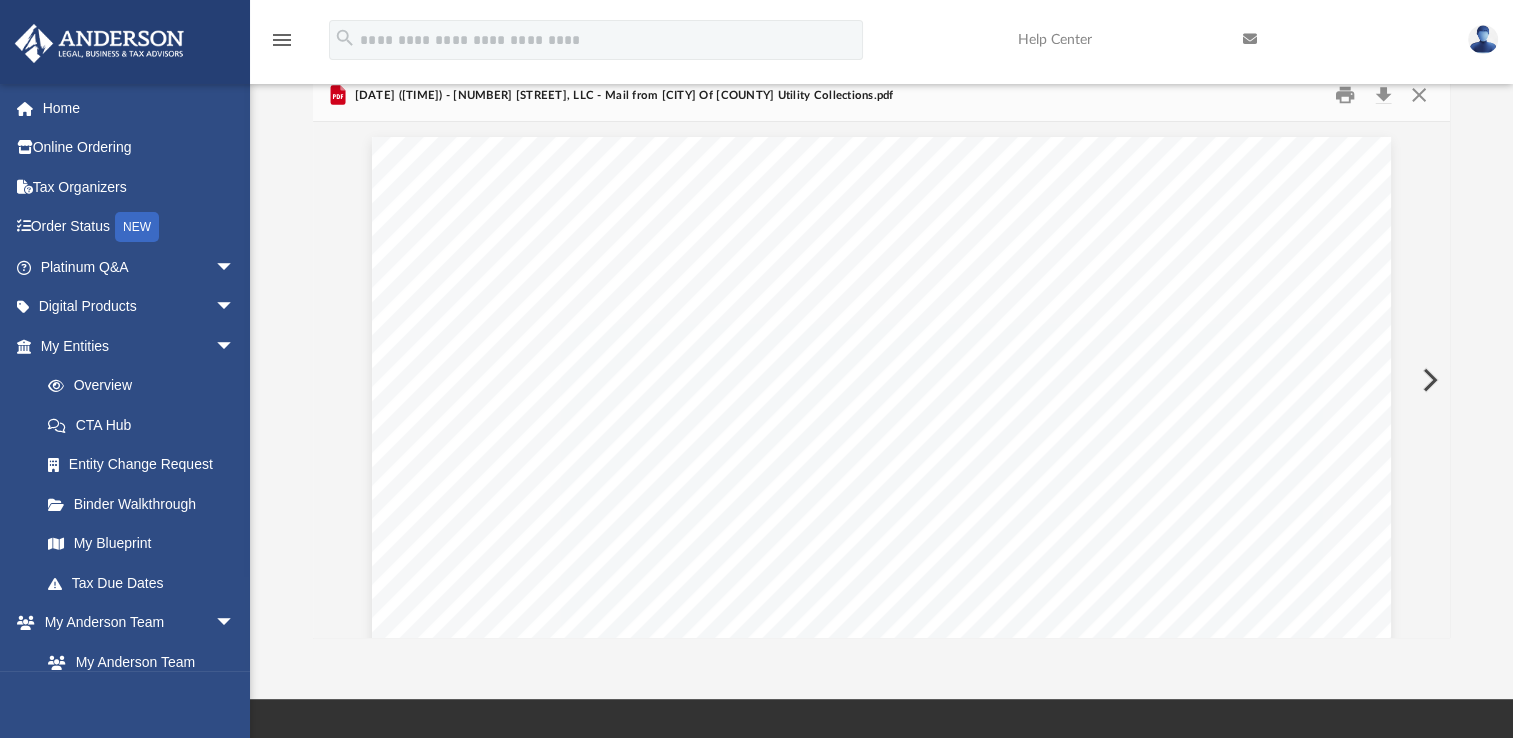 click at bounding box center (1428, 380) 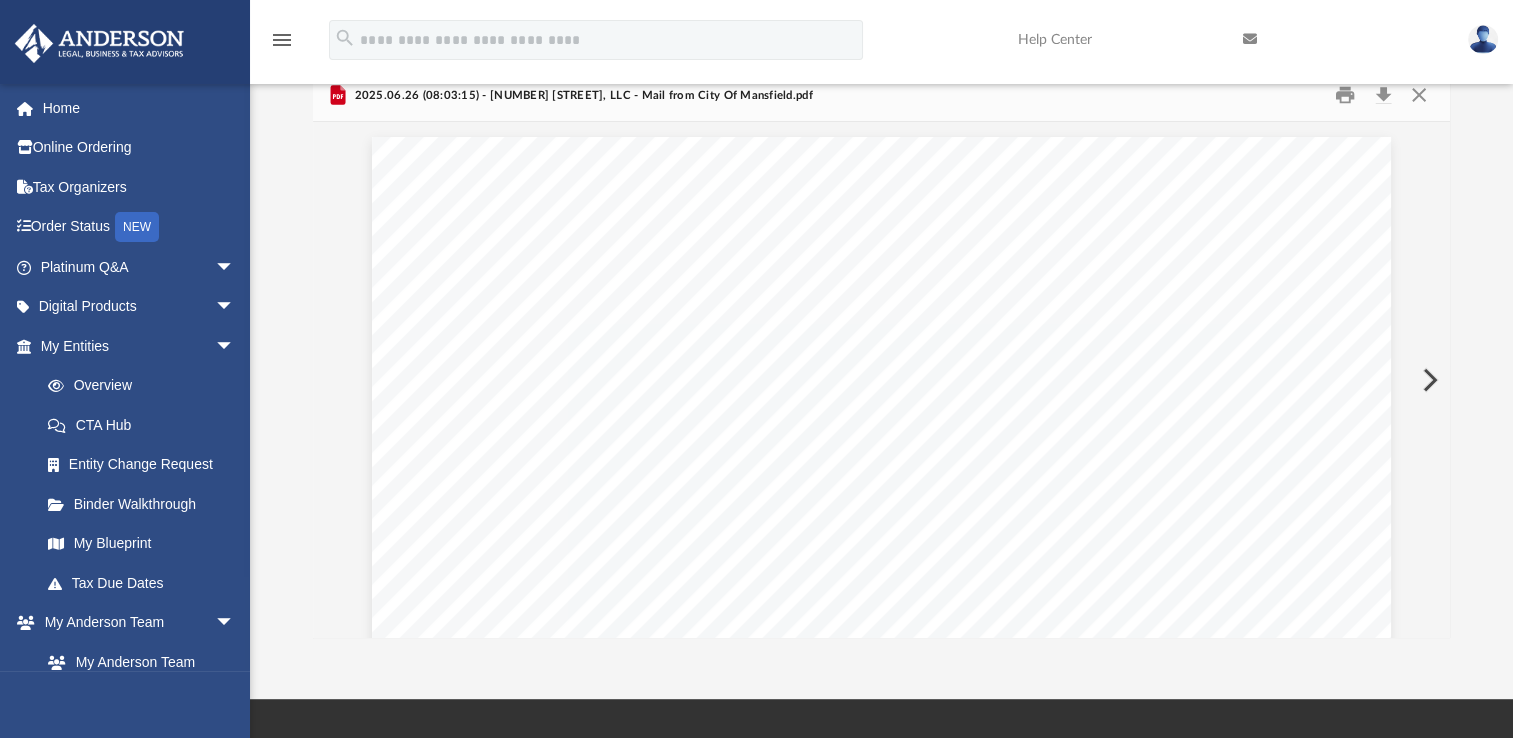 click at bounding box center (1428, 380) 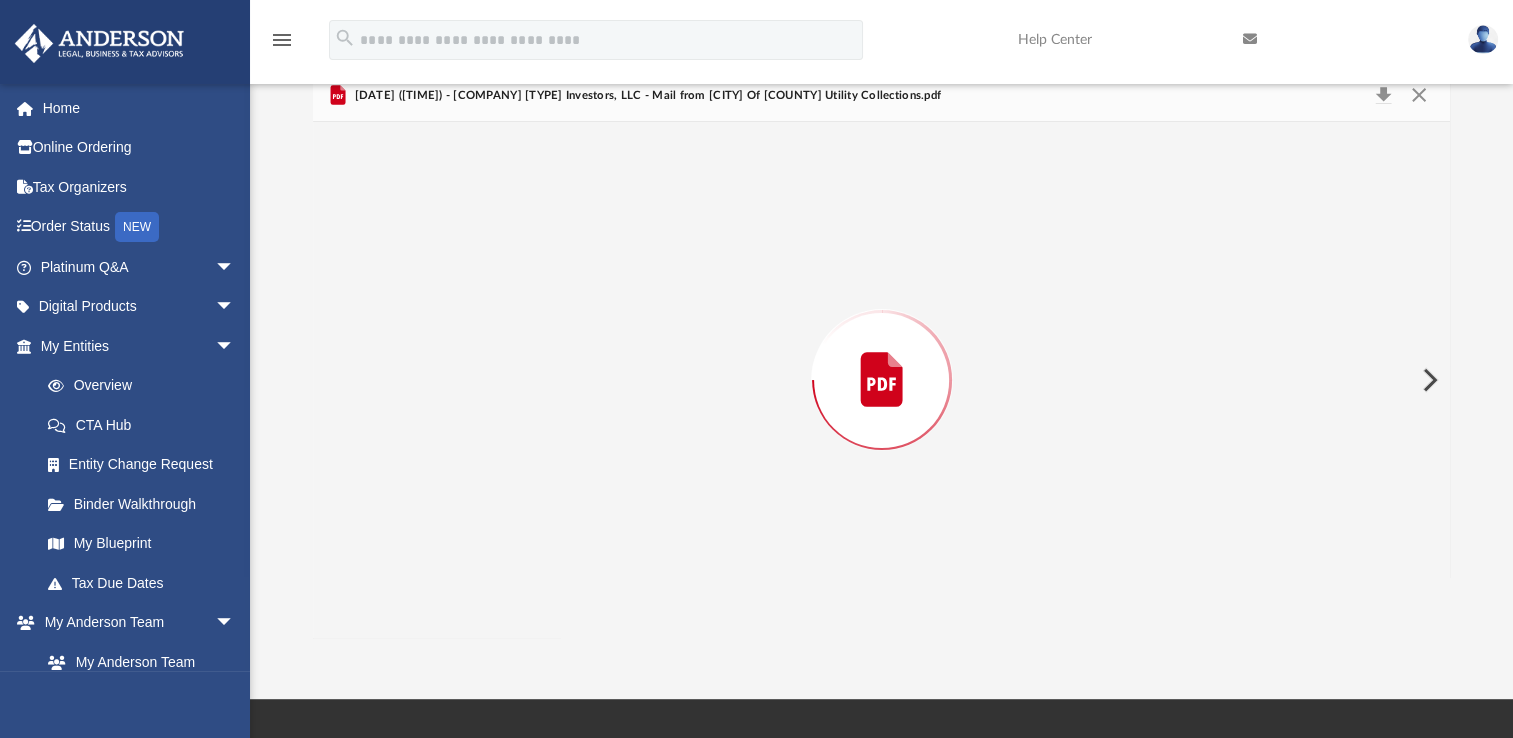 click at bounding box center [1428, 380] 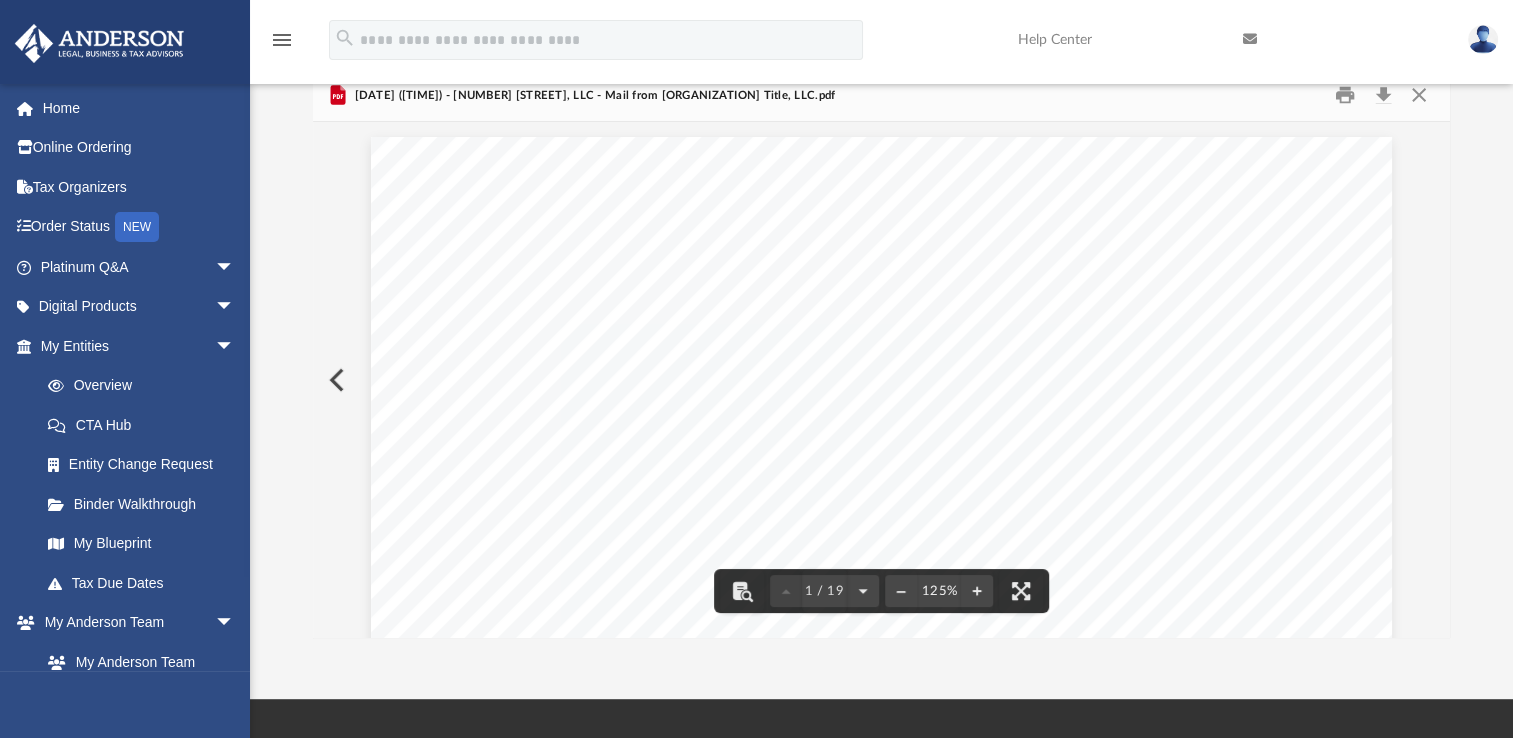 click on "Scroll to top
vertical_align_top" at bounding box center [1457, 632] 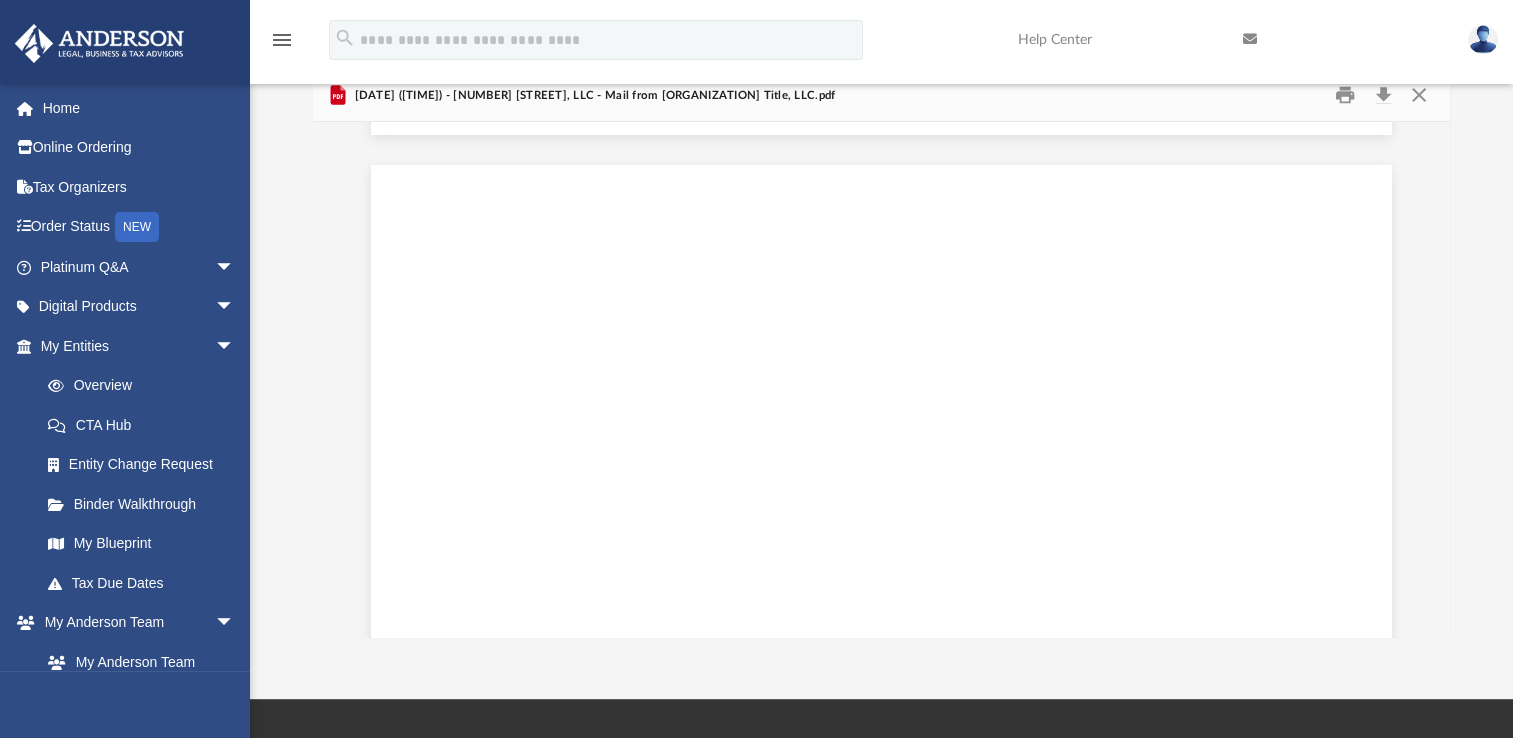 scroll, scrollTop: 17500, scrollLeft: 0, axis: vertical 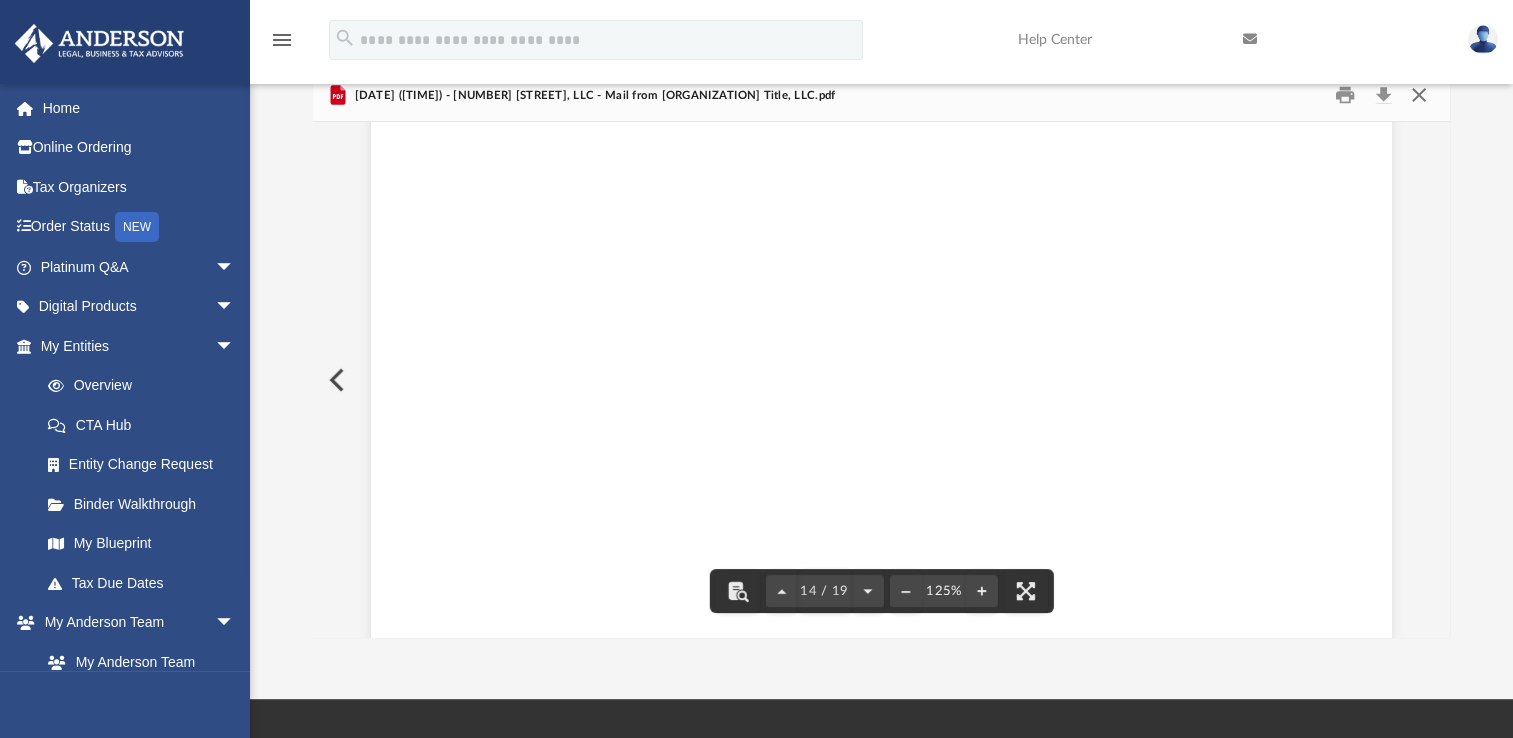click at bounding box center [1418, 95] 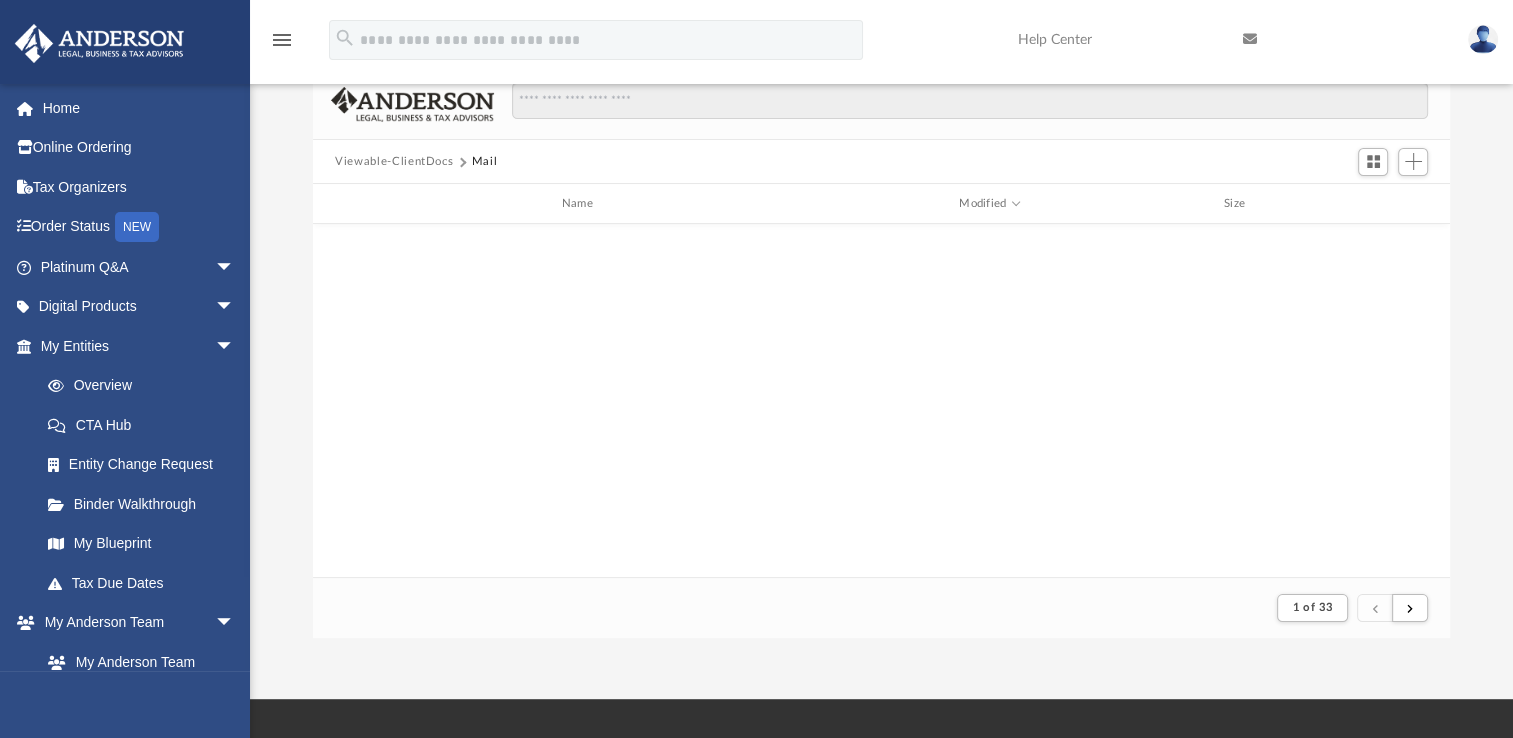 scroll, scrollTop: 2046, scrollLeft: 0, axis: vertical 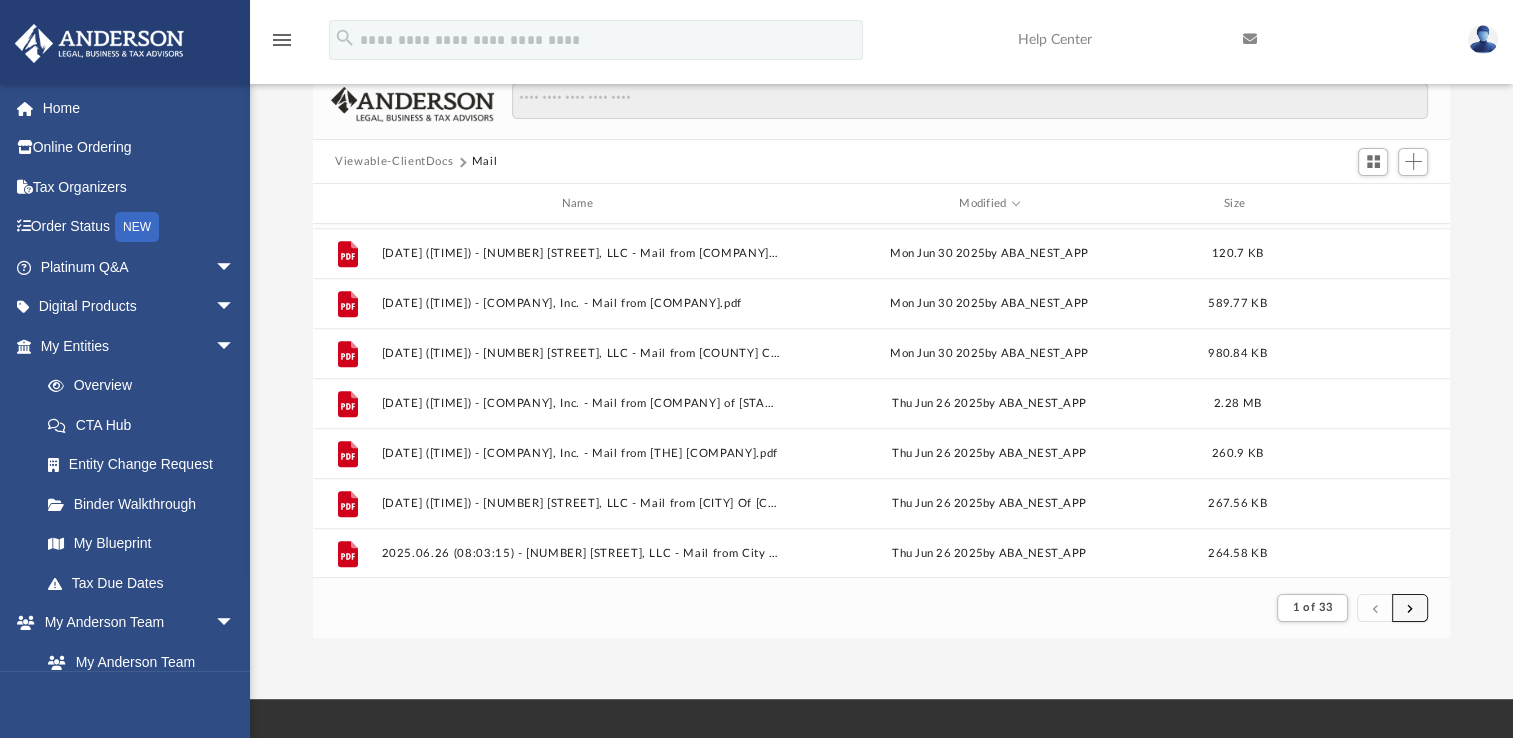 click at bounding box center [1410, 608] 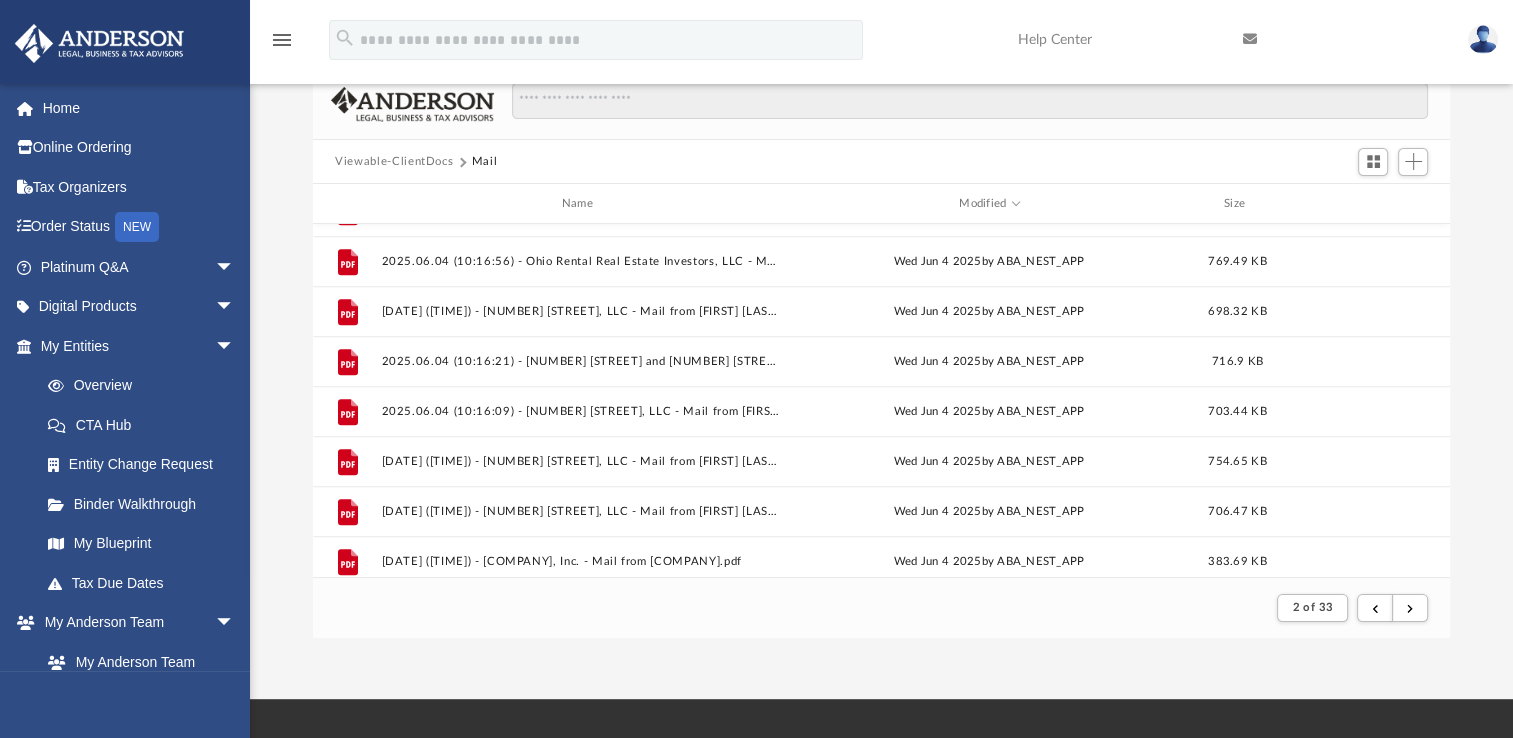 scroll, scrollTop: 2146, scrollLeft: 0, axis: vertical 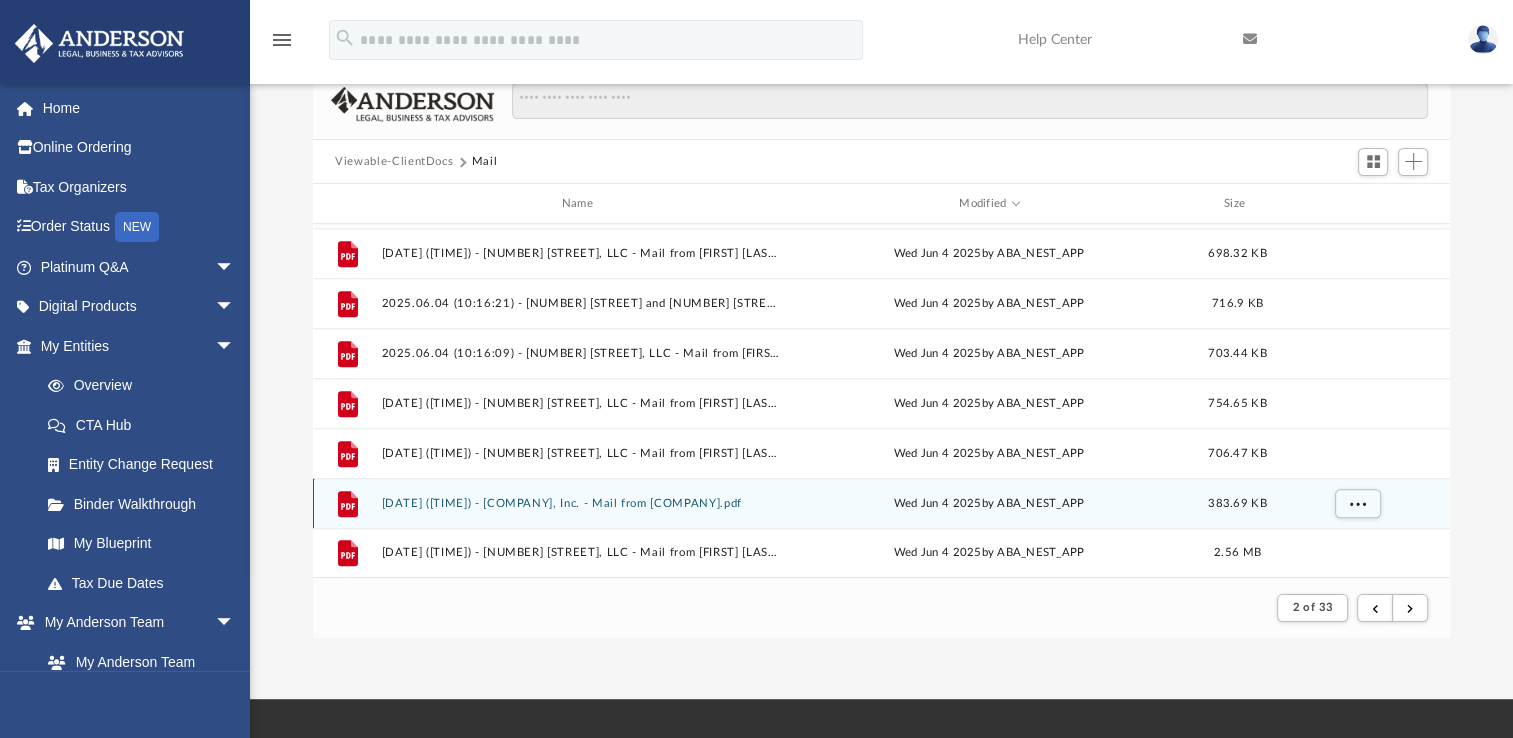 click on "[DATE] ([TIME]) - [COMPANY], Inc. - Mail from [COMPANY].pdf" at bounding box center [581, 503] 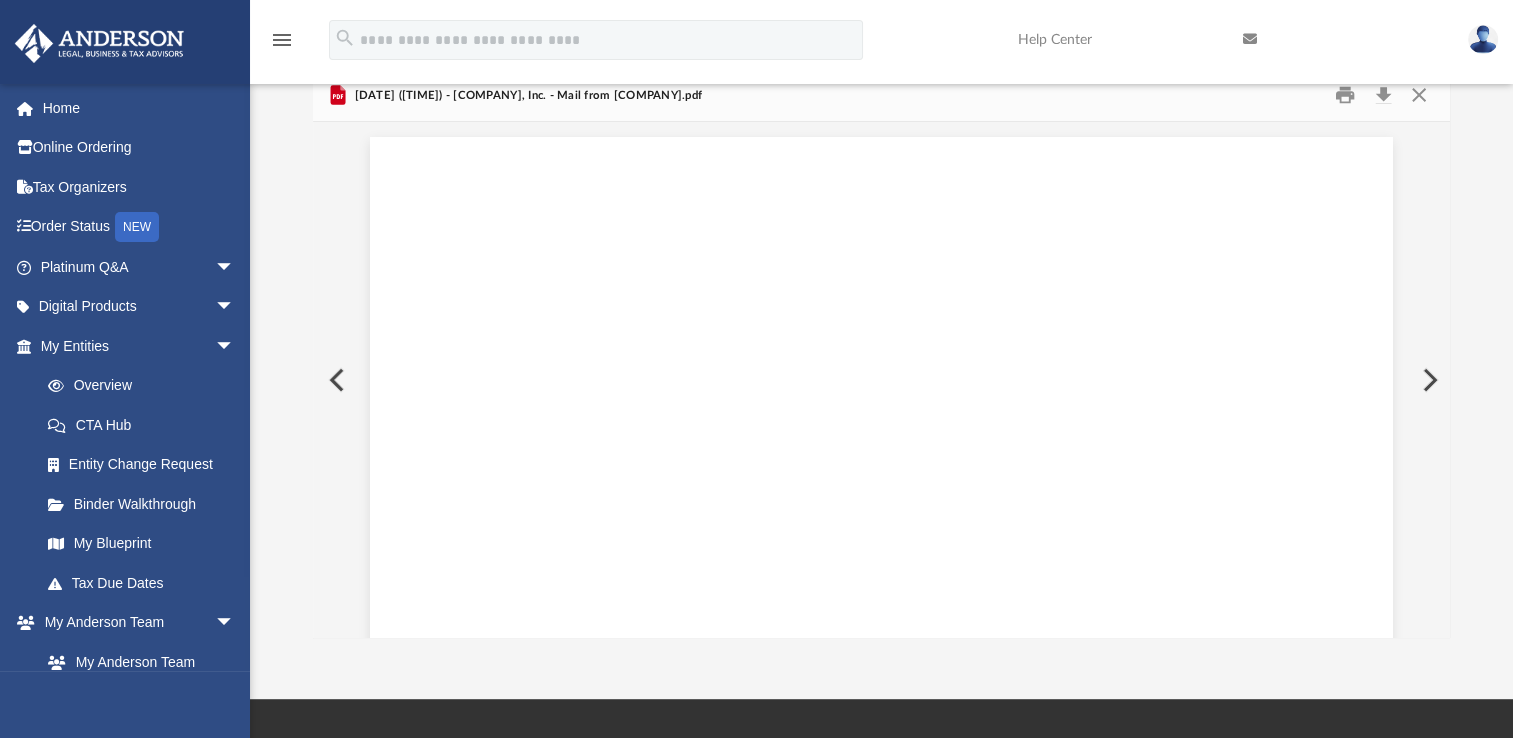 scroll, scrollTop: 1344, scrollLeft: 0, axis: vertical 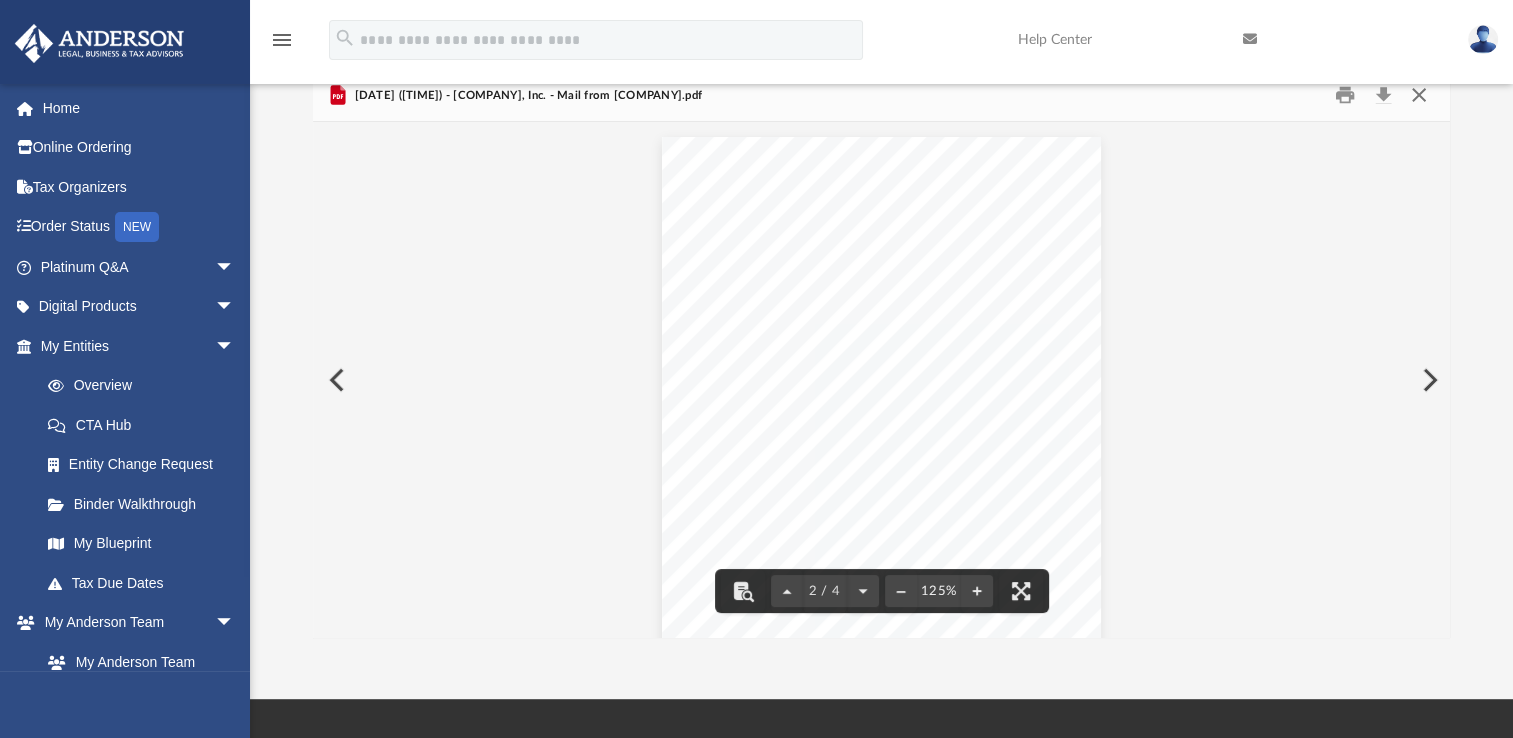 click at bounding box center (1418, 95) 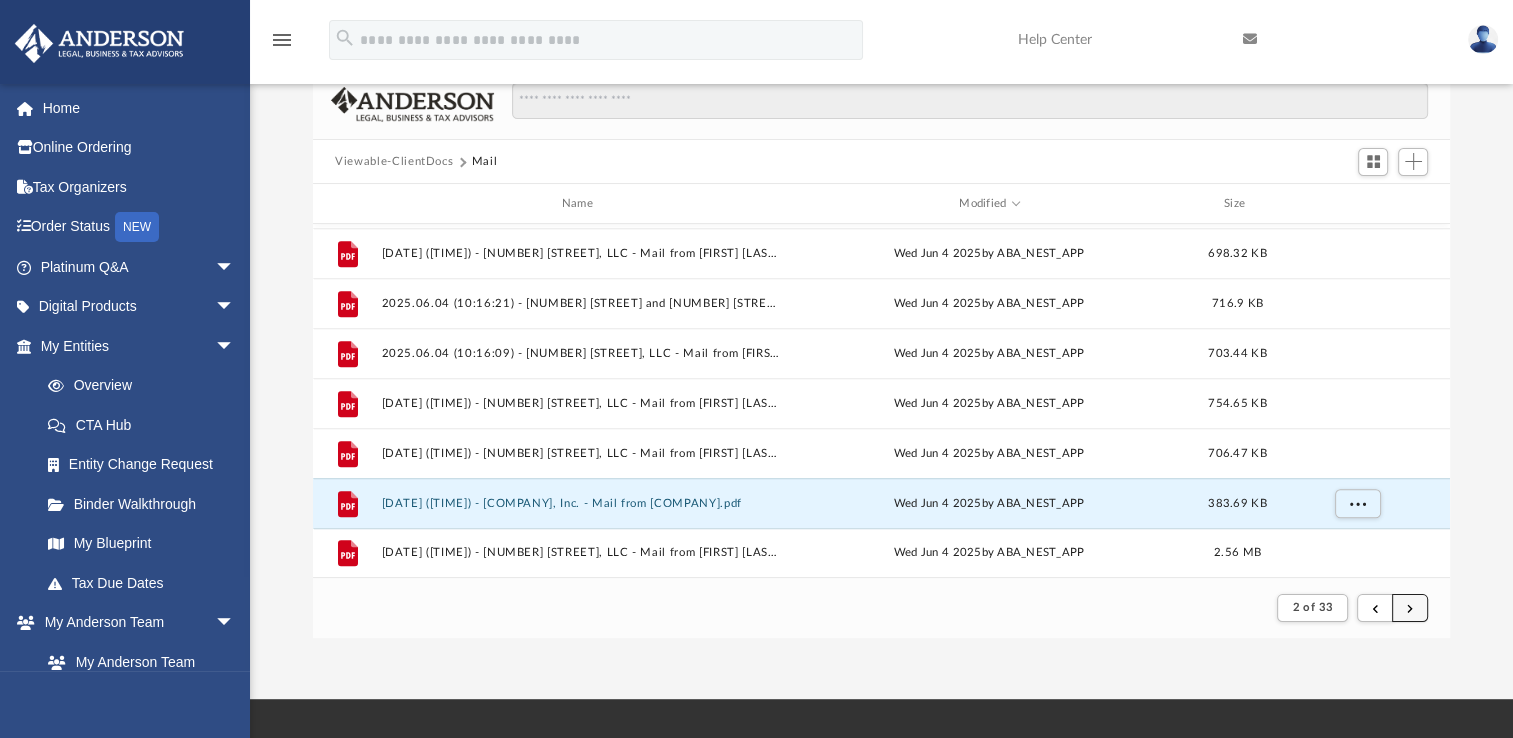click at bounding box center [1410, 608] 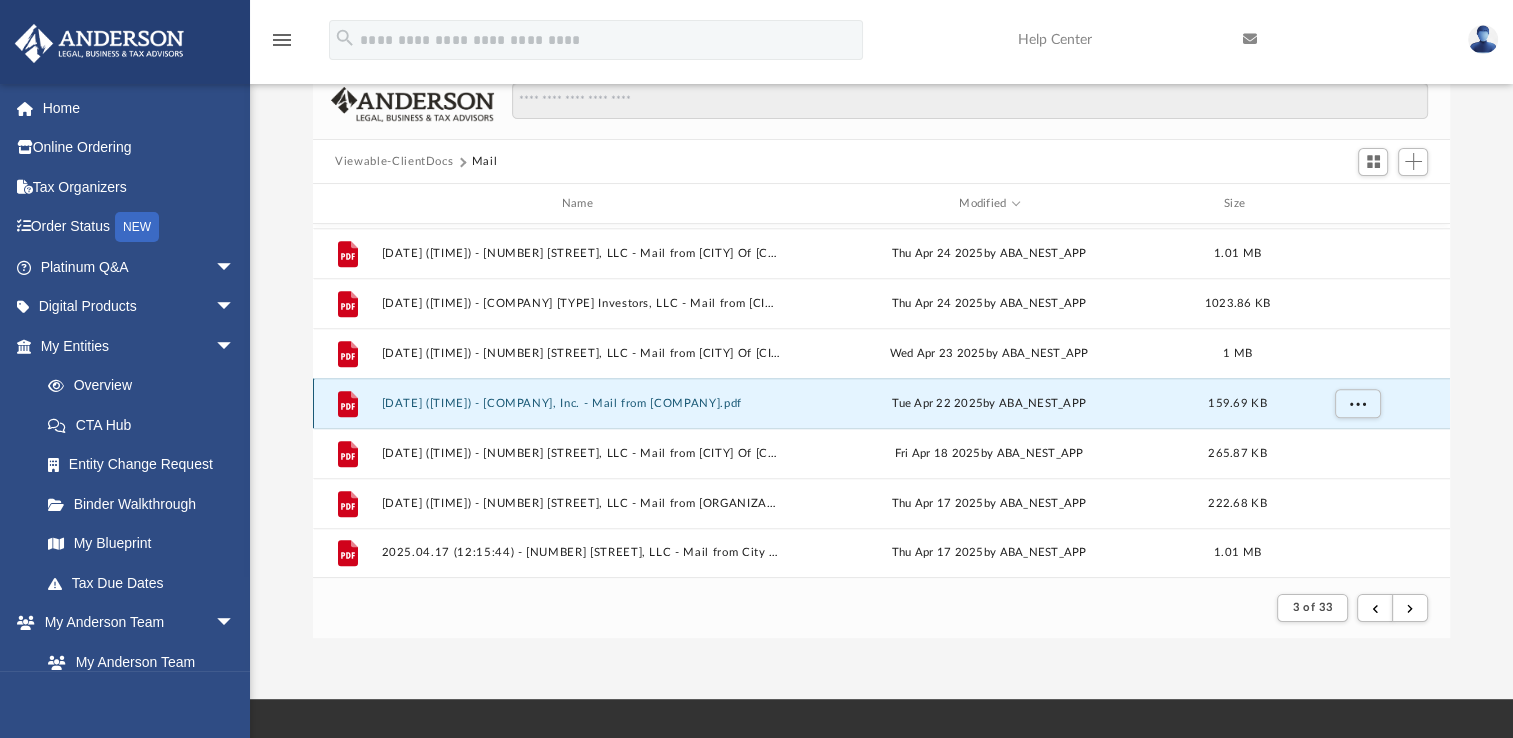 click on "[DATE] ([TIME]) - [COMPANY], Inc. - Mail from [COMPANY].pdf" at bounding box center (581, 403) 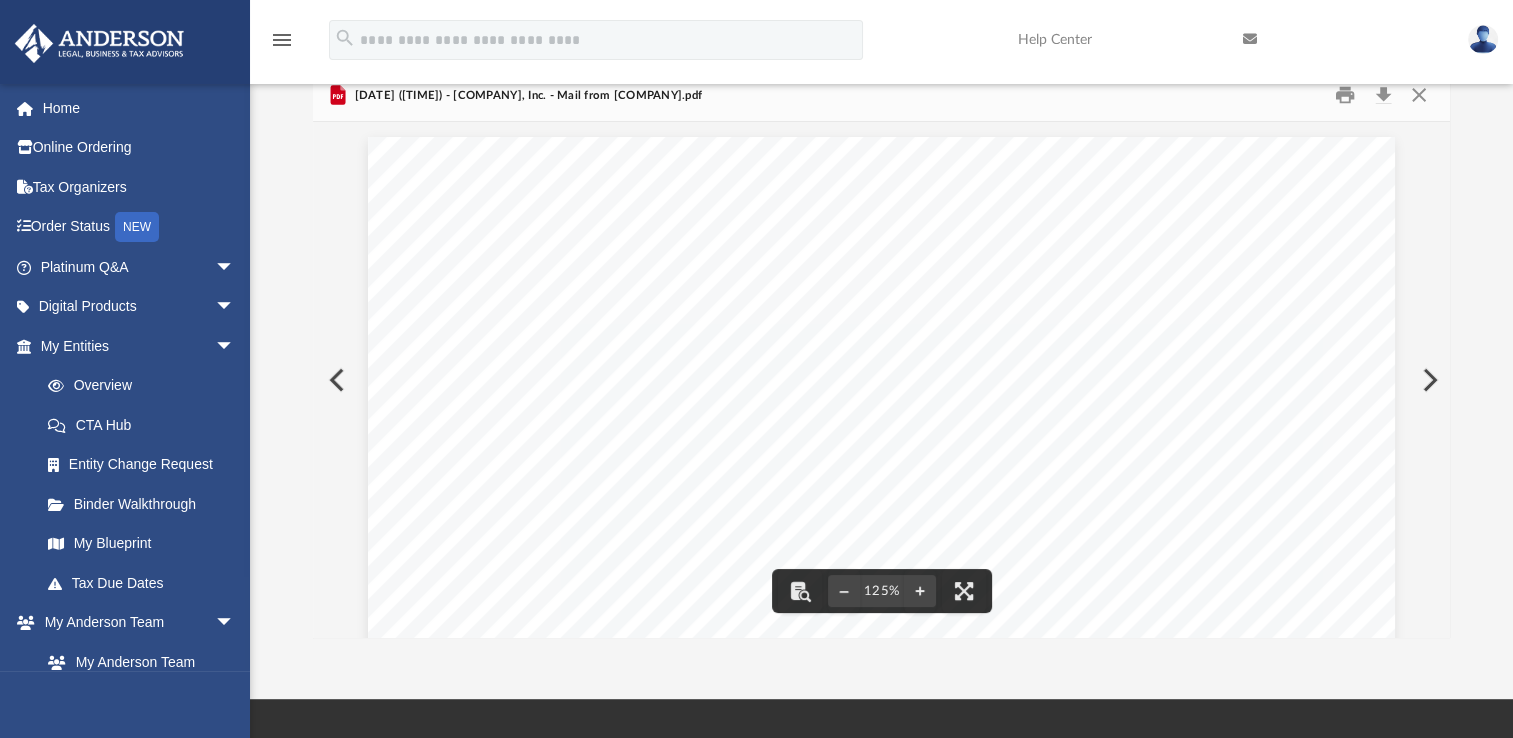 click at bounding box center [1428, 380] 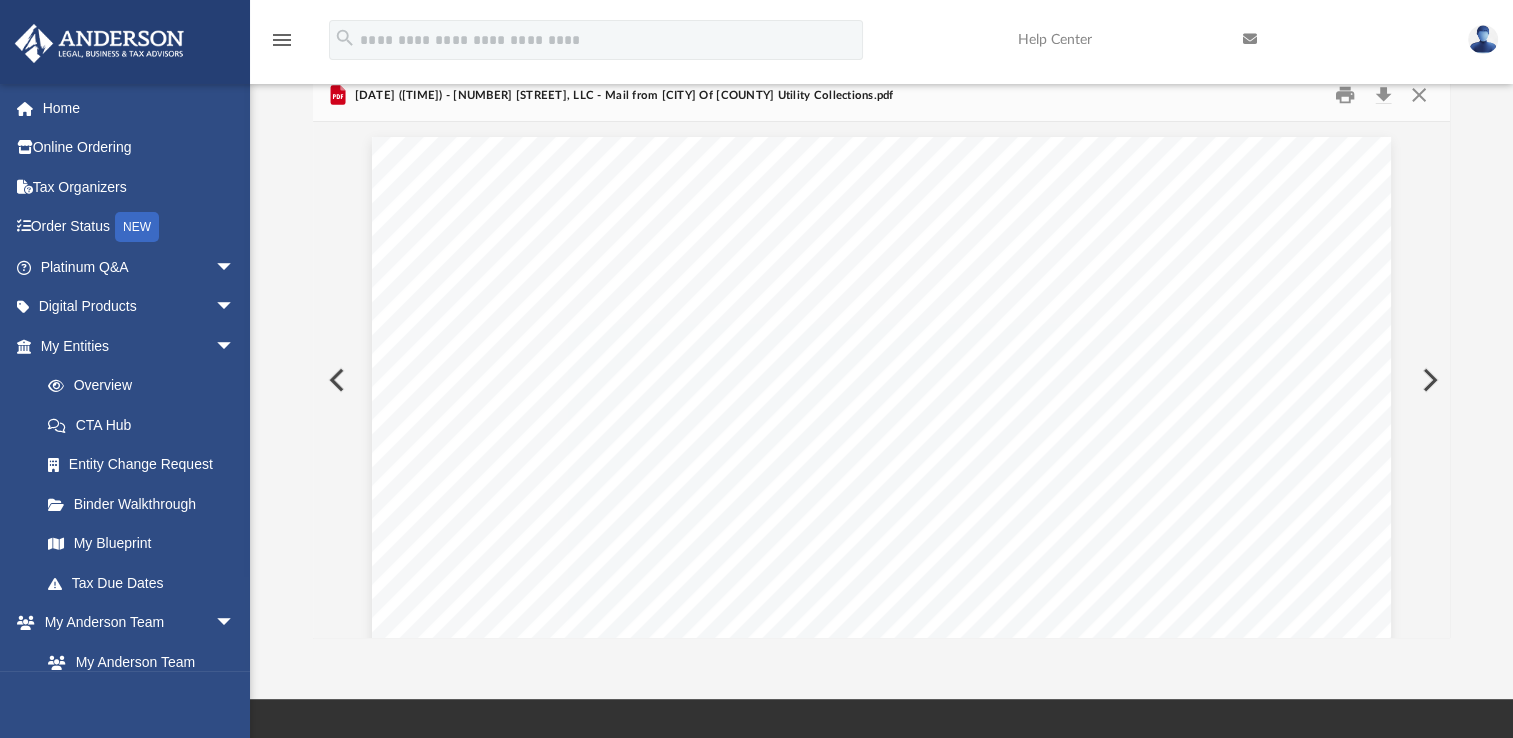 click at bounding box center [1428, 380] 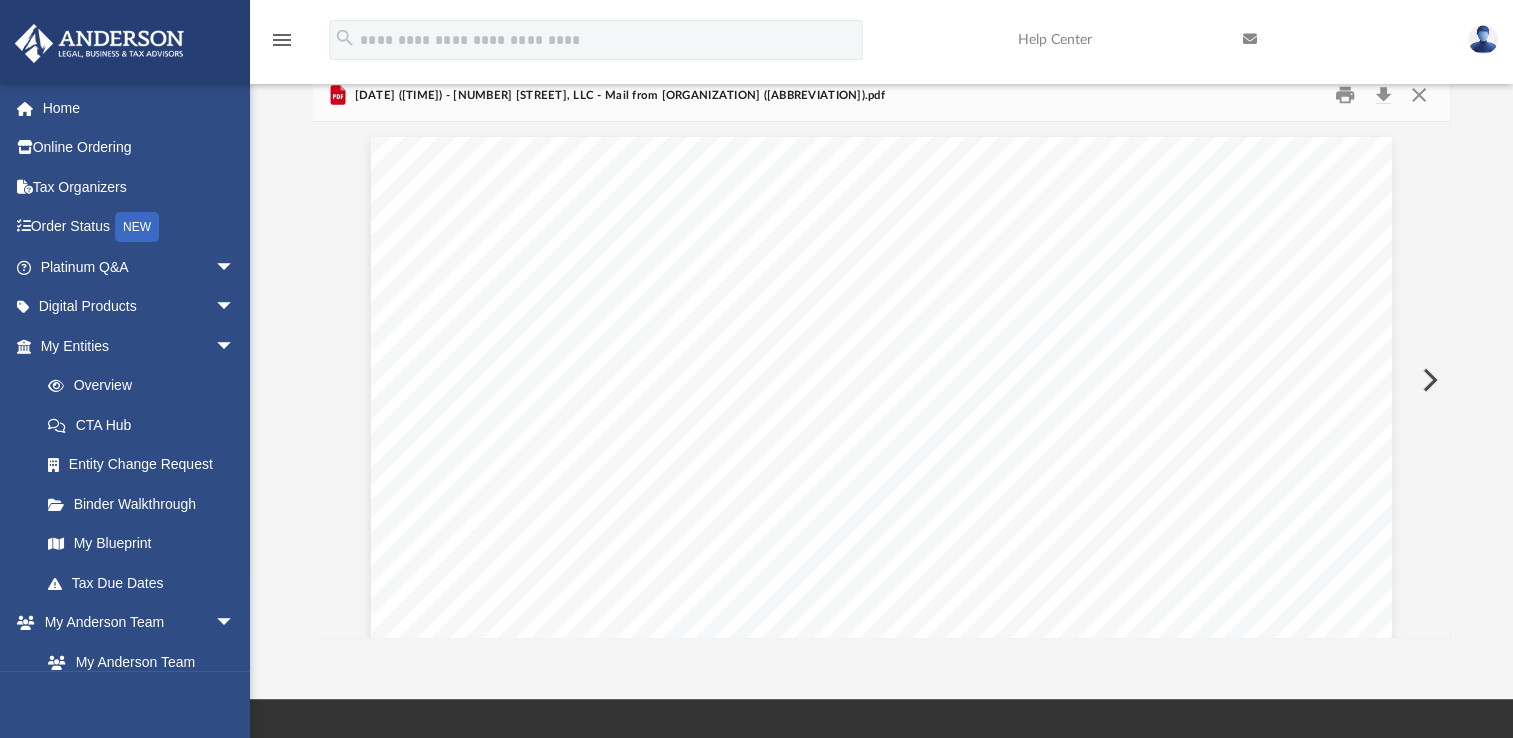 click at bounding box center [1428, 380] 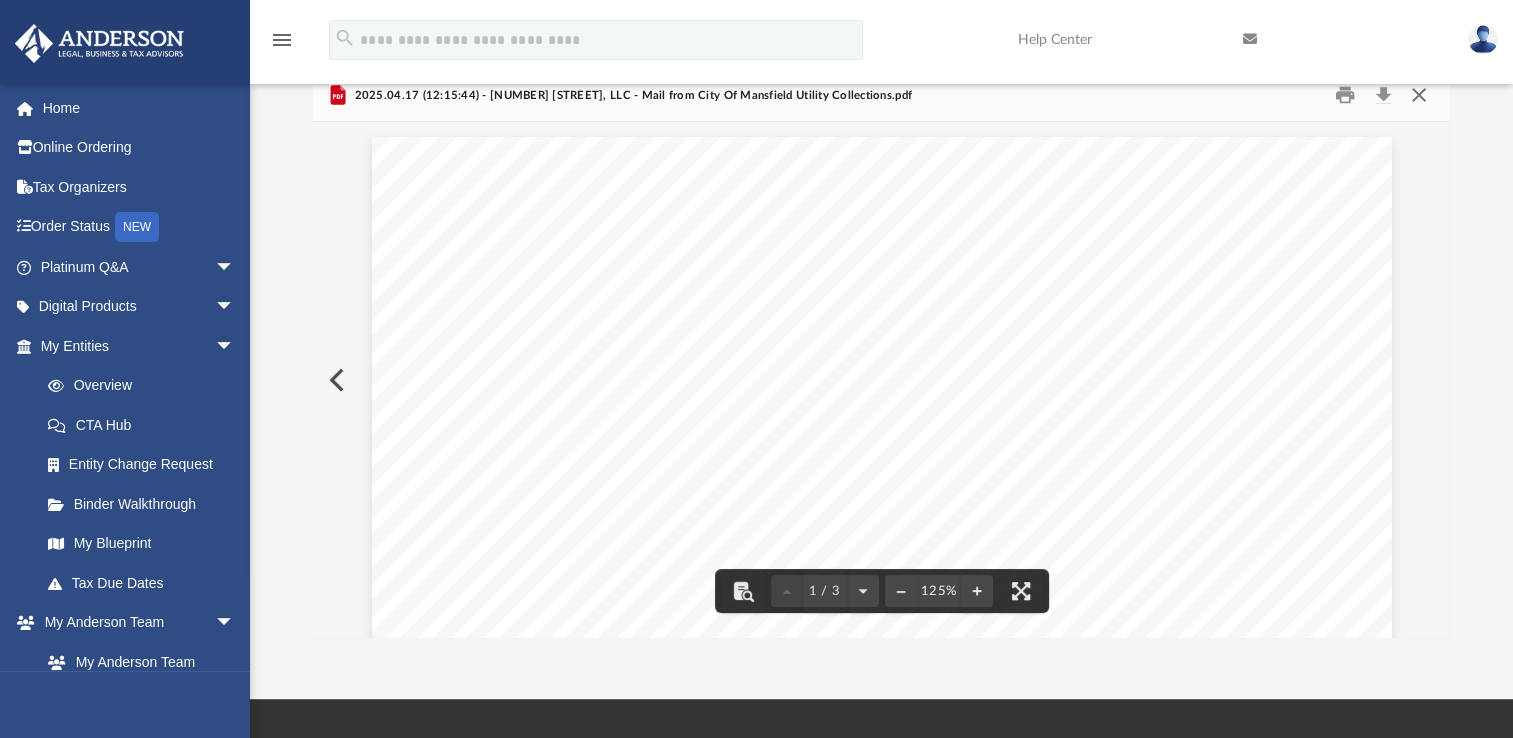 click at bounding box center (1418, 95) 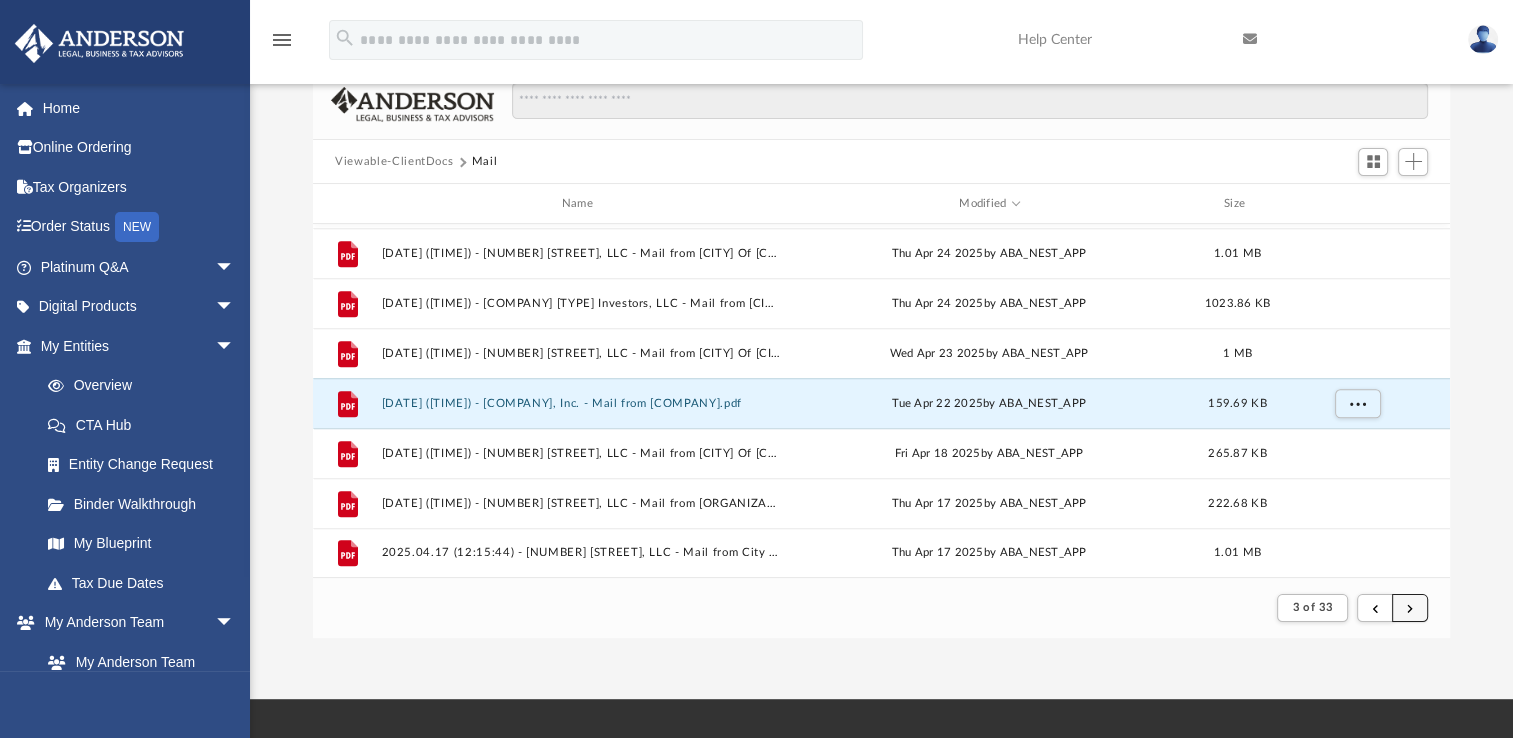 click at bounding box center [1410, 607] 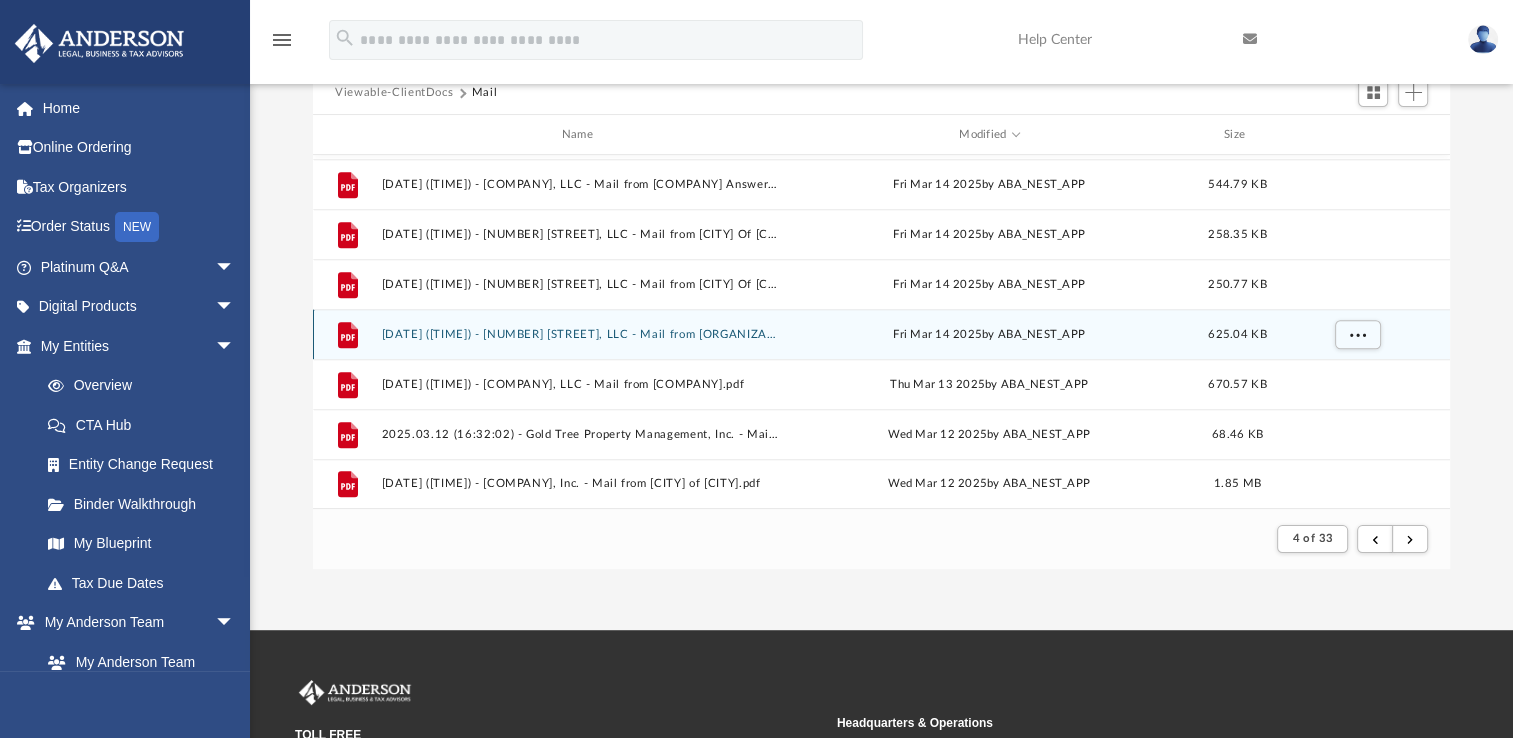 scroll, scrollTop: 208, scrollLeft: 0, axis: vertical 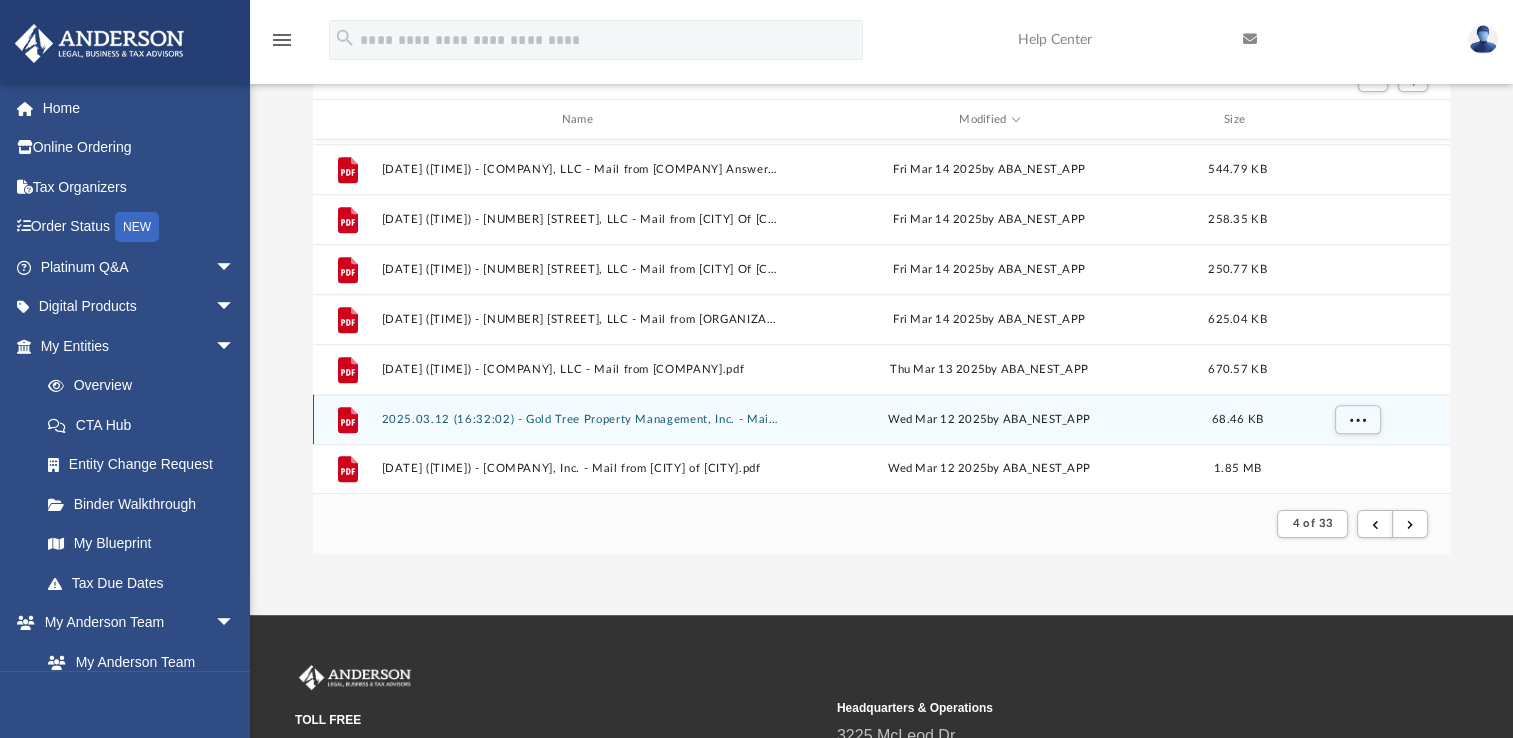 click on "2025.03.12 (16:32:02) - Gold Tree Property Management, Inc. - Mail from Ohio Edison.pdf" at bounding box center [581, 419] 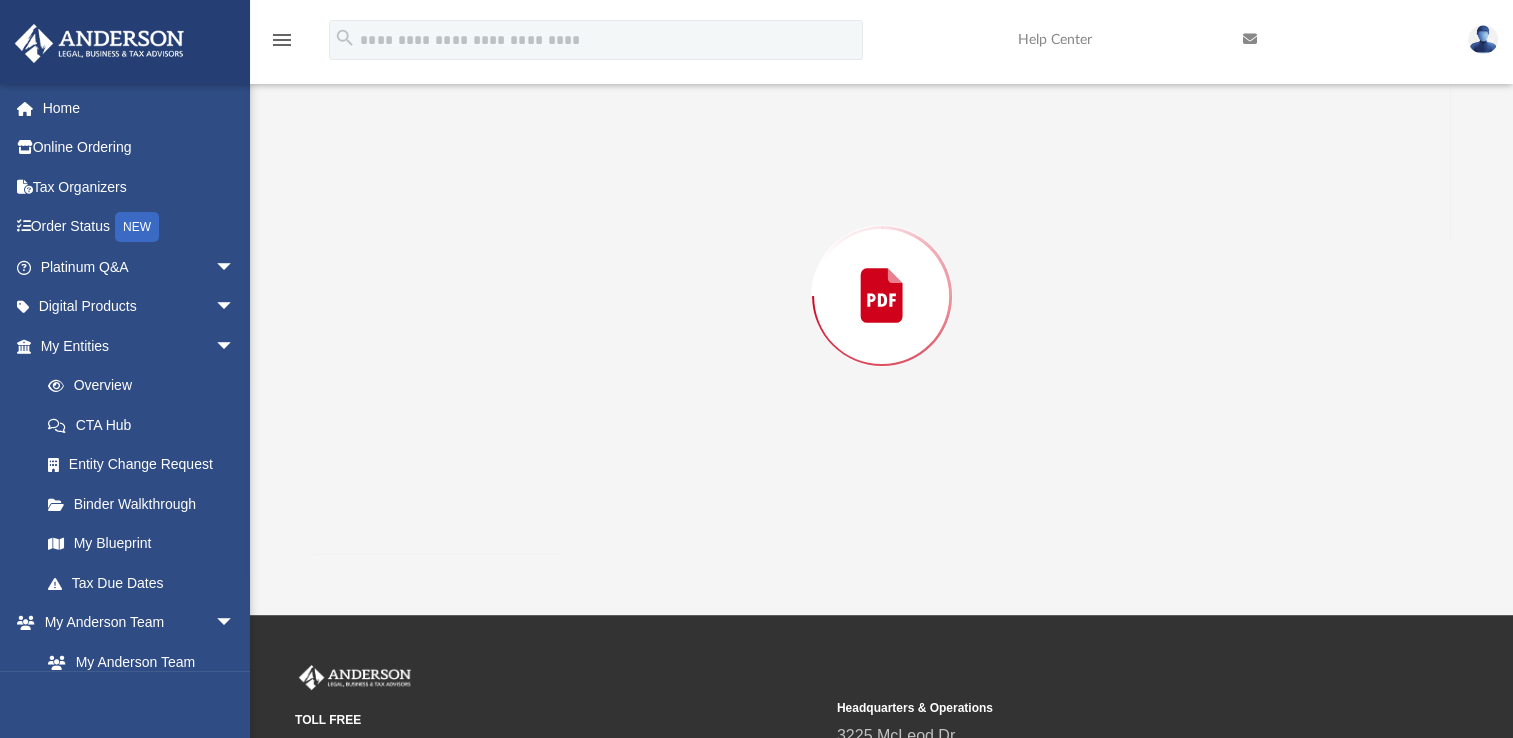 scroll, scrollTop: 193, scrollLeft: 0, axis: vertical 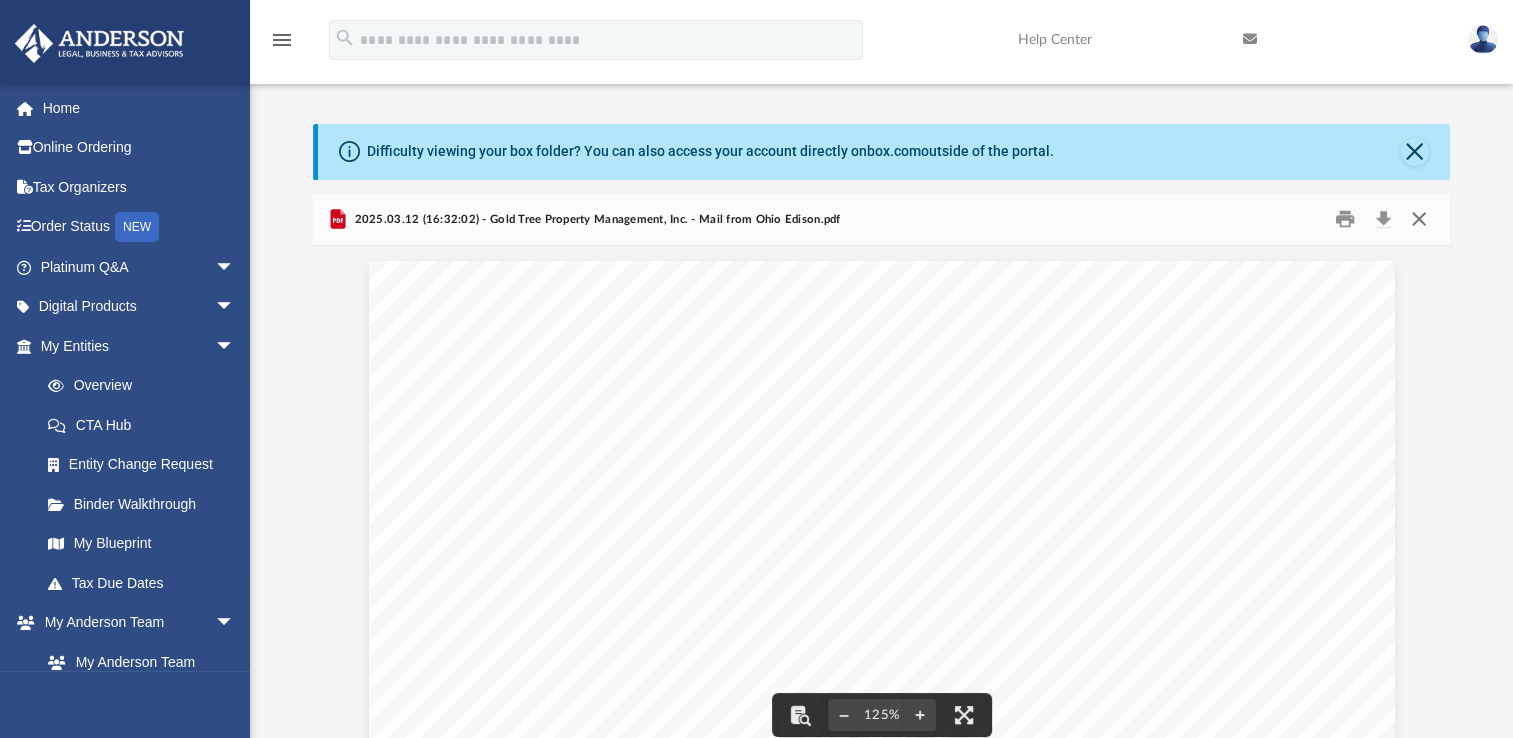 click at bounding box center [1418, 219] 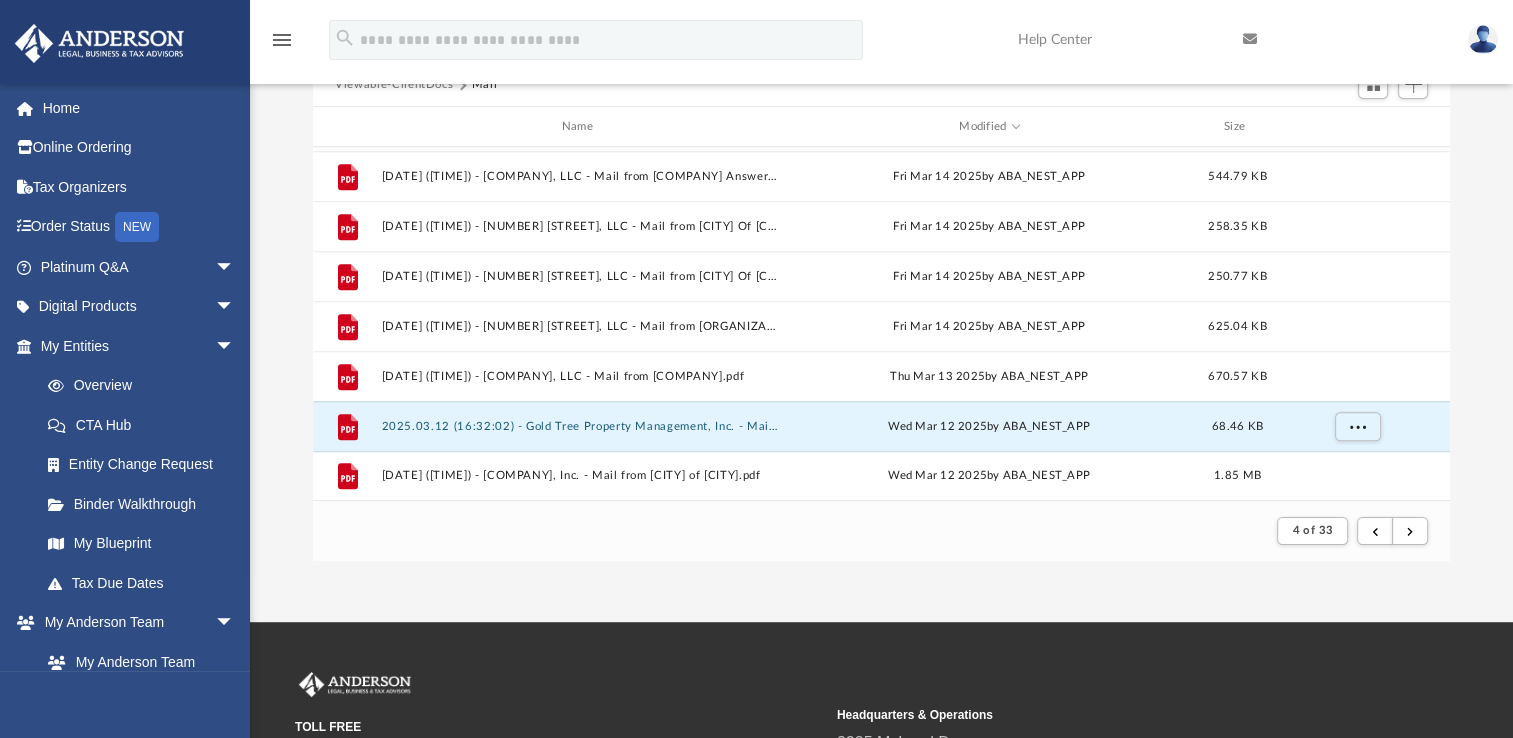 scroll, scrollTop: 210, scrollLeft: 0, axis: vertical 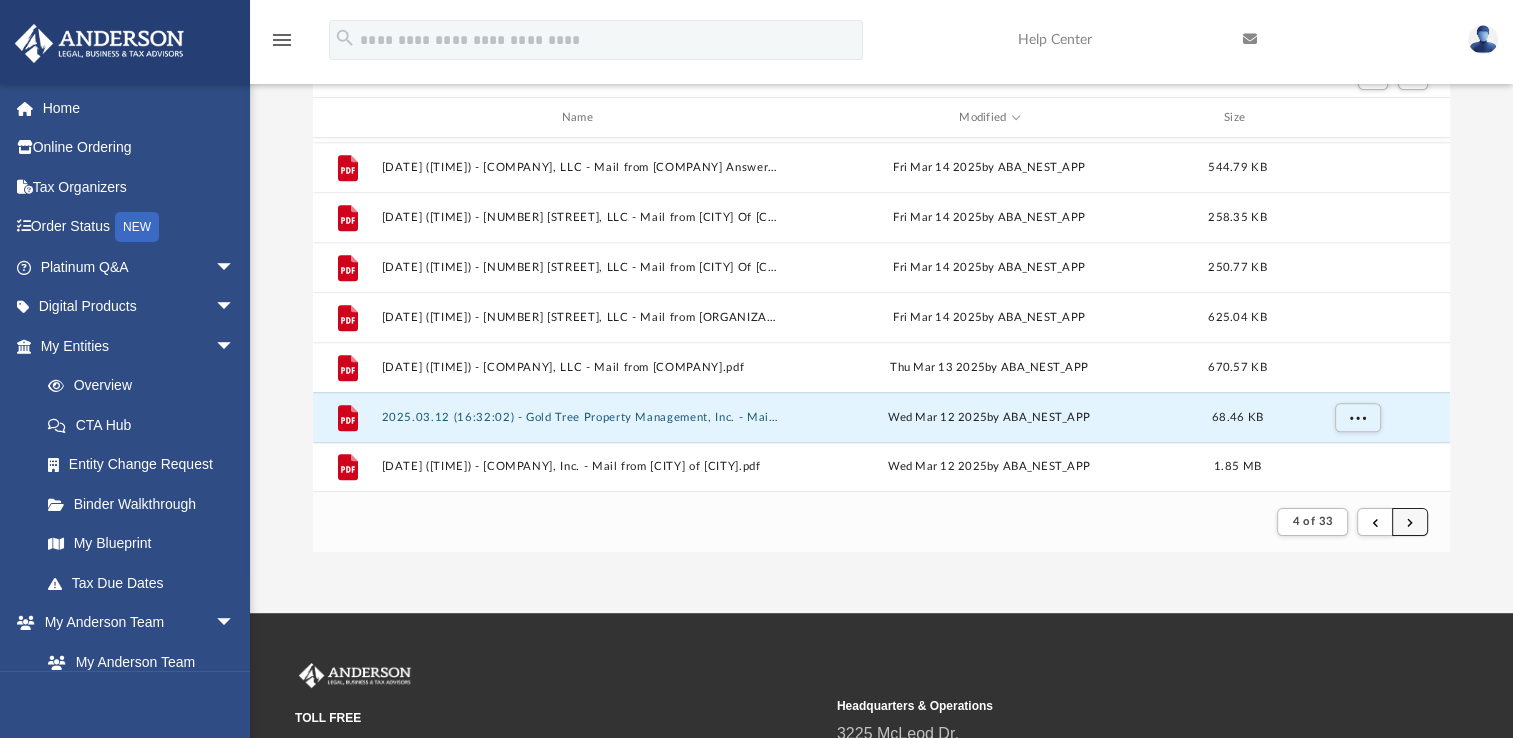 click at bounding box center [1410, 522] 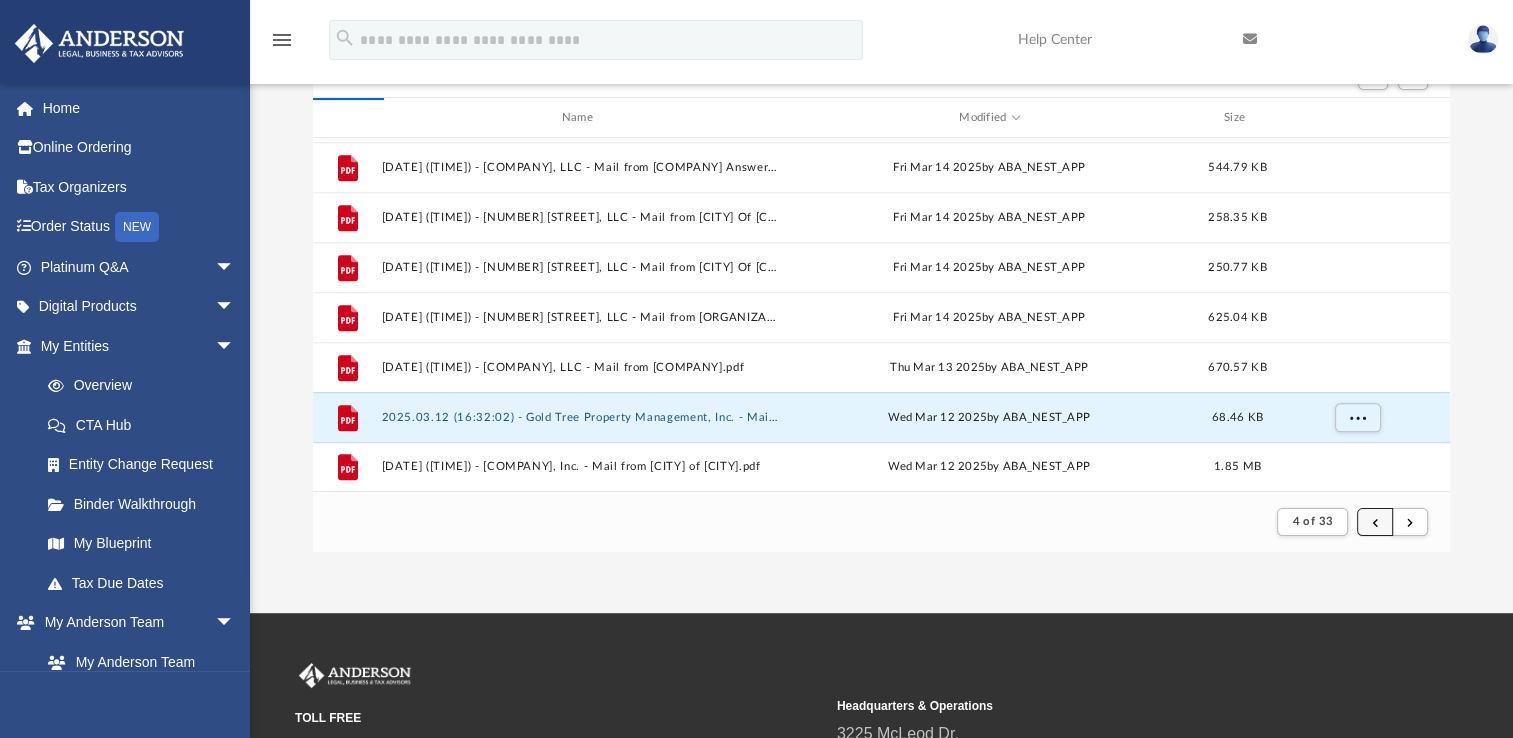 click at bounding box center (1375, 521) 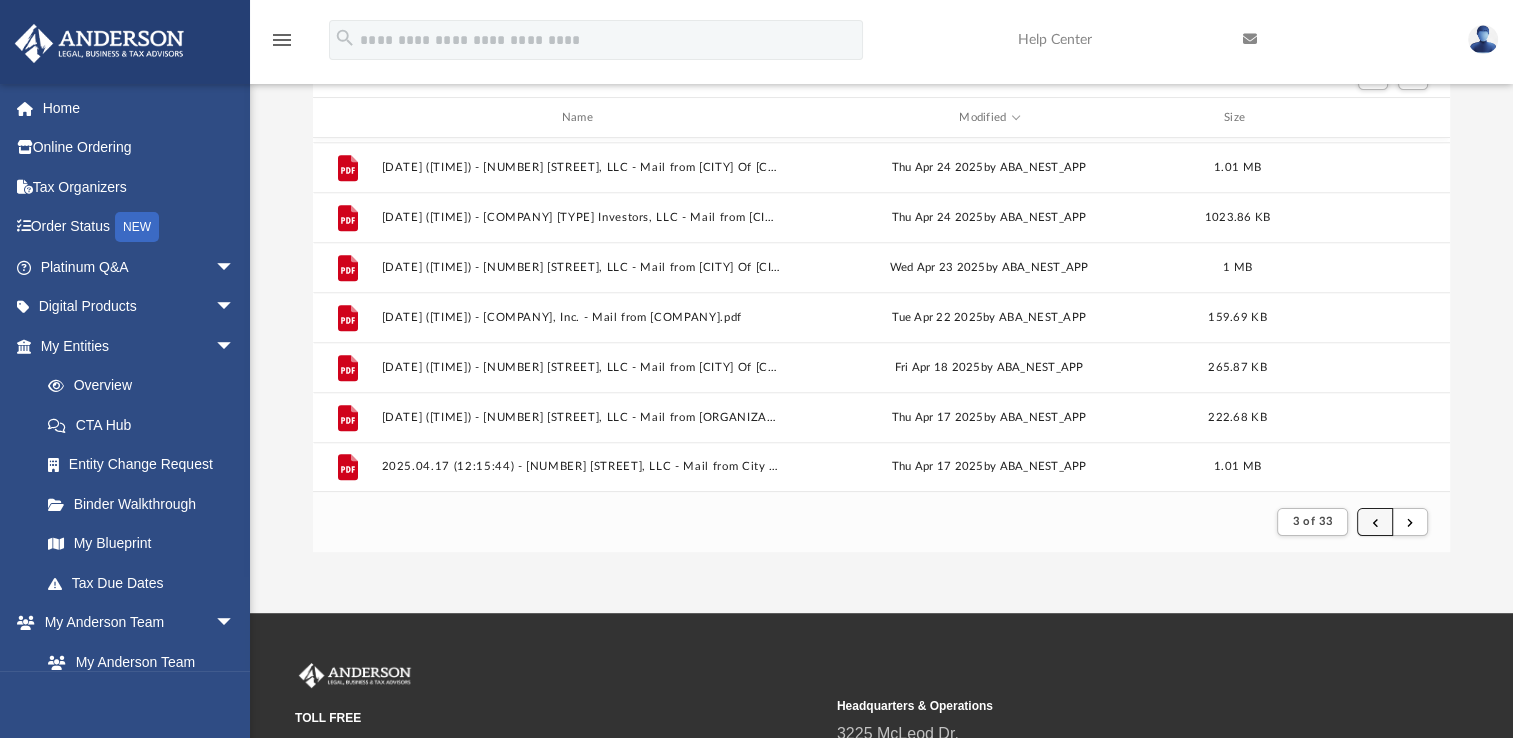 click at bounding box center [1375, 521] 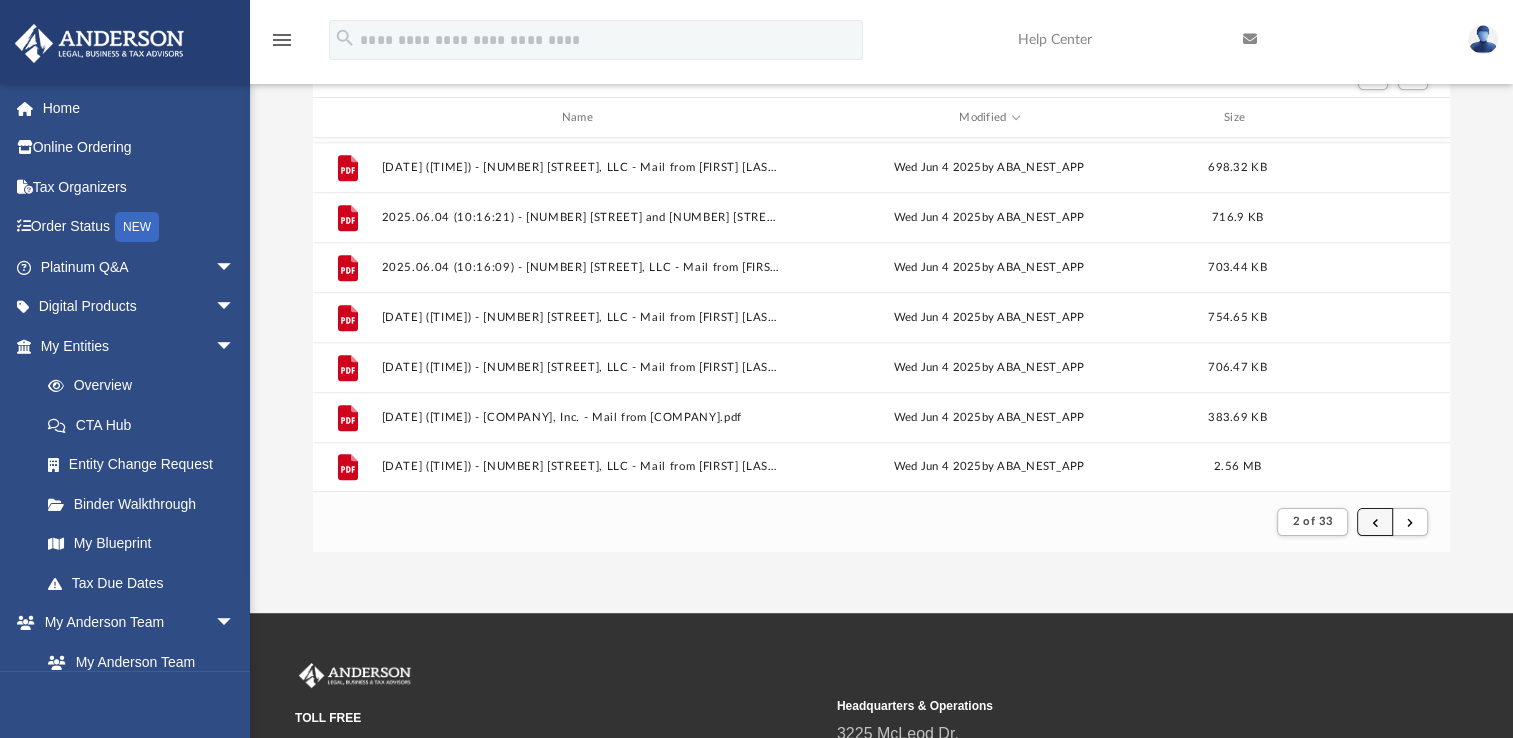 click at bounding box center (1375, 521) 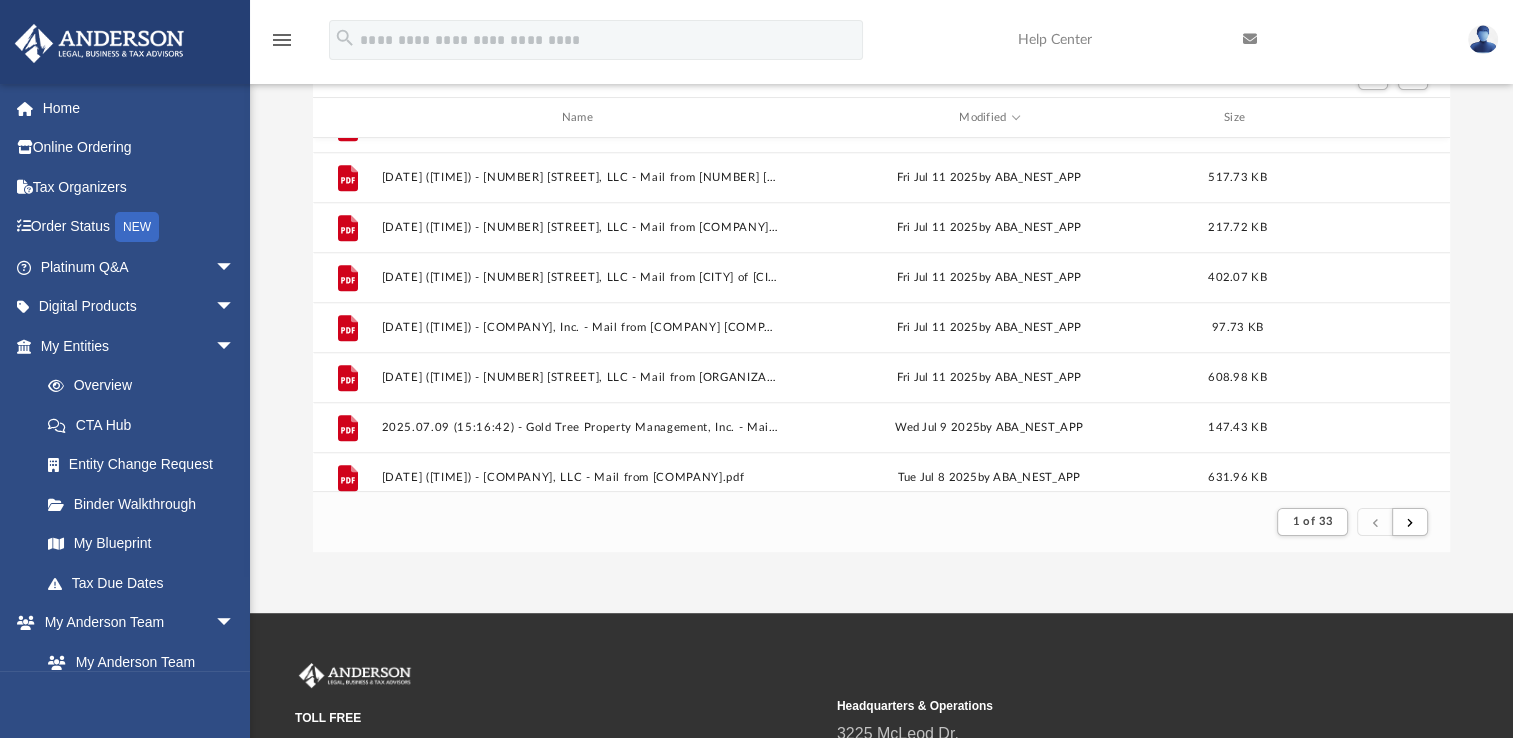 scroll, scrollTop: 1253, scrollLeft: 0, axis: vertical 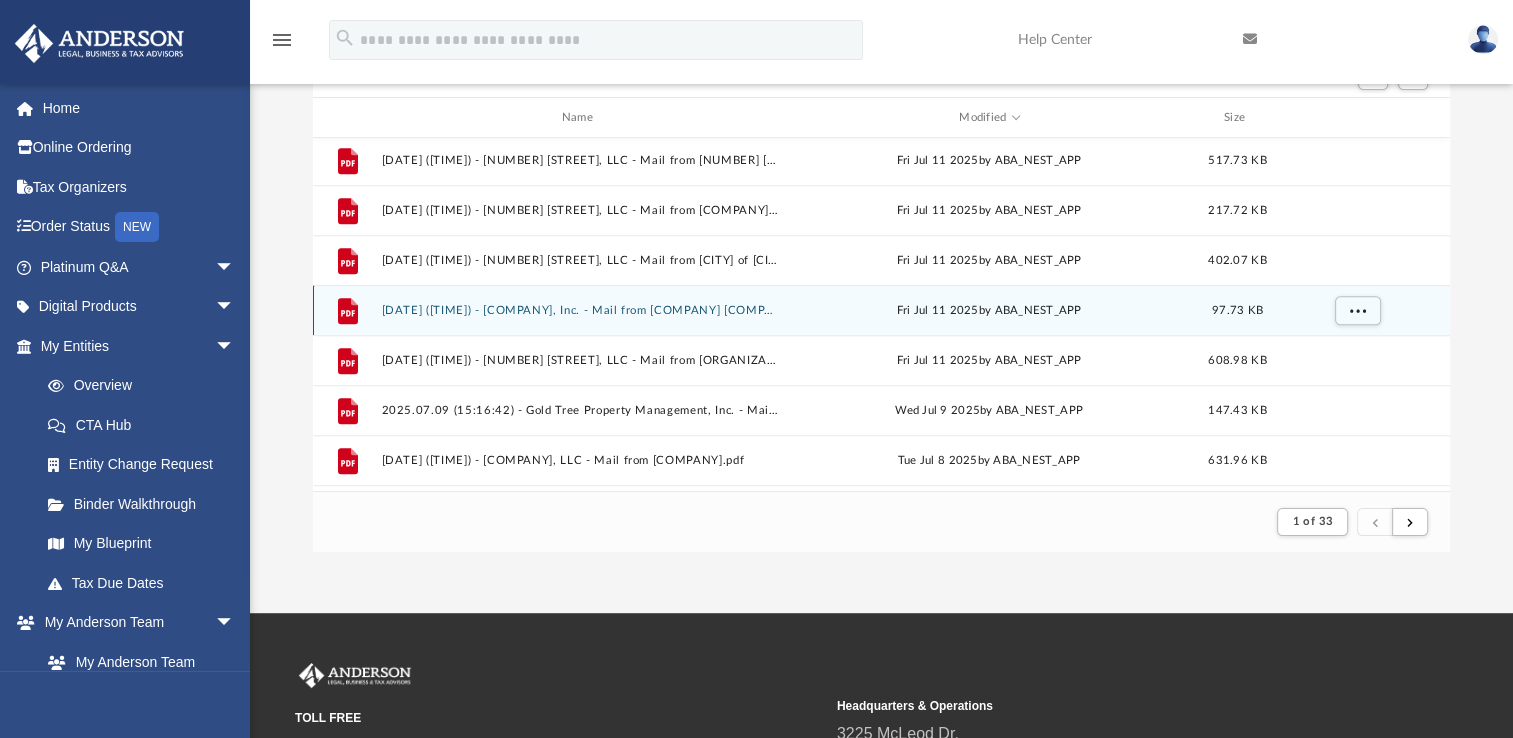 click on "File [DATE] ([TIME]) - [COMPANY], Inc. - Mail from [COMPANY] [COMPANY].pdf [DAY] [MONTH] [YEAR]  by [ABBREVIATION]_[ABBREVIATION] [SIZE]" at bounding box center (881, 310) 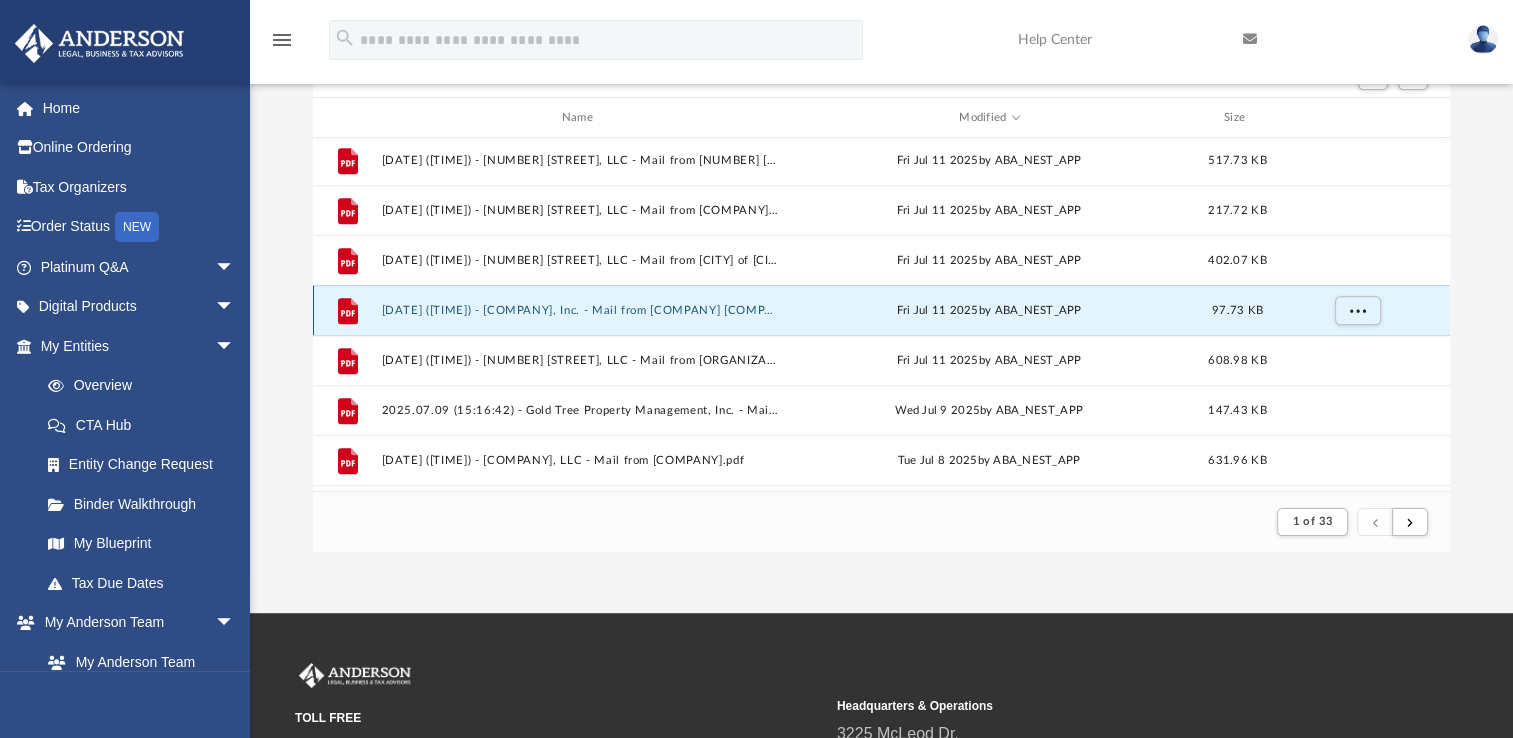 click on "[DATE] ([TIME]) - [COMPANY], Inc. - Mail from [COMPANY] [COMPANY].pdf" at bounding box center (581, 310) 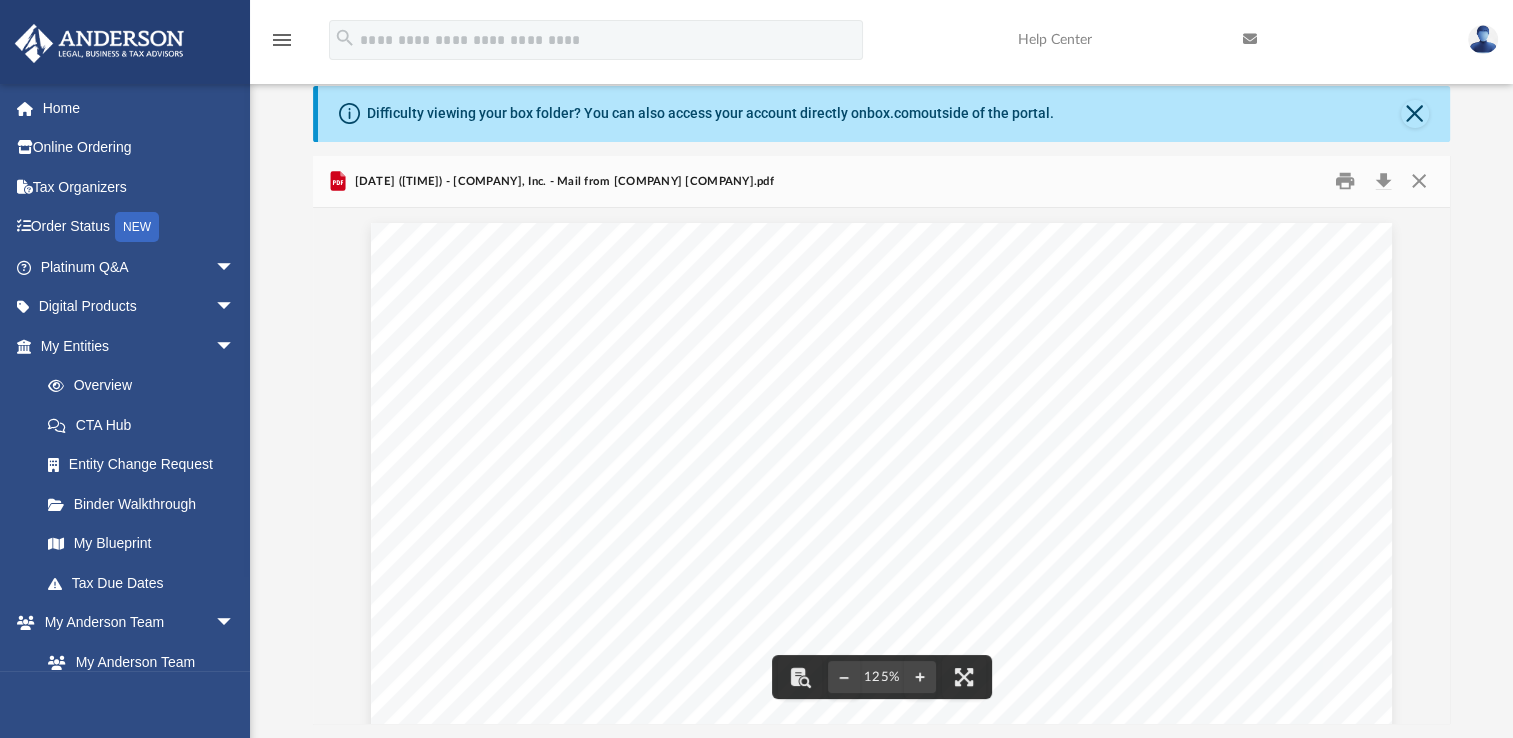 scroll, scrollTop: 37, scrollLeft: 0, axis: vertical 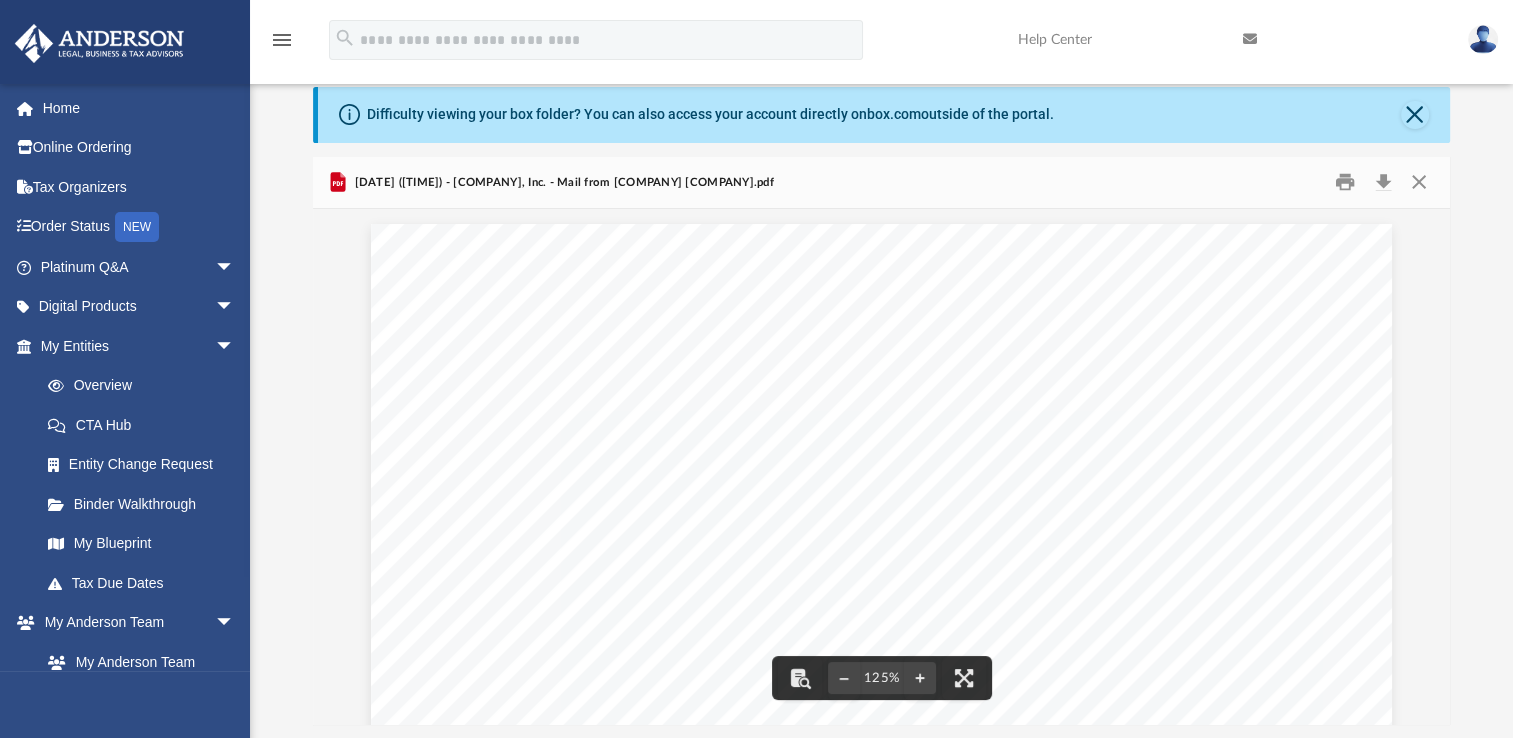 click at bounding box center (881, 878) 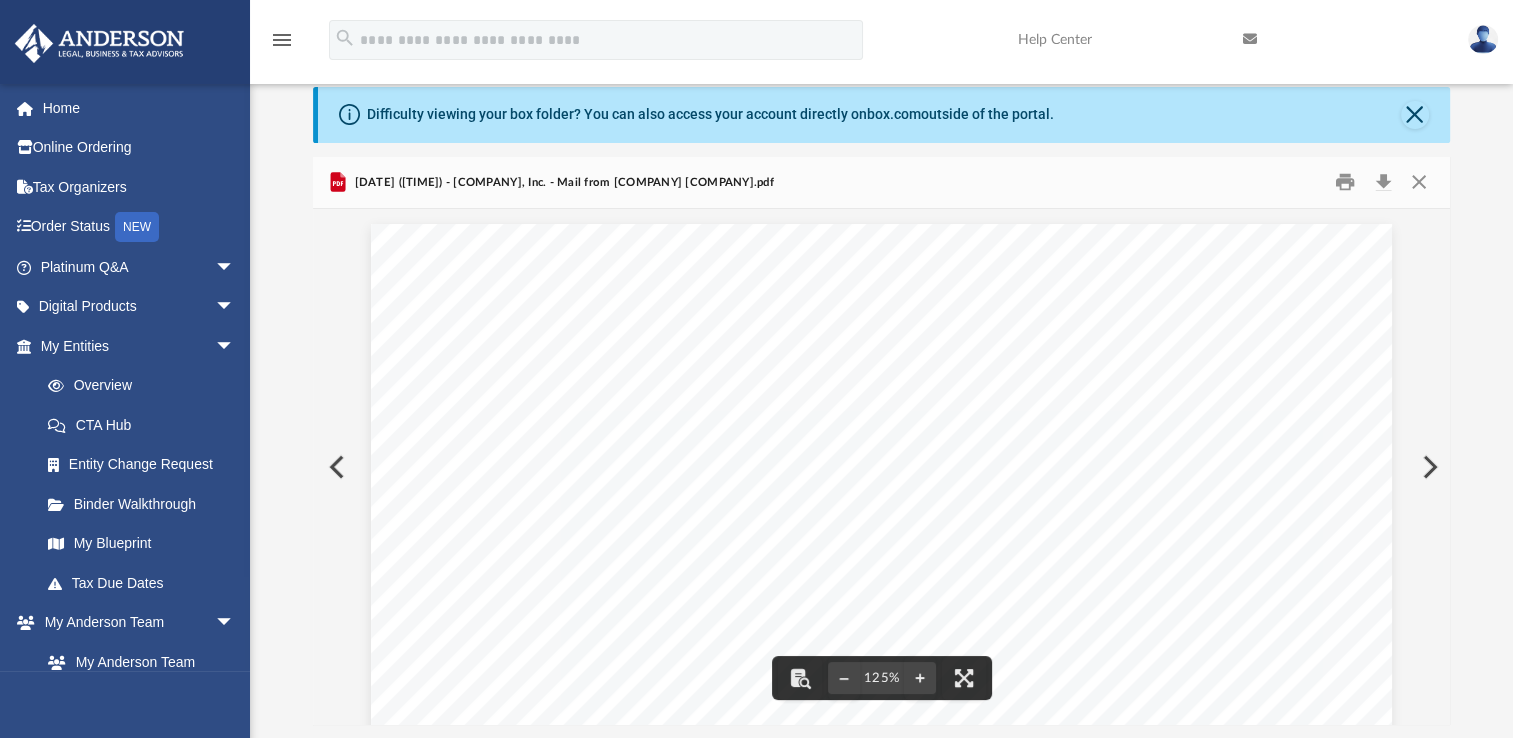 click at bounding box center [1428, 467] 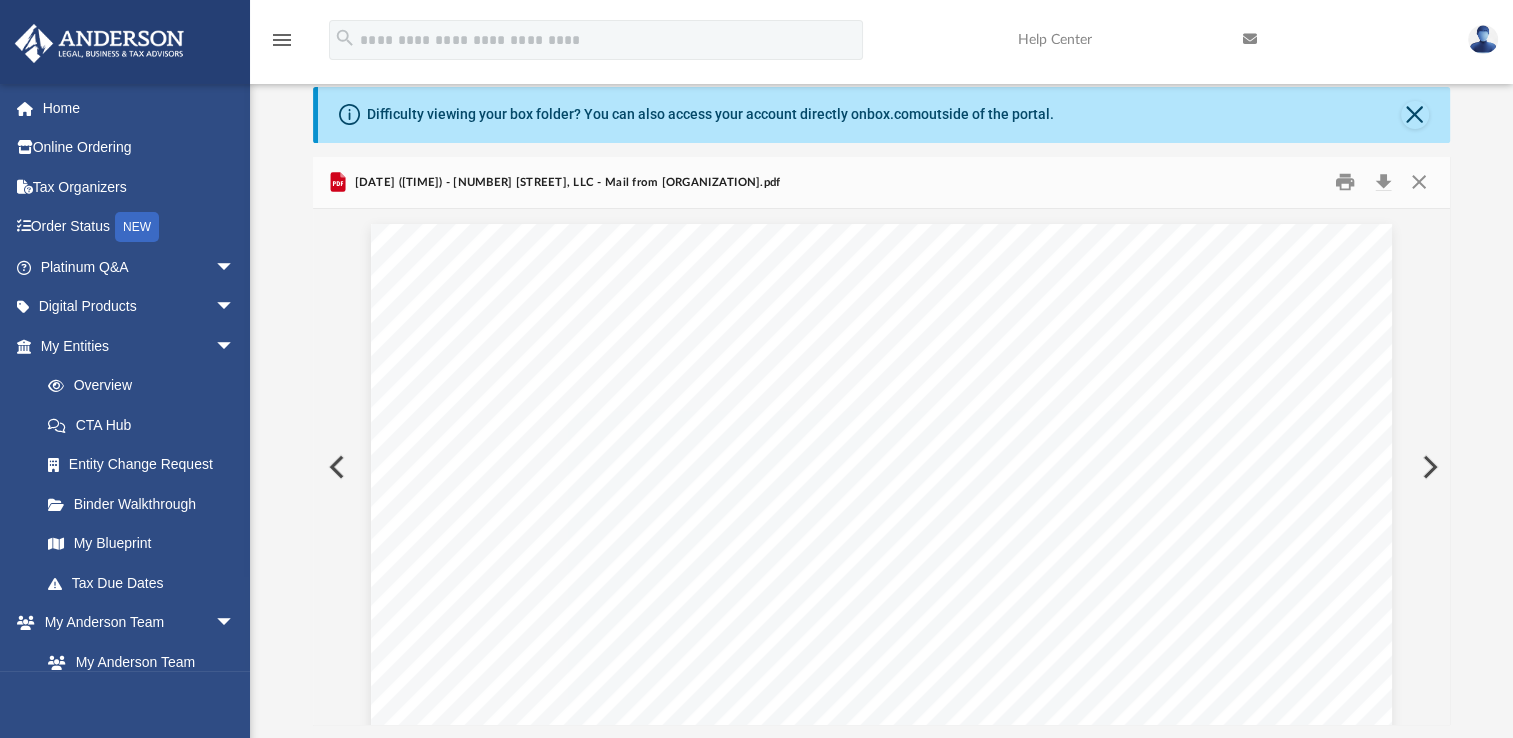click at bounding box center [1428, 467] 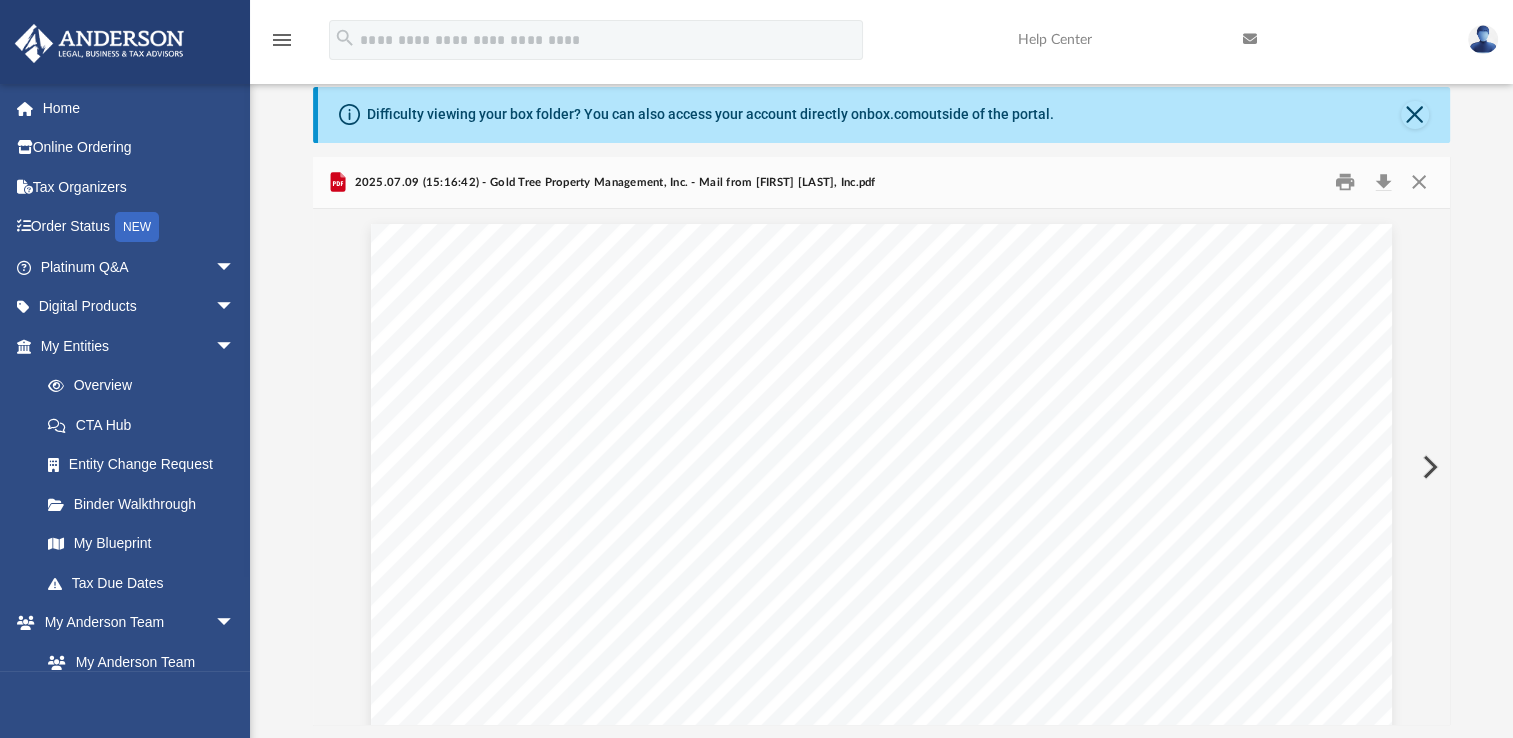 click at bounding box center [1428, 467] 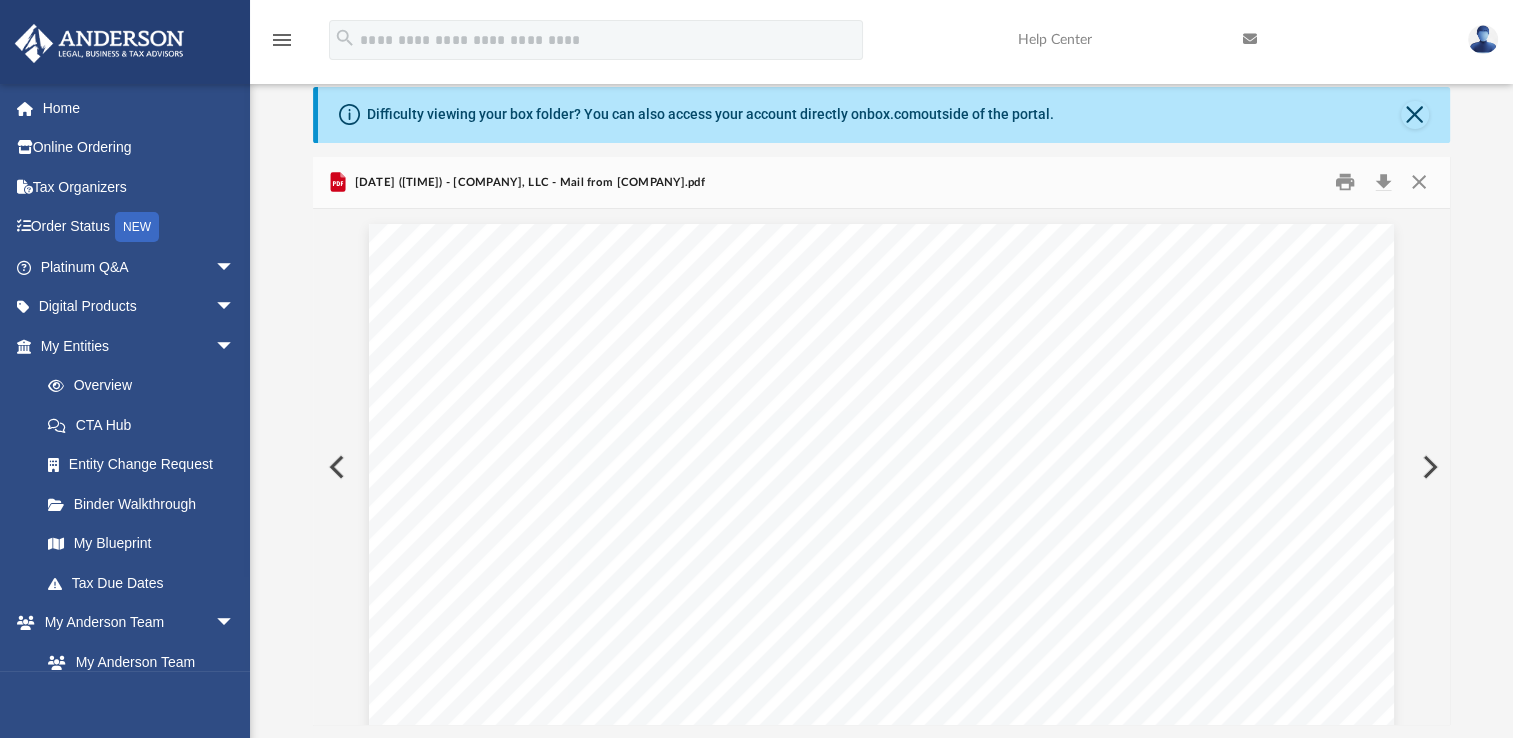 click at bounding box center (1428, 467) 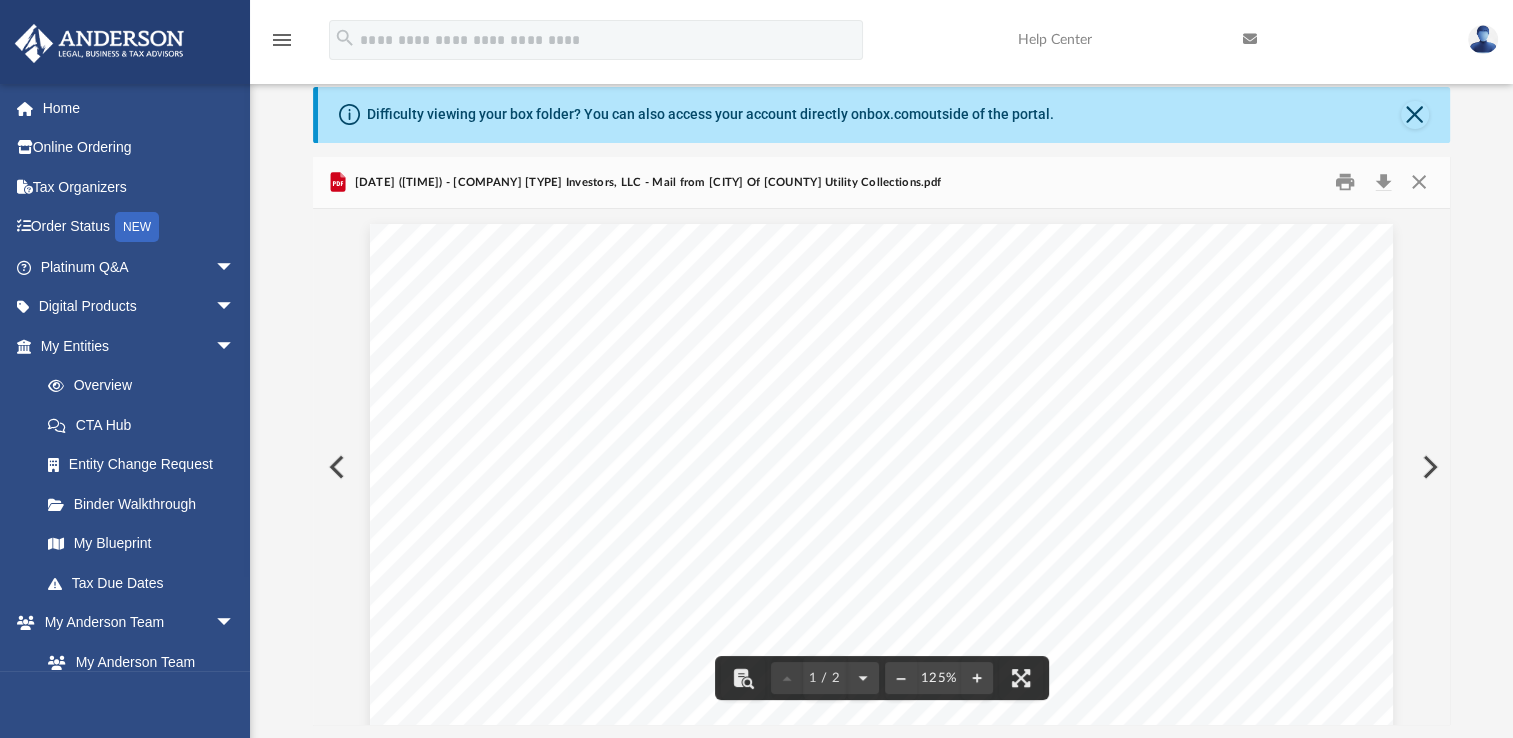 click at bounding box center [881, 1552] 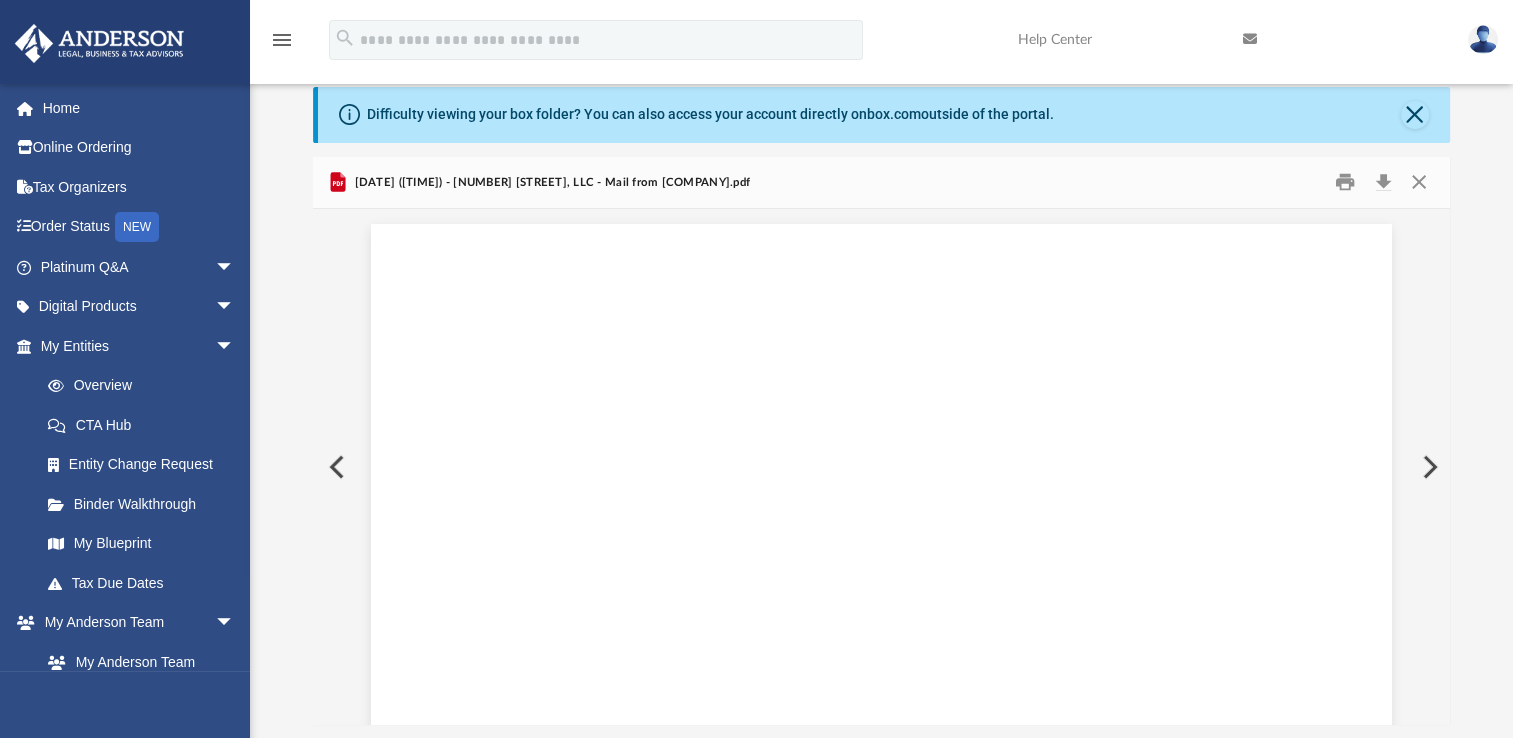 click at bounding box center [1428, 467] 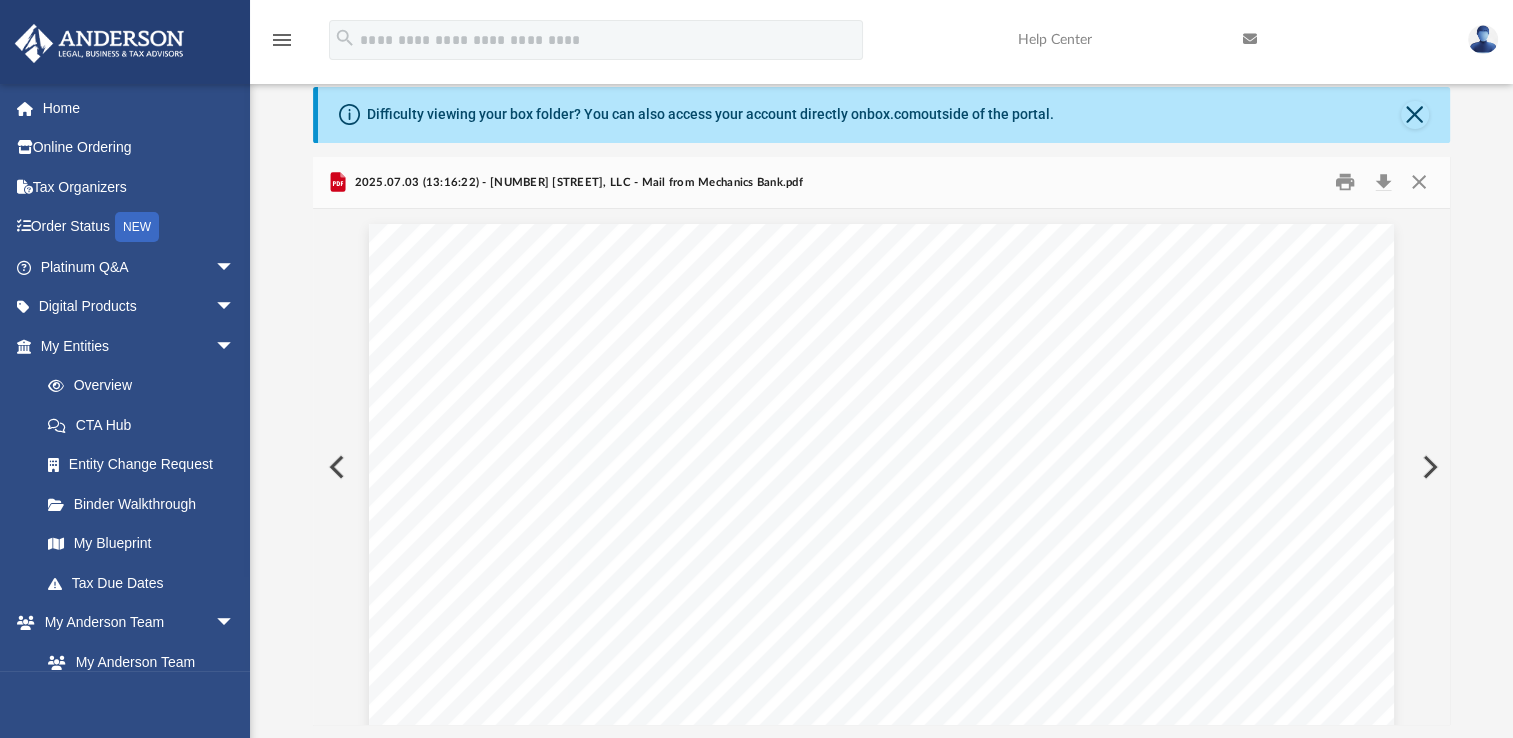 click at bounding box center [1428, 467] 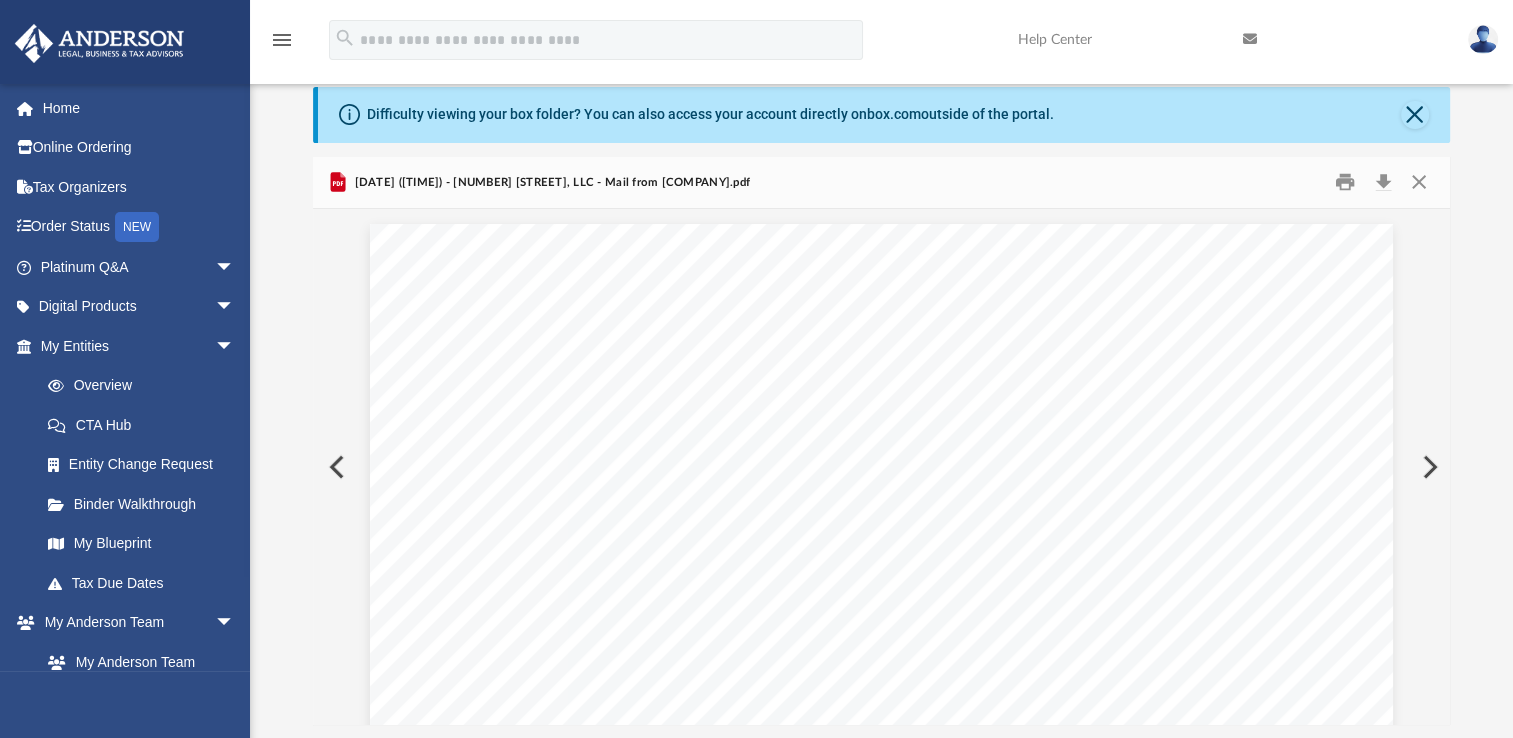 click at bounding box center [1428, 467] 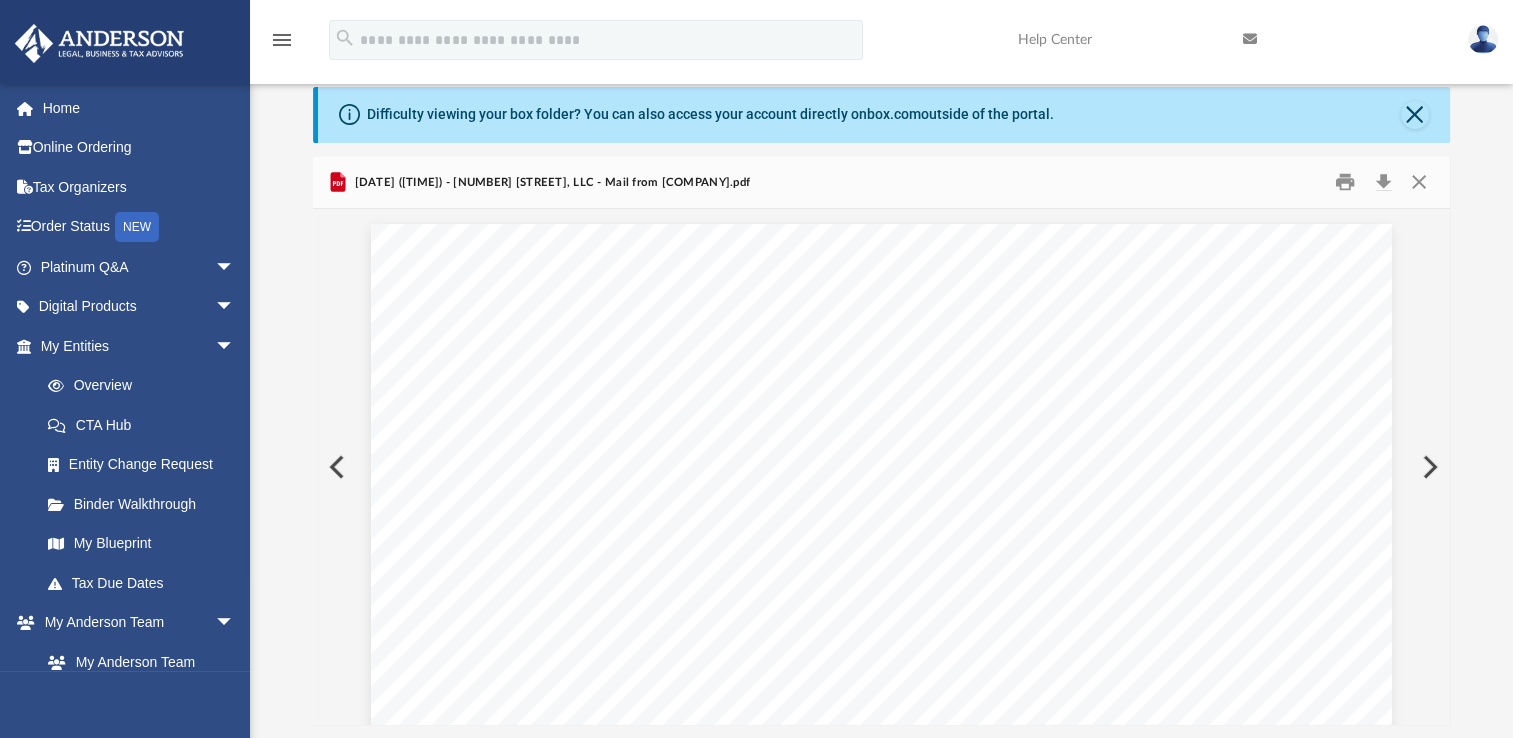 click at bounding box center [335, 467] 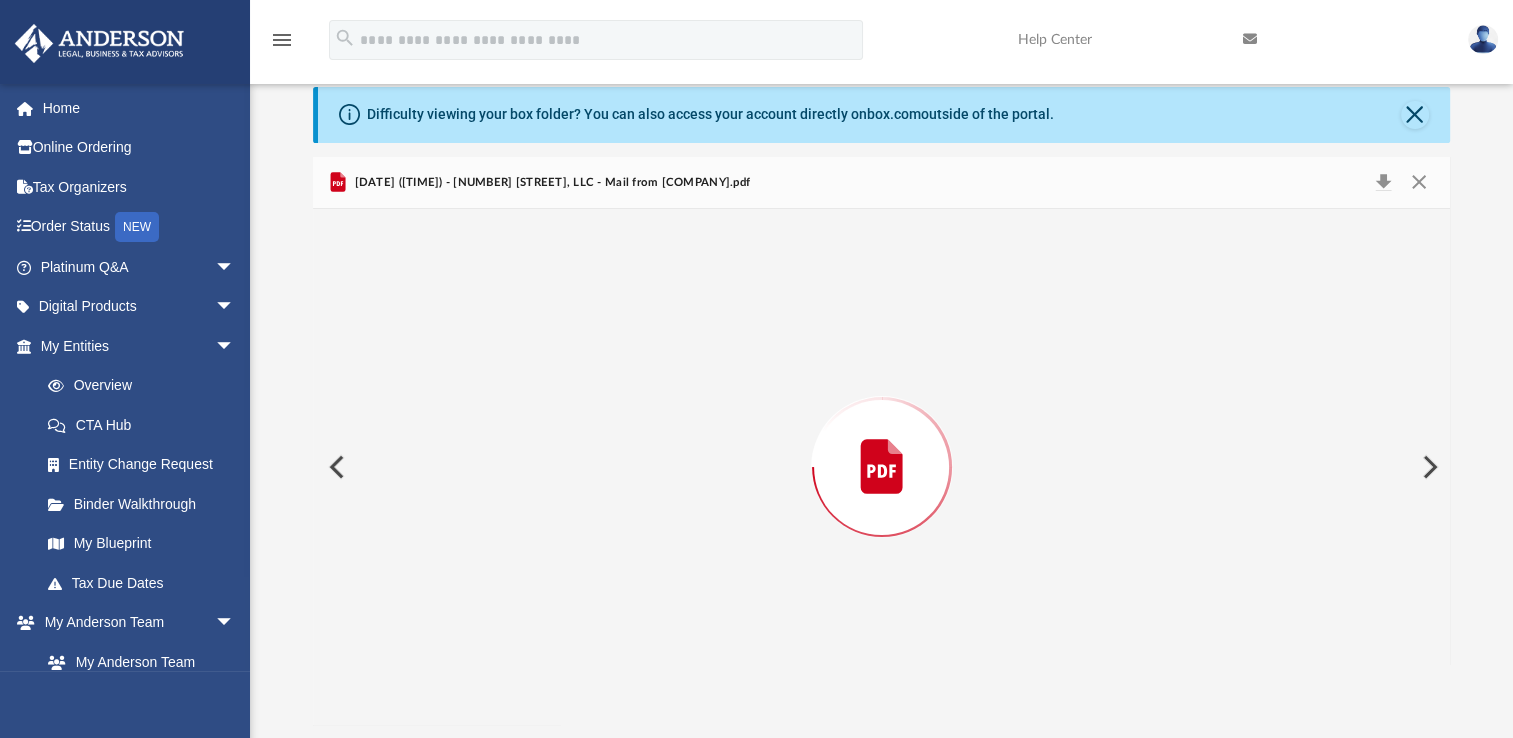 click at bounding box center (335, 467) 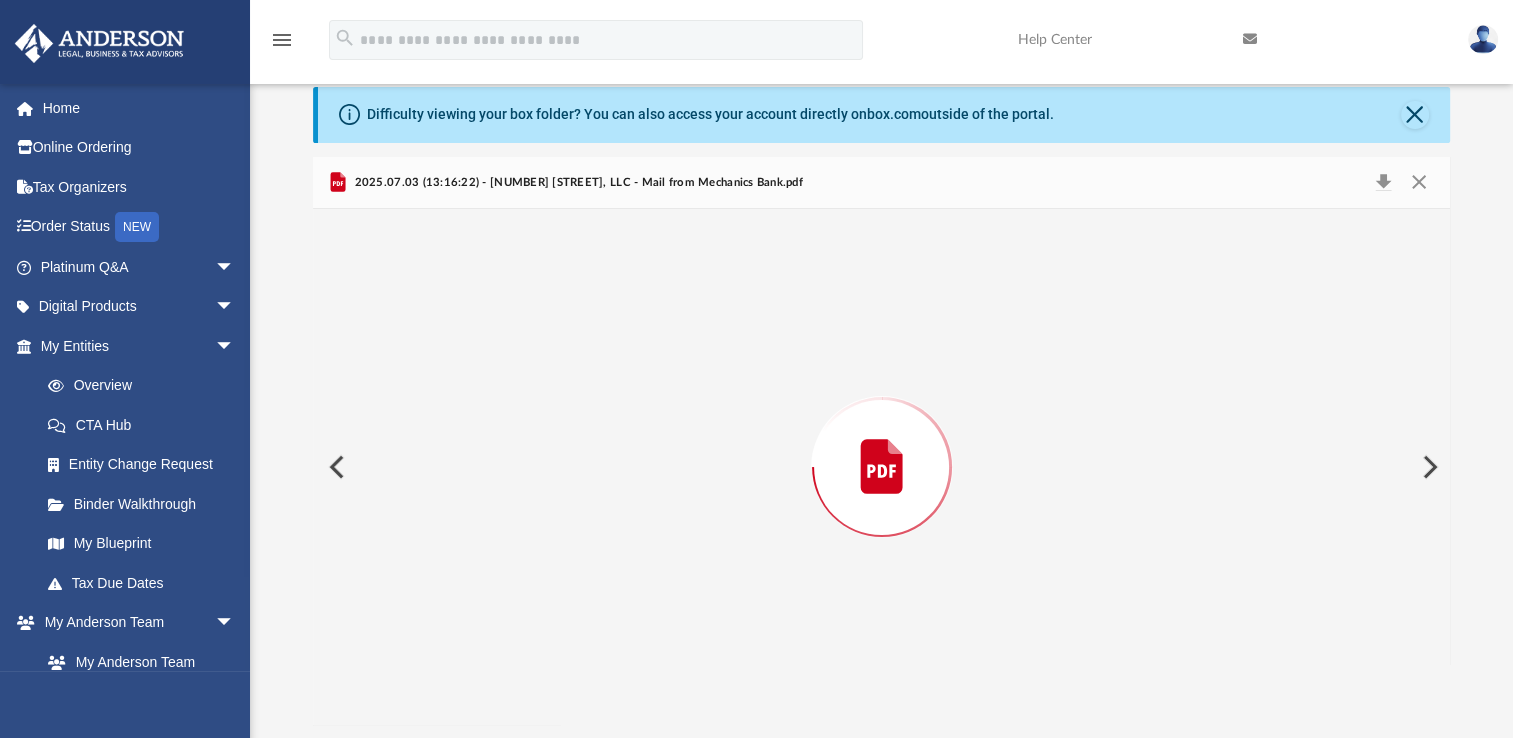 click at bounding box center [335, 467] 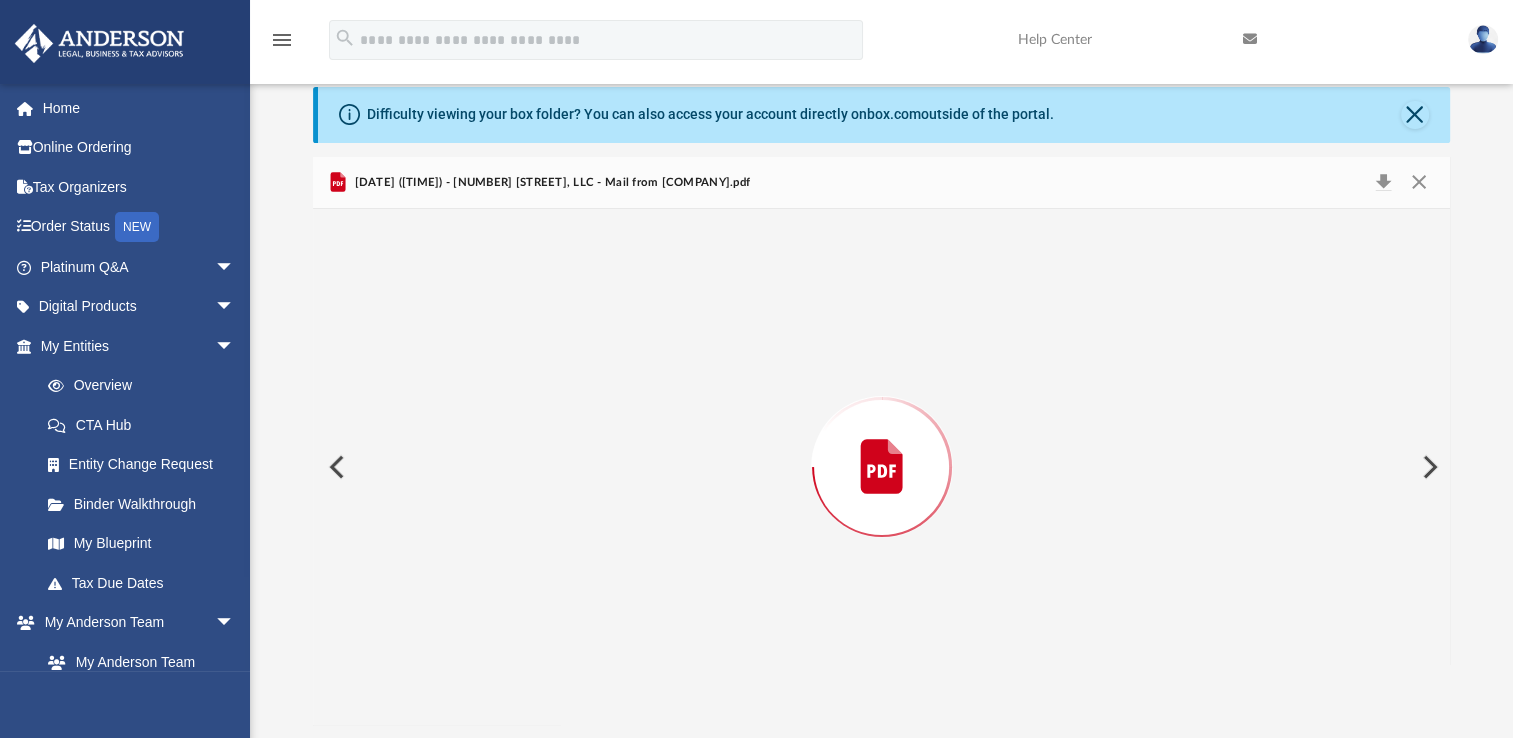 click at bounding box center [335, 467] 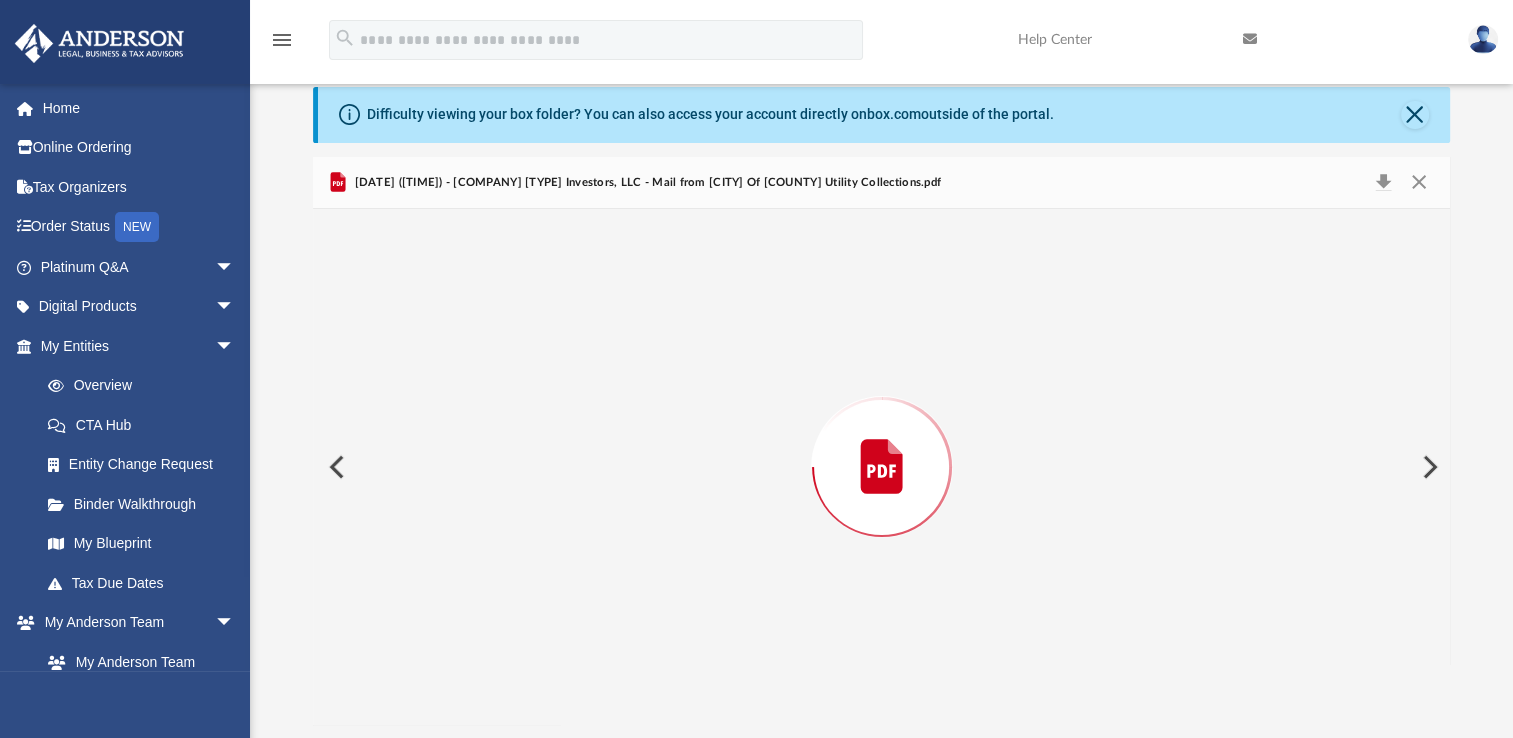click at bounding box center (335, 467) 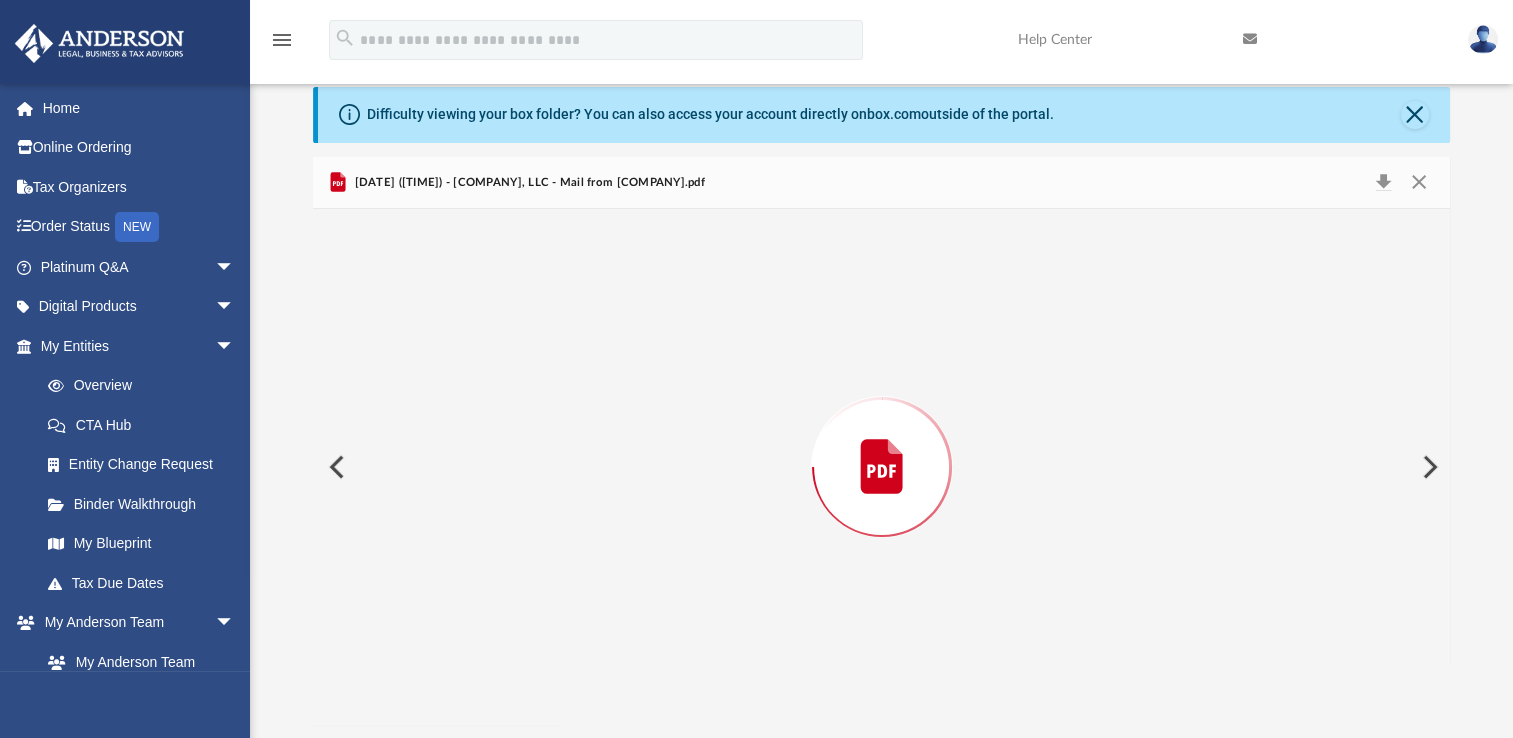 click at bounding box center [335, 467] 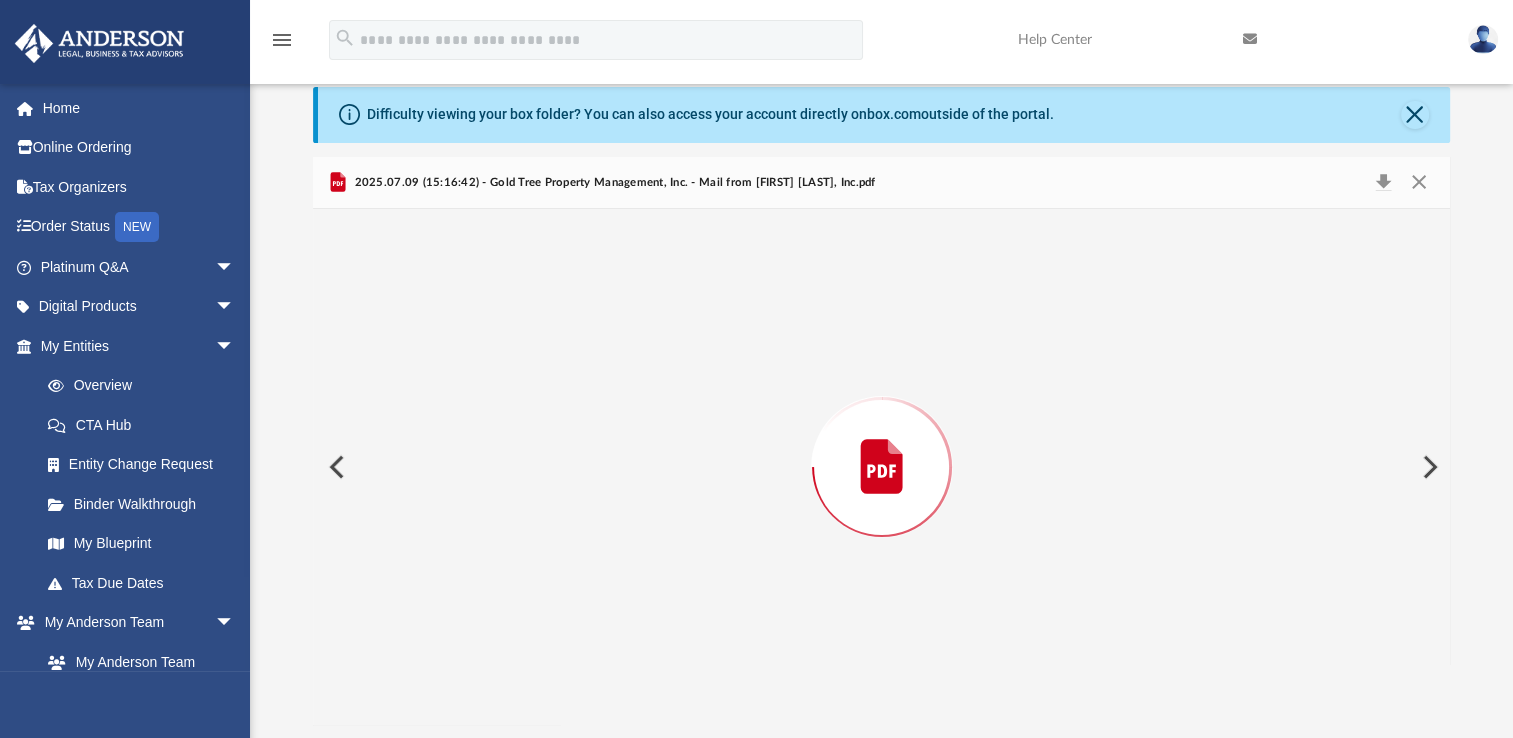 click at bounding box center (335, 467) 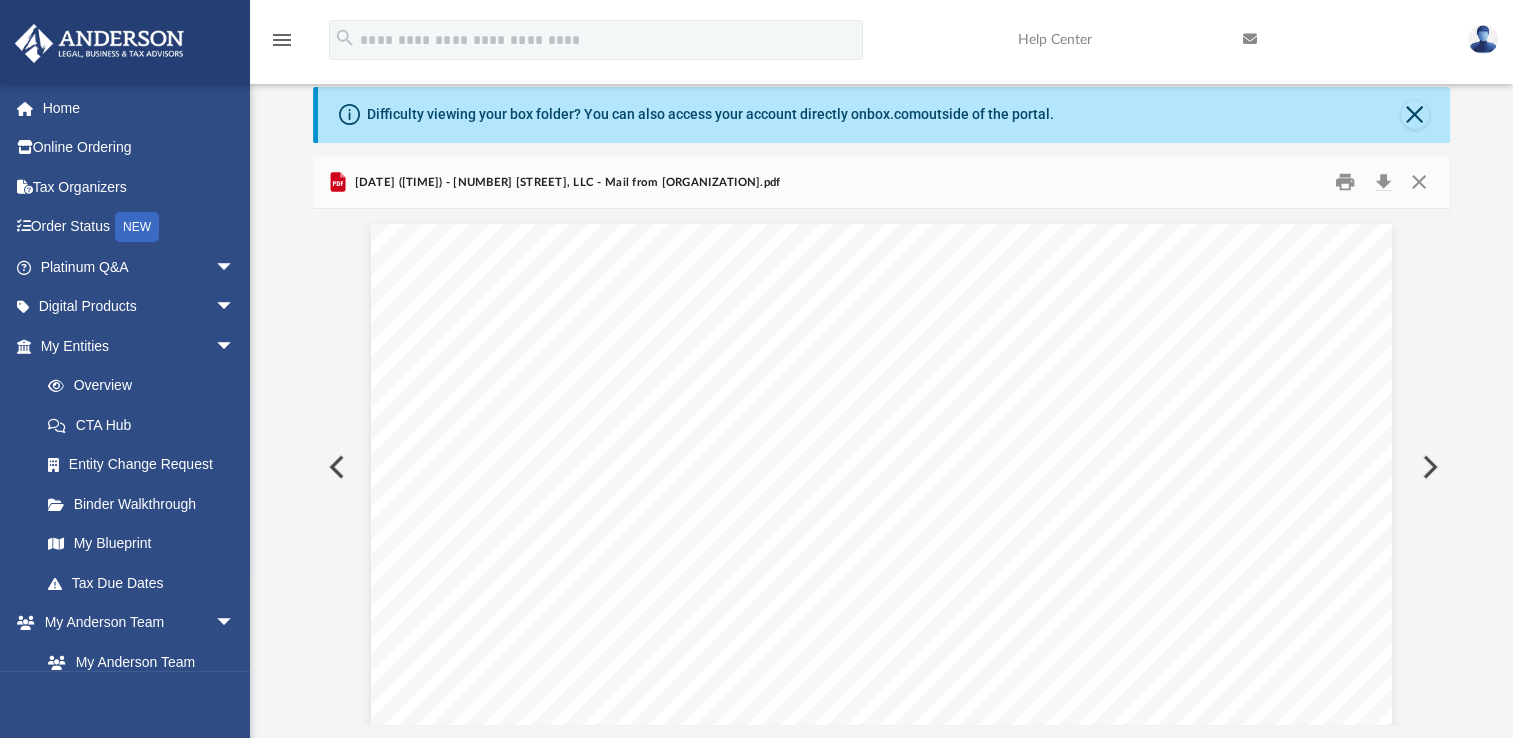 click at bounding box center (335, 467) 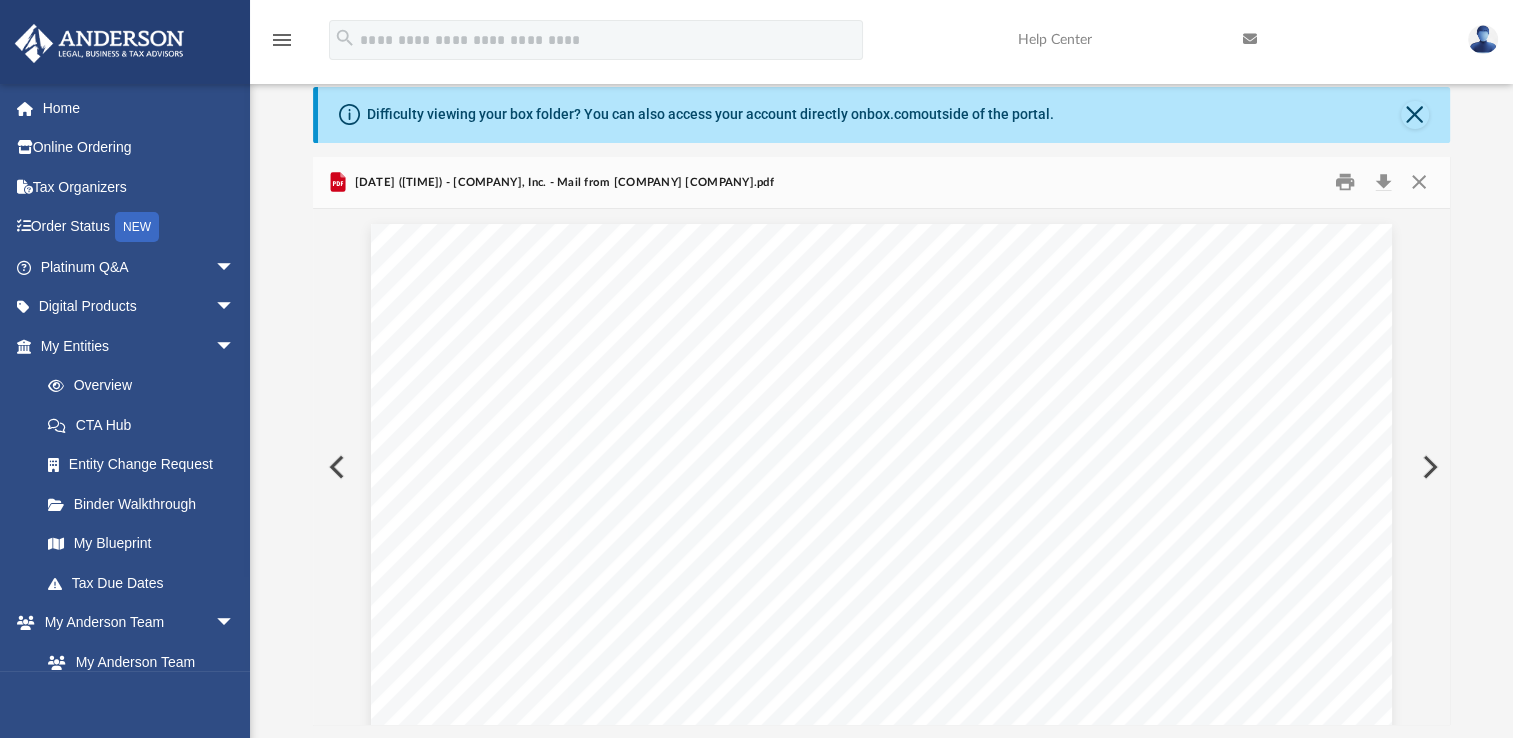 click at bounding box center (335, 467) 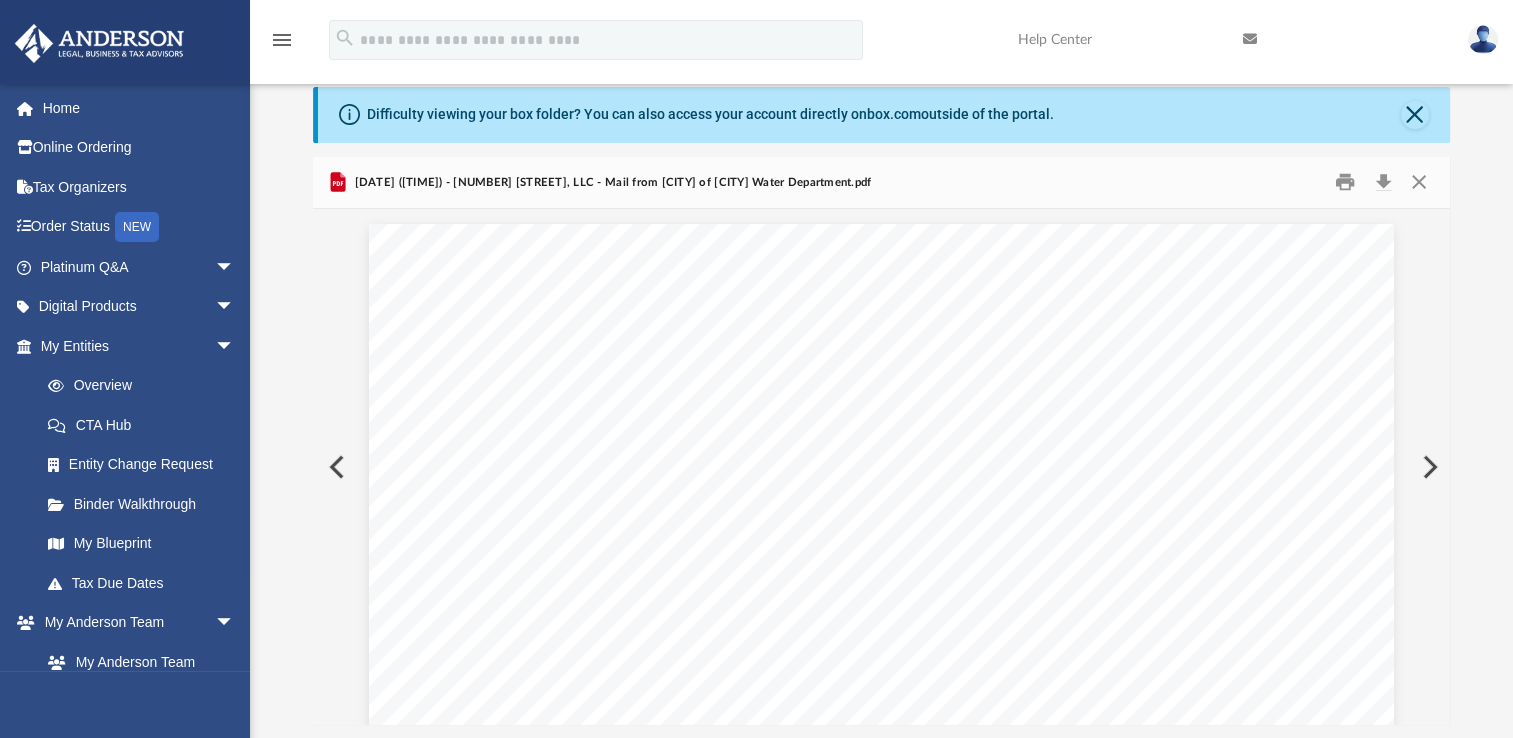 click at bounding box center (335, 467) 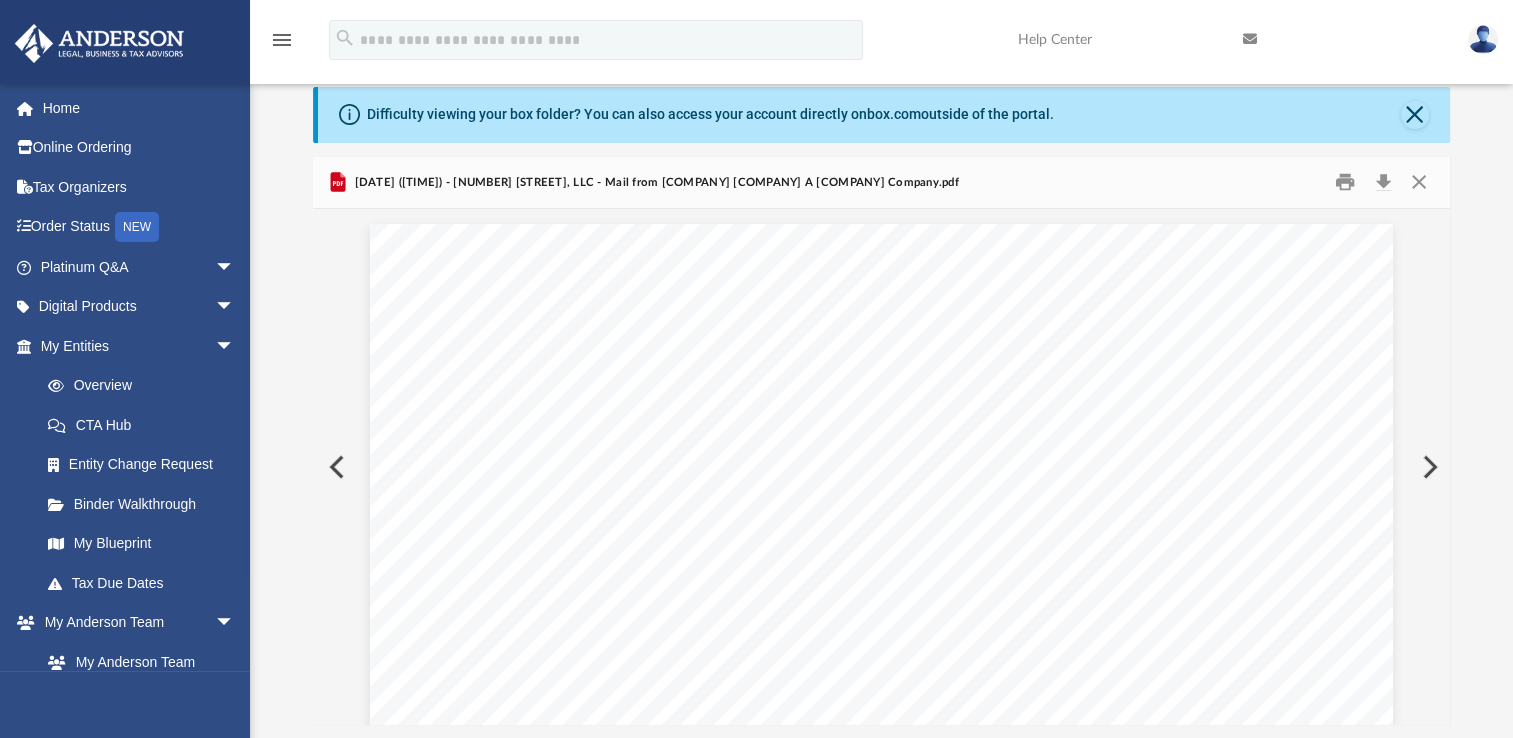 click at bounding box center (335, 467) 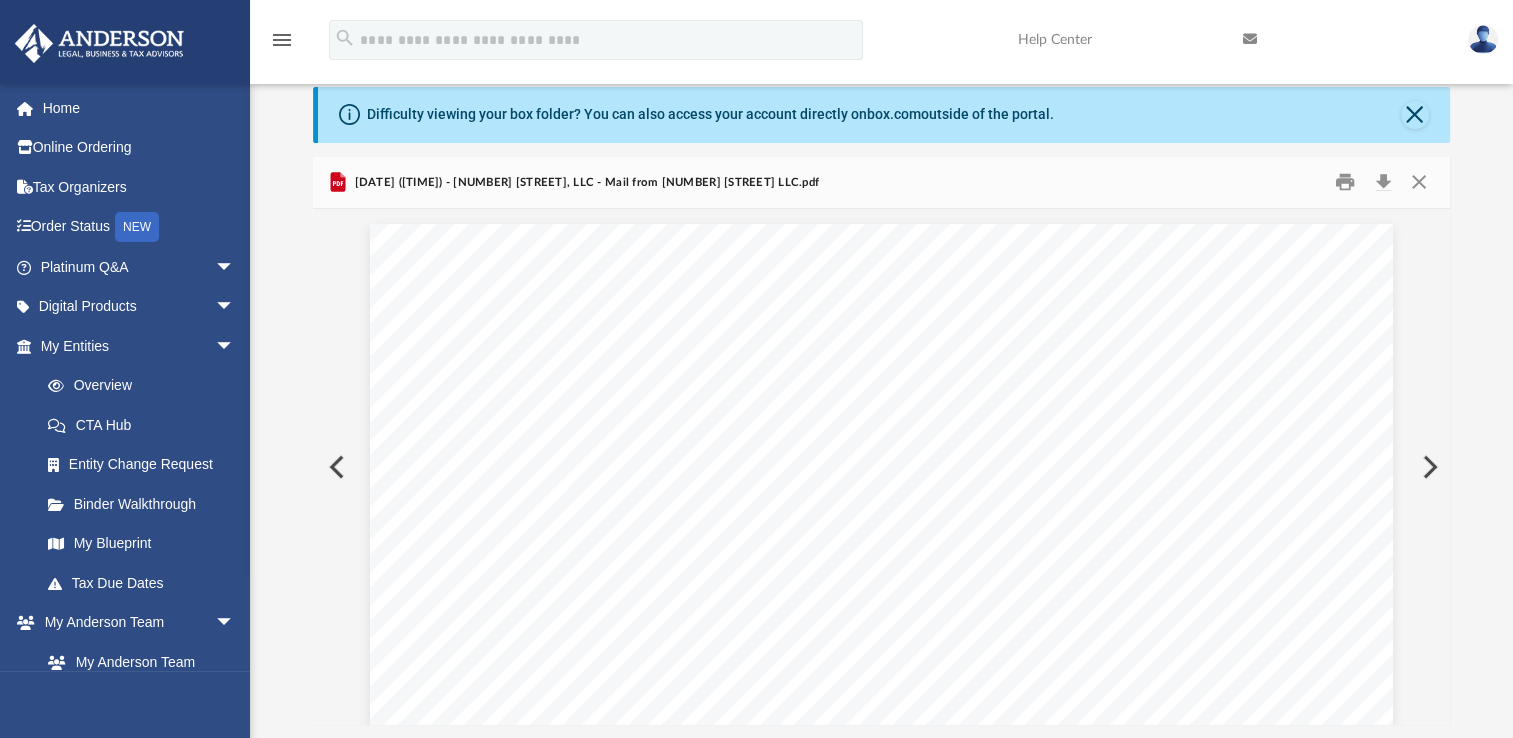 click at bounding box center (881, 1911) 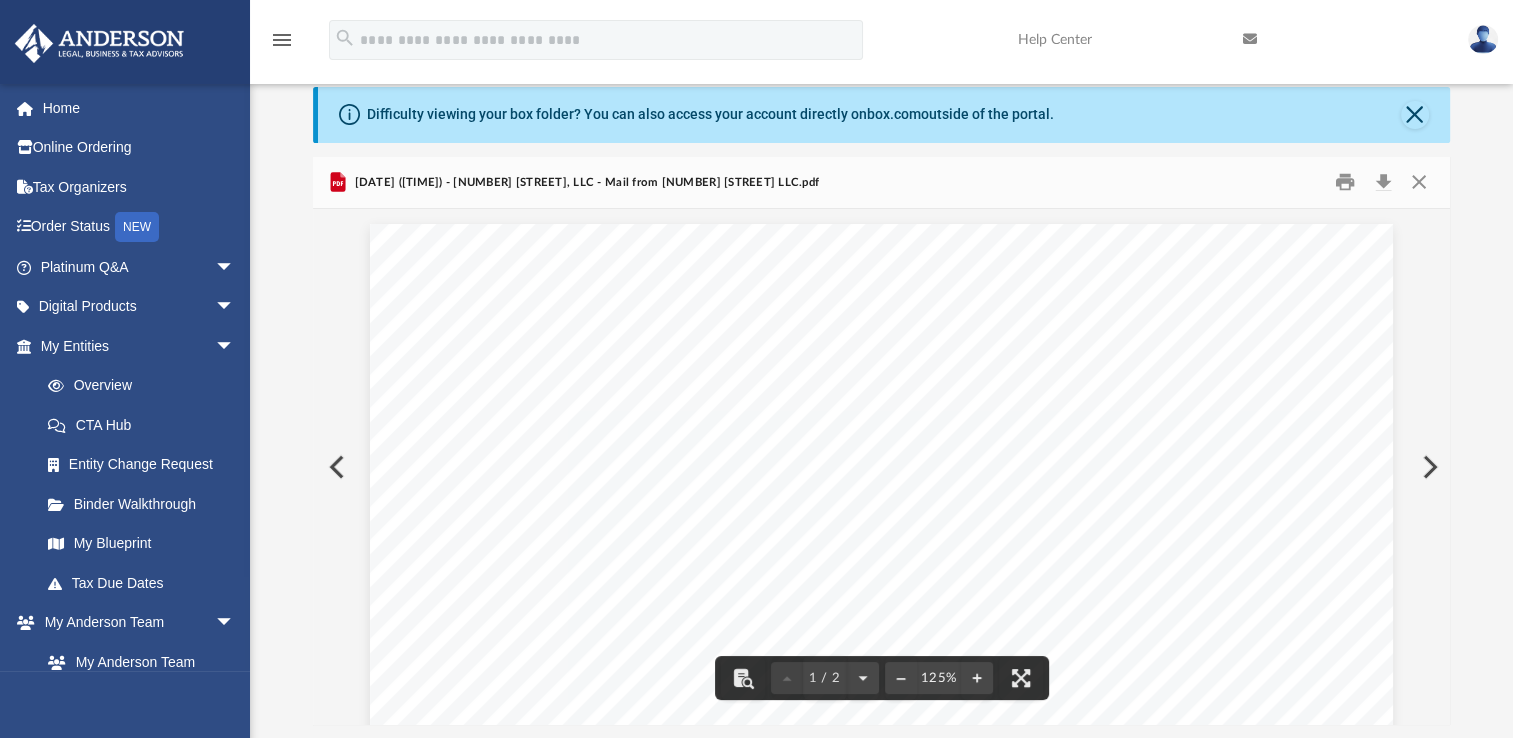 click at bounding box center [335, 467] 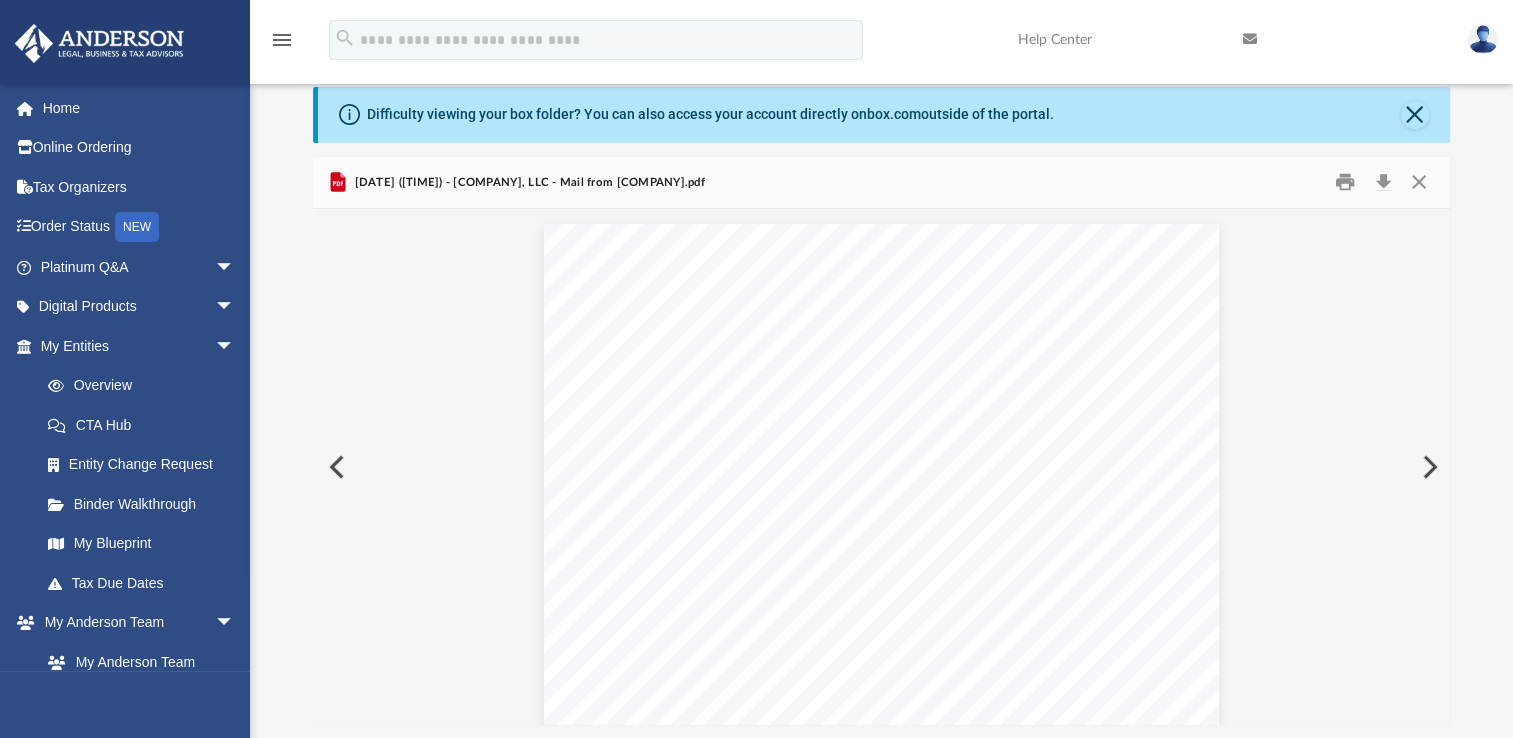click at bounding box center [335, 467] 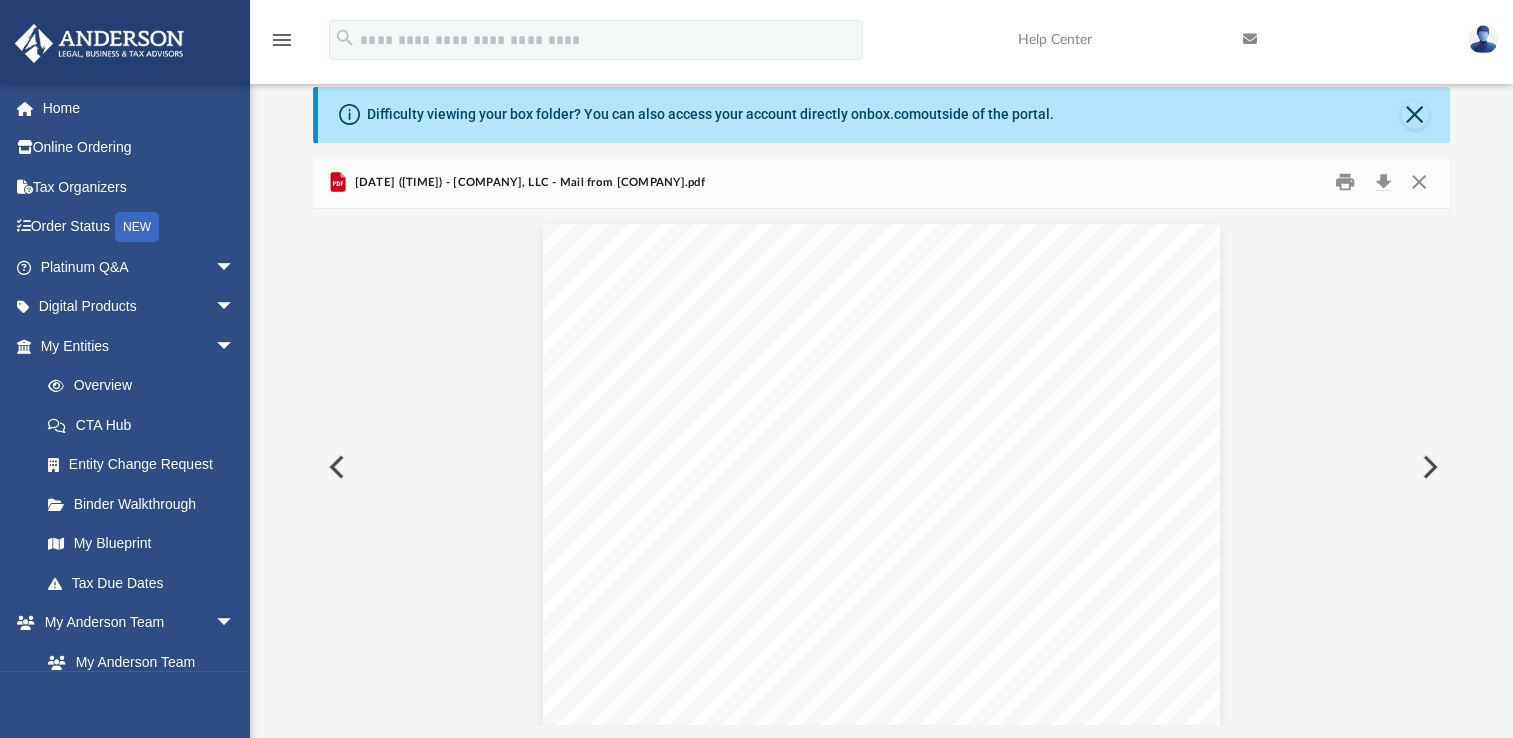 click at bounding box center [335, 467] 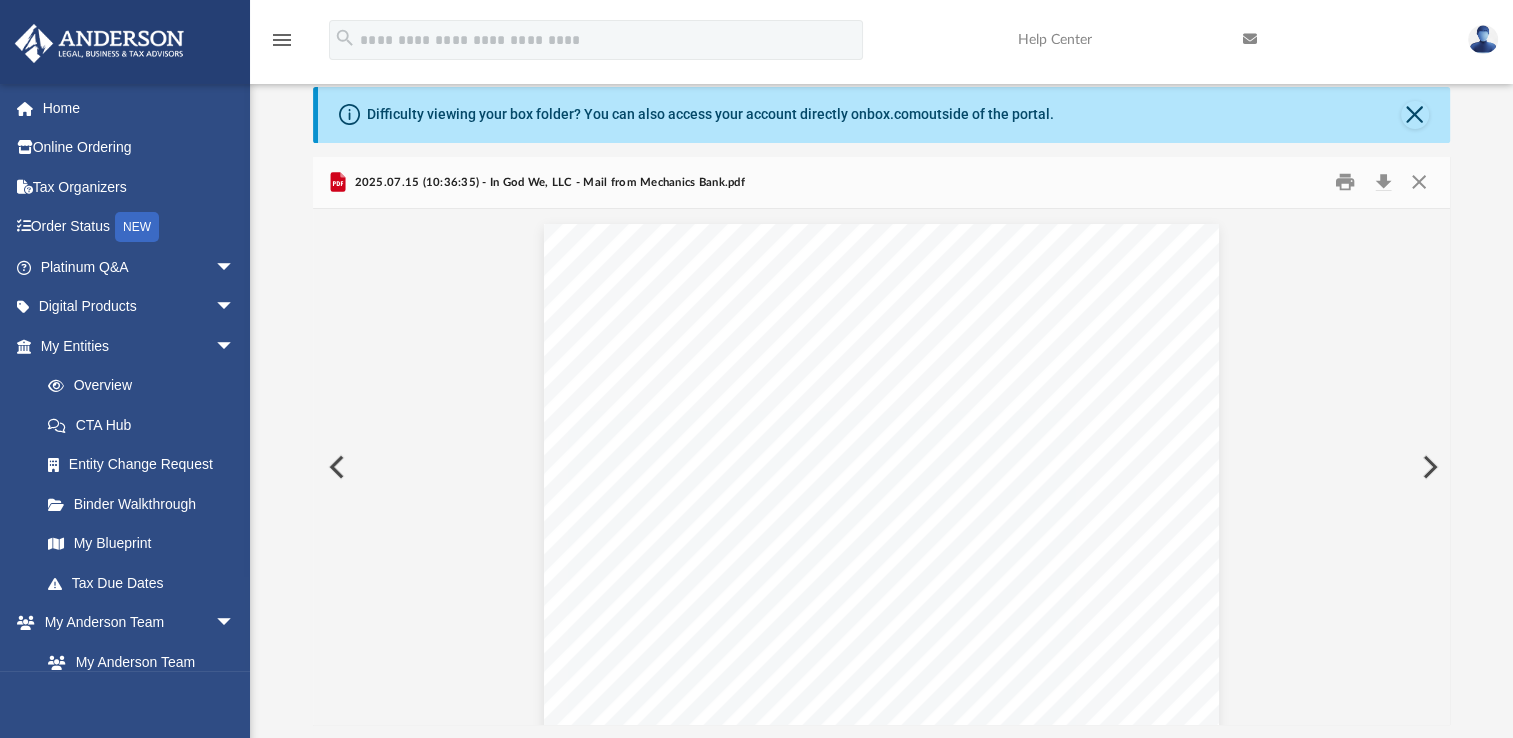 click at bounding box center [335, 467] 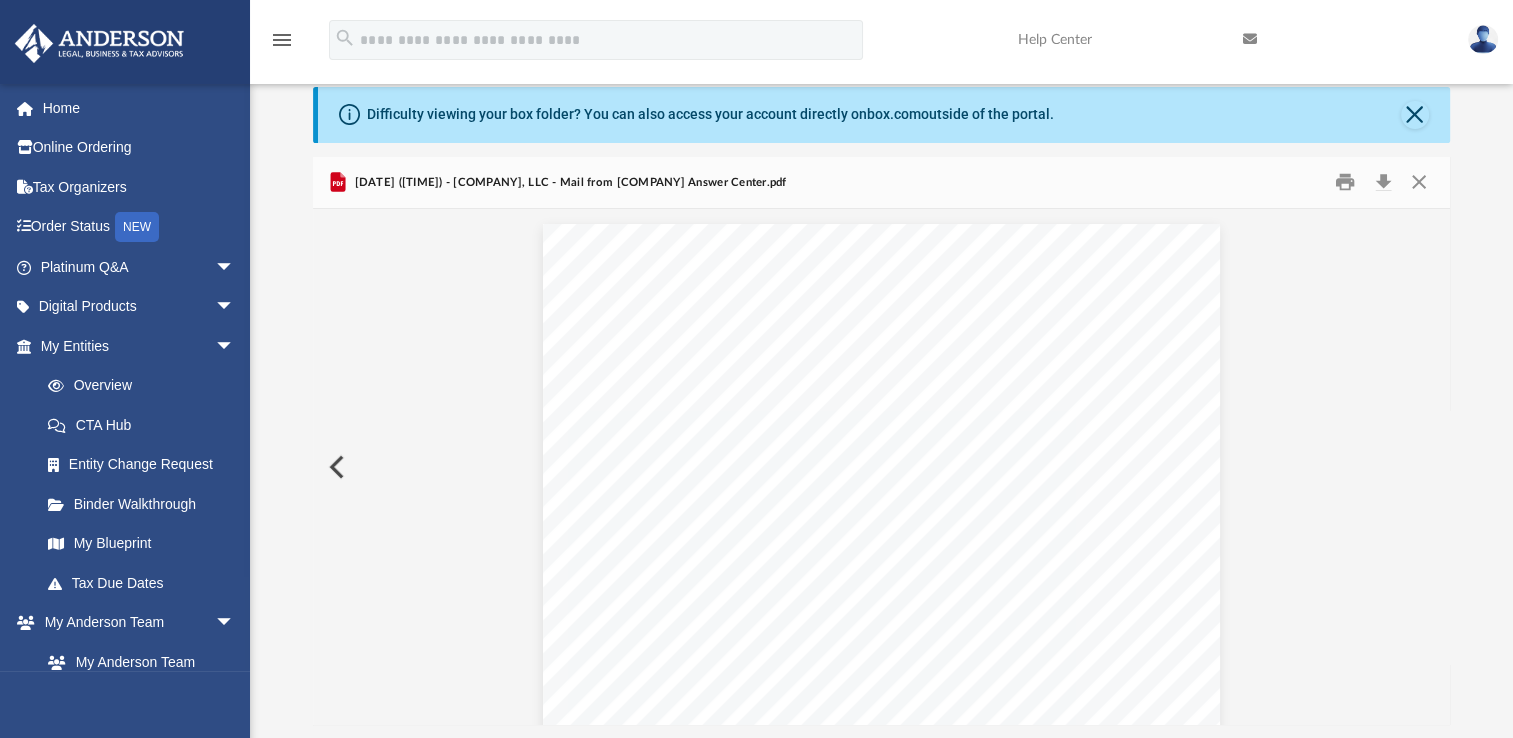 click at bounding box center (335, 467) 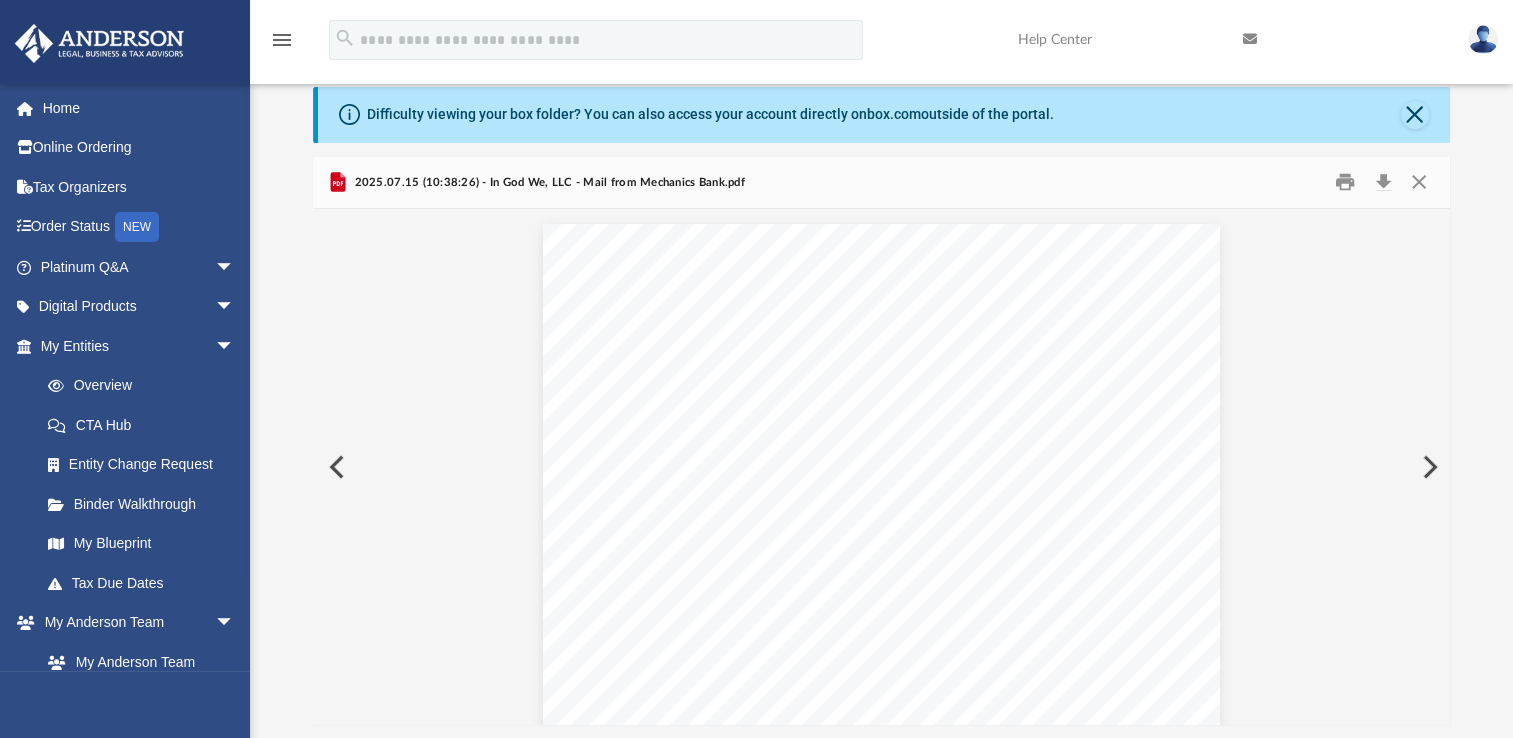 click at bounding box center [335, 467] 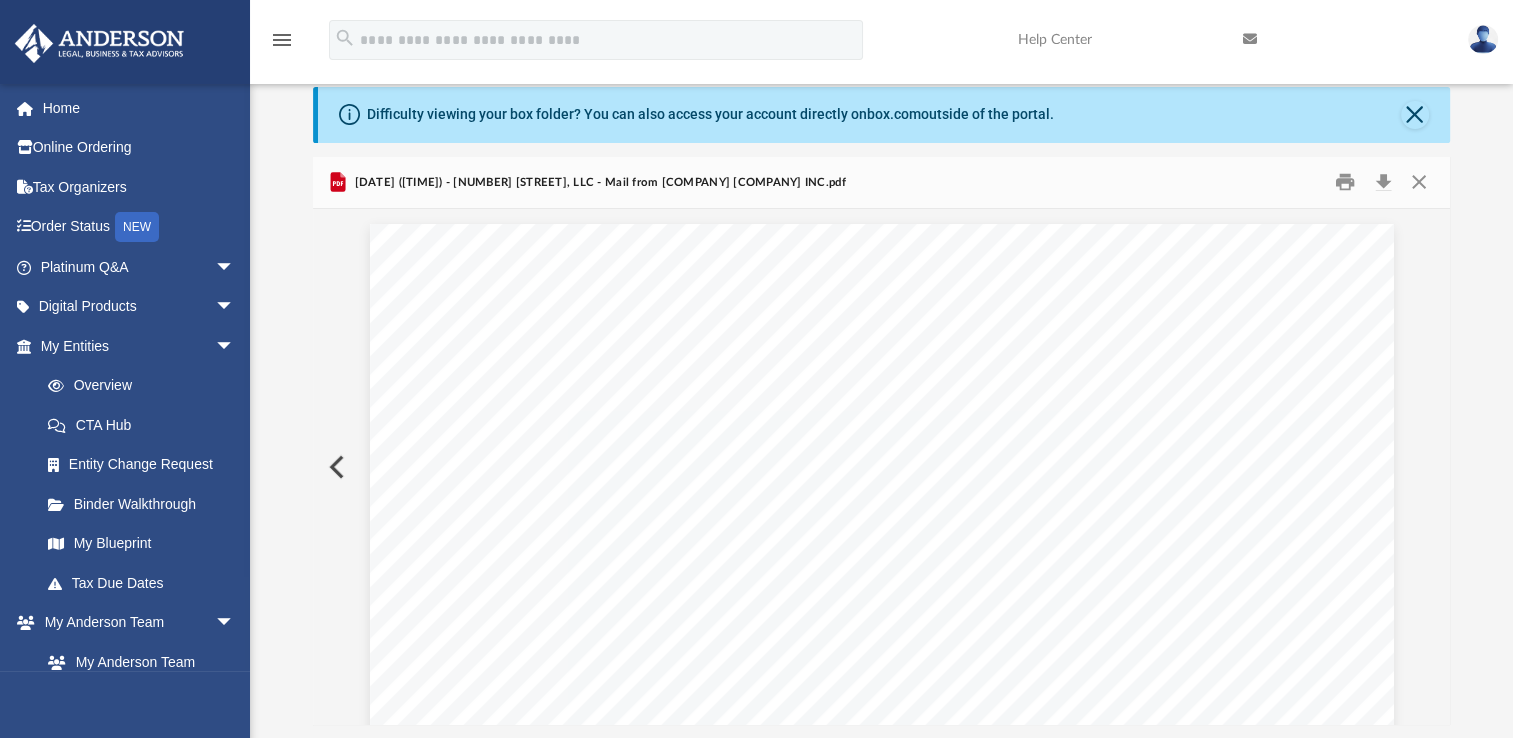 click at bounding box center [335, 467] 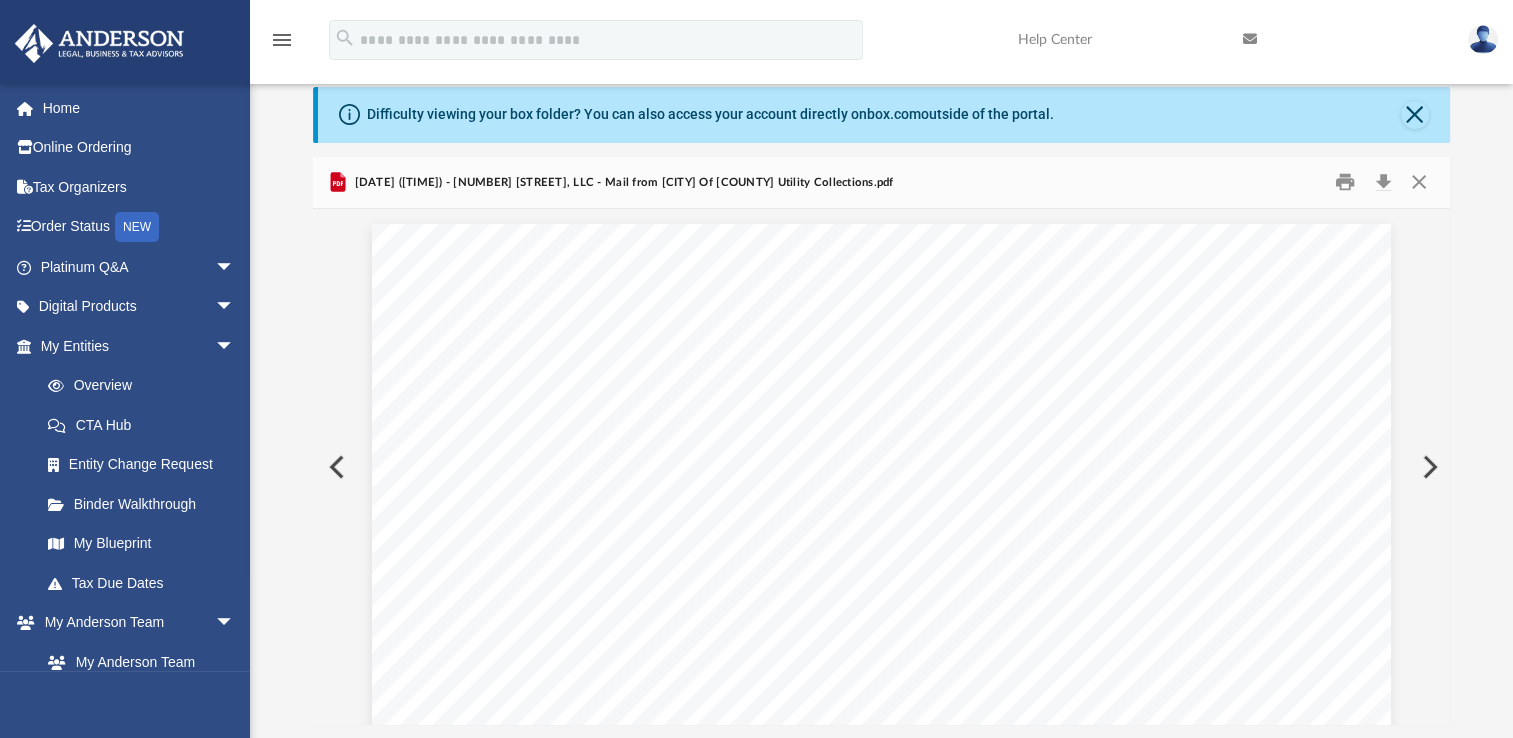 click at bounding box center (335, 467) 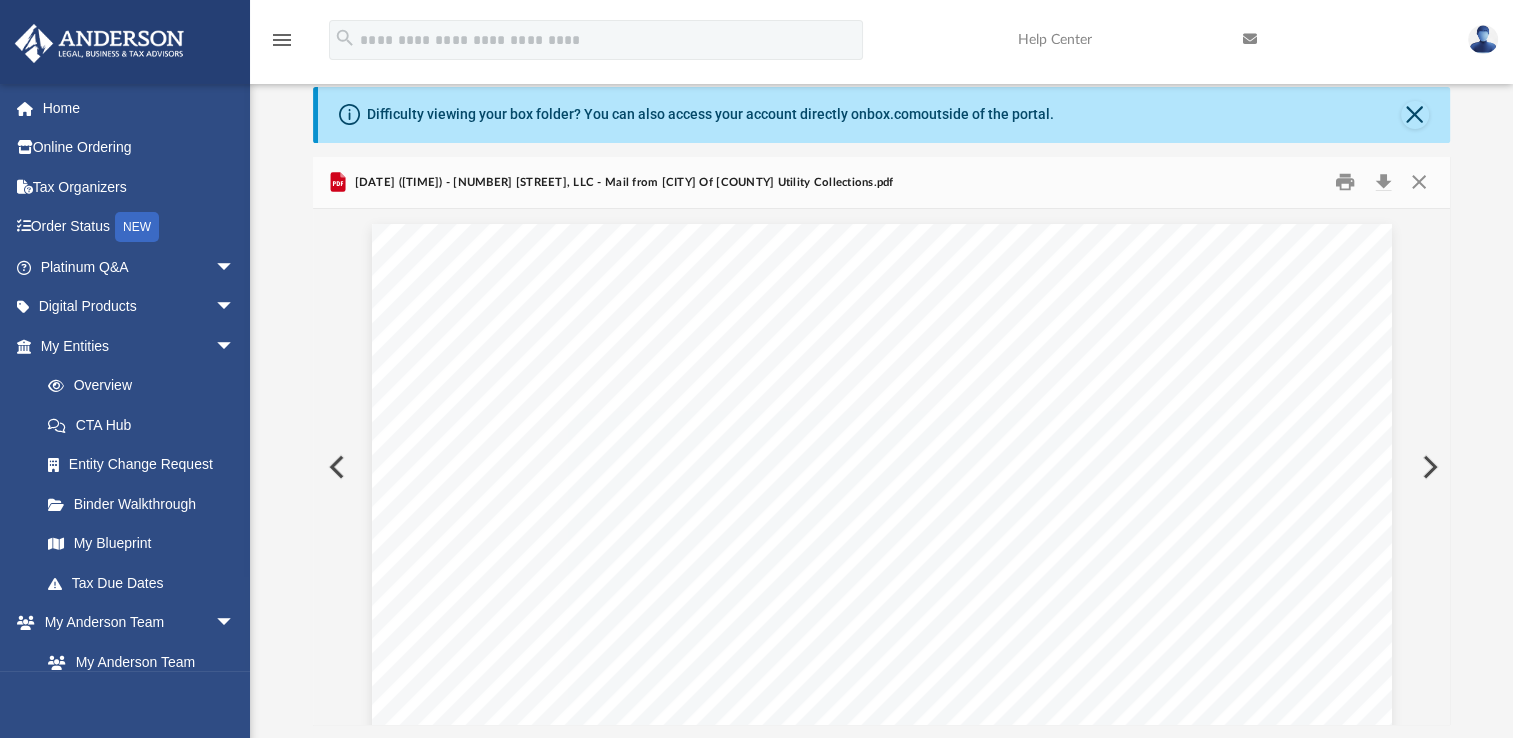 click at bounding box center [335, 467] 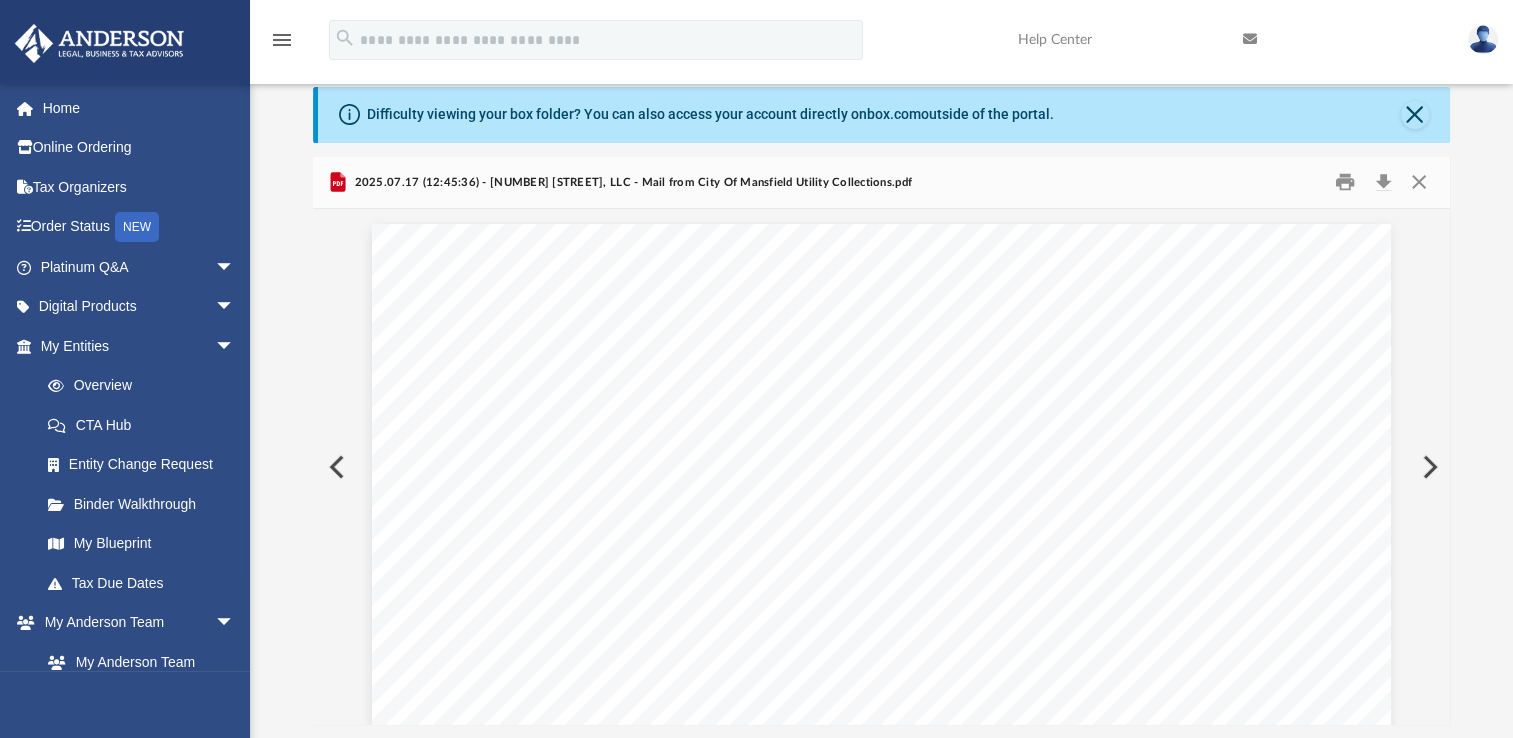 click at bounding box center [335, 467] 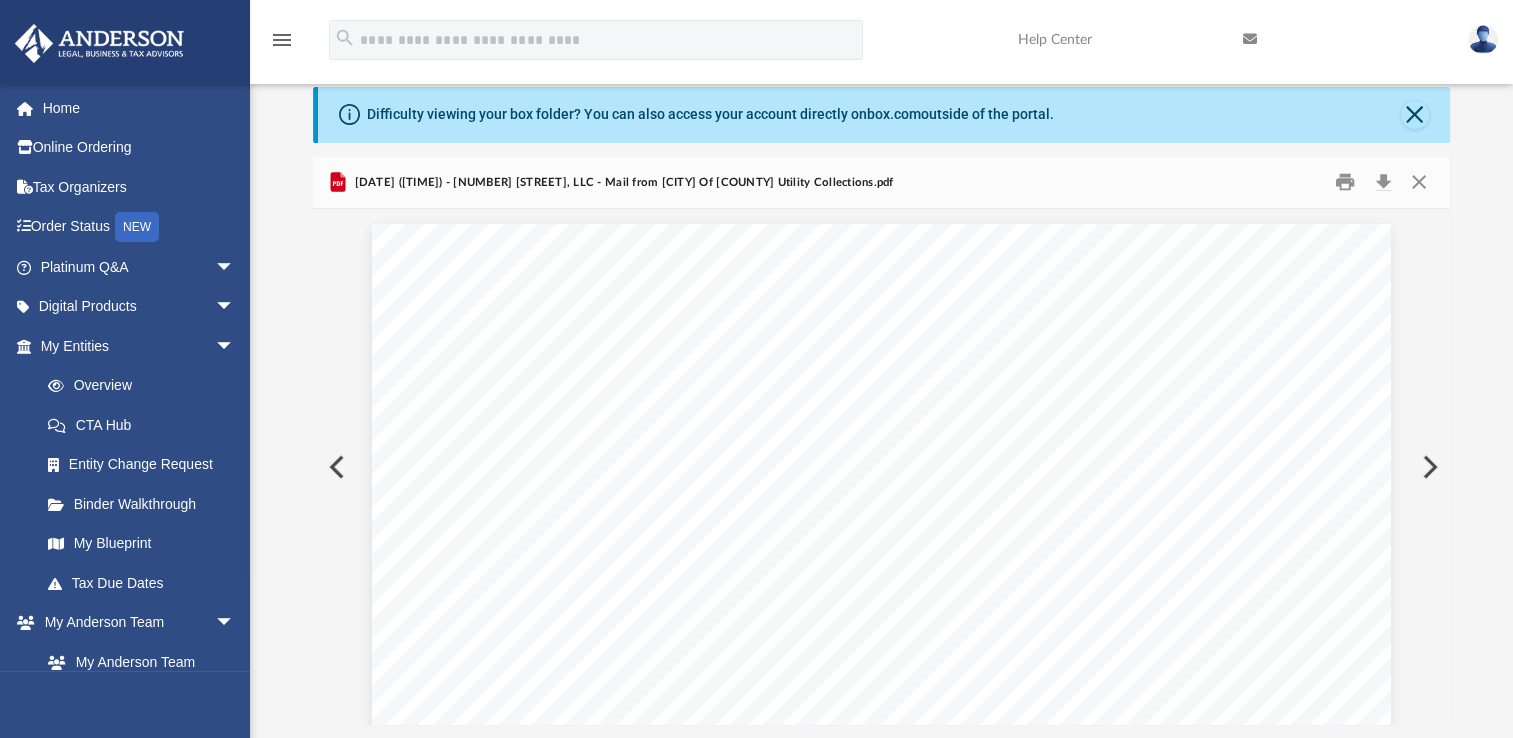 click at bounding box center [335, 467] 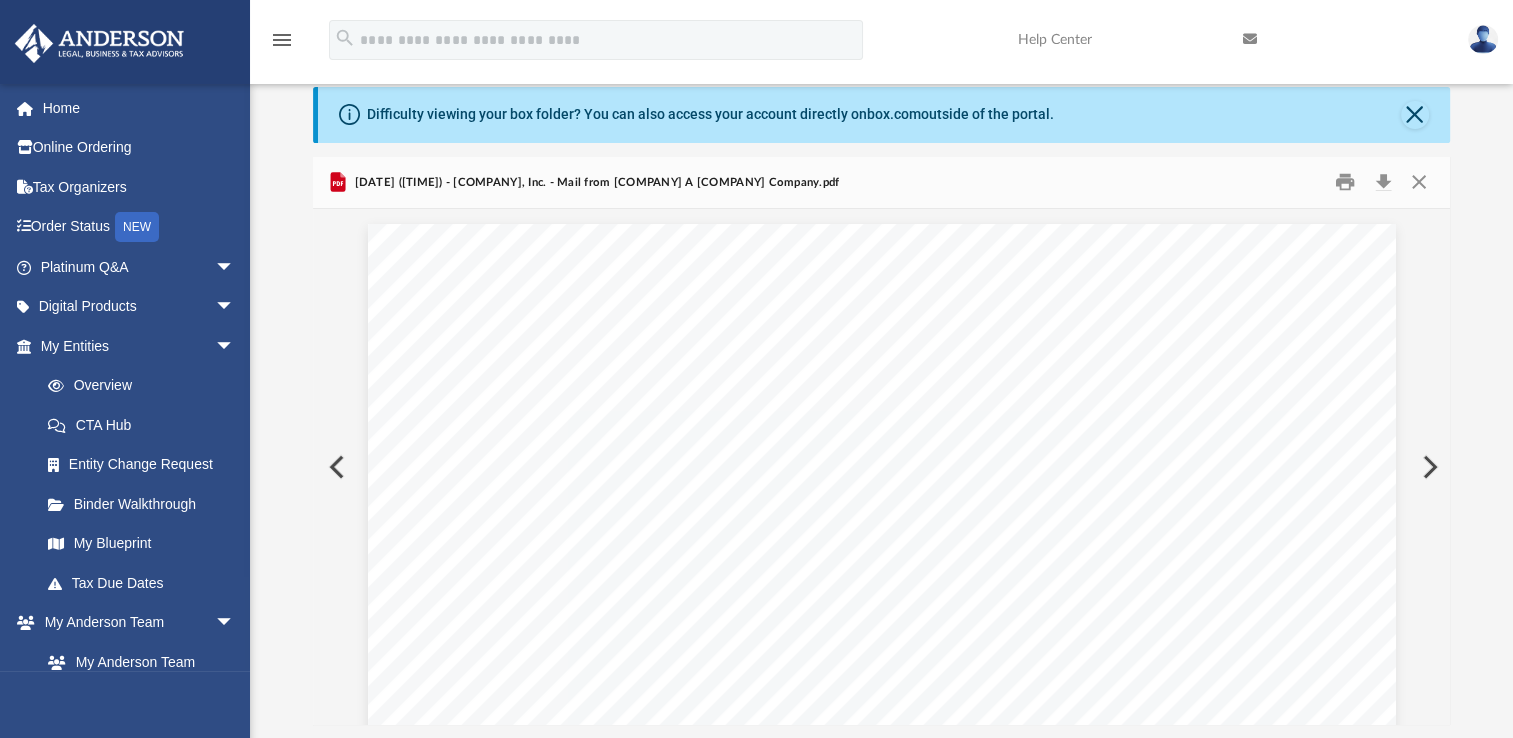 click at bounding box center [335, 467] 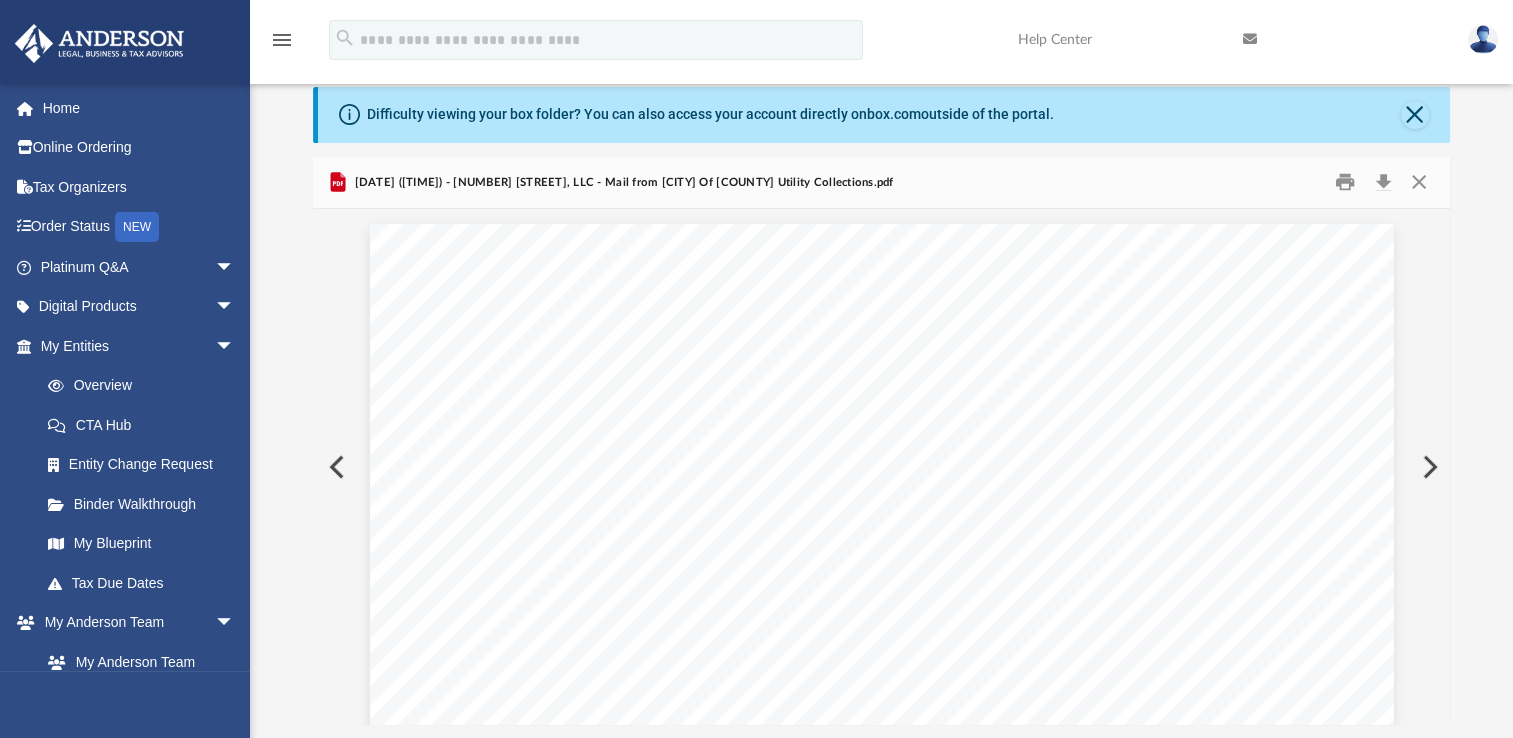 click on "Difficulty viewing your box folder? You can also access your account directly on  box.com  outside of the portal.  No Client Folder Found - Please contact   your team   for assistance.  Viewable-ClientDocs Mail Name    Modified    Size    File [DATE] ([TIME]) - [COMPANY], LLC - Mail from [COMPANY].pdf [DAY] [MONTH] [YEAR]  by [ABBREVIATION]_[ABBREVIATION] [SIZE] File [DATE] ([TIME]) - [NUMBER] [STREET], LLC - Mail from [NUMBER] [STREET] LLC.pdf [DAY] [MONTH] [YEAR]  by [ABBREVIATION]_[ABBREVIATION] [SIZE] File [DATE] ([TIME]) - [NUMBER] [STREET], LLC - Mail from [COMPANY] A [COMPANY] Company.pdf [DAY] [MONTH] [YEAR]  by [ABBREVIATION]_[ABBREVIATION] [SIZE] File [DATE] ([TIME]) - [NUMBER] [STREET], LLC - Mail from [CITY] of [CITY] Water Department.pdf [DAY] [MONTH] [YEAR]  by [ABBREVIATION]_[ABBREVIATION] [SIZE] File [DATE] ([TIME]) - [COMPANY], Inc. - Mail from [COMPANY] [COMPANY].pdf [DAY] [MONTH] [YEAR]  by [ABBREVIATION]_[ABBREVIATION] [SIZE] File [DATE] ([TIME]) - [NUMBER] [STREET], LLC - Mail from [ORGANIZATION].pdf [DAY] [MONTH] [YEAR] [SIZE]" at bounding box center (881, 406) 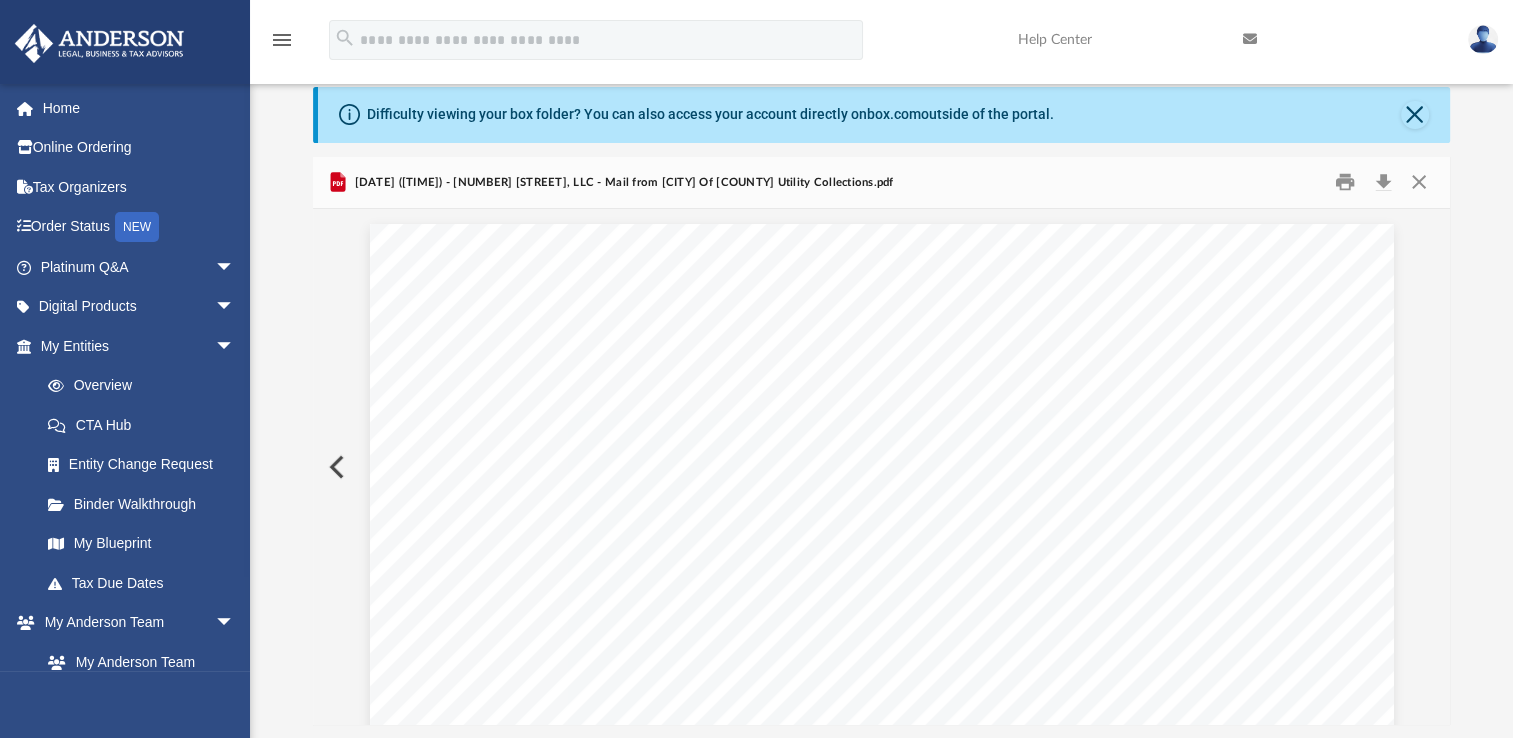 click at bounding box center (335, 467) 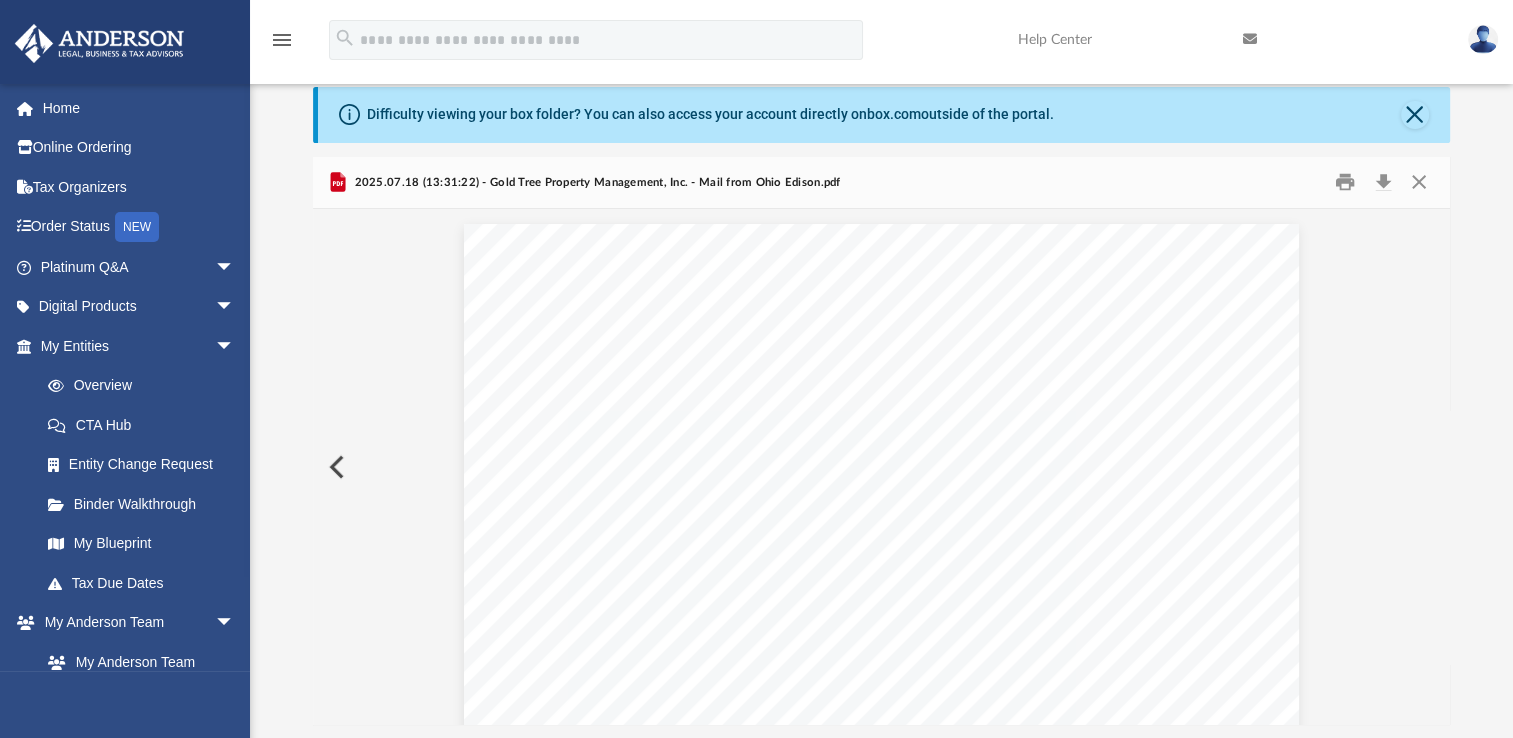 click at bounding box center [335, 467] 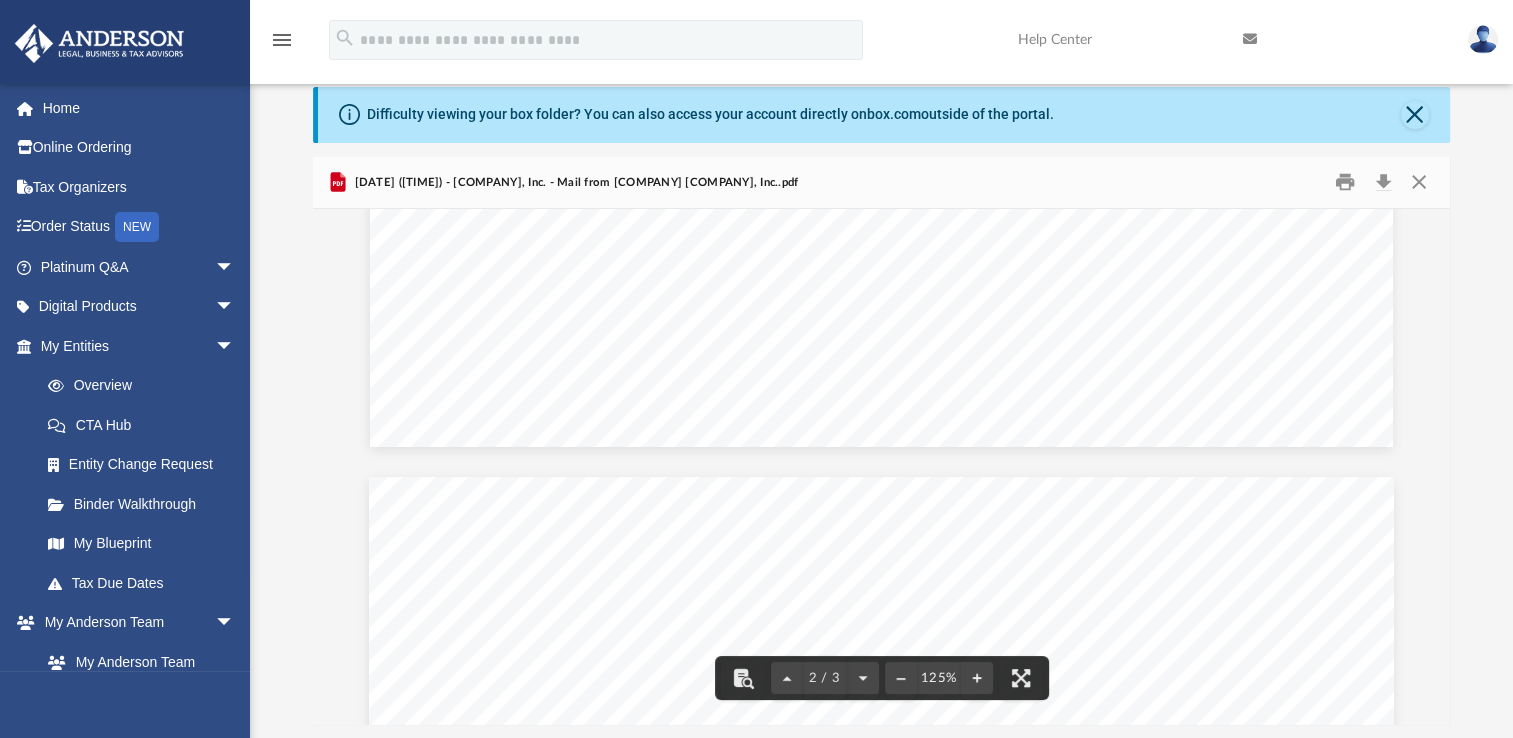 scroll, scrollTop: 1092, scrollLeft: 0, axis: vertical 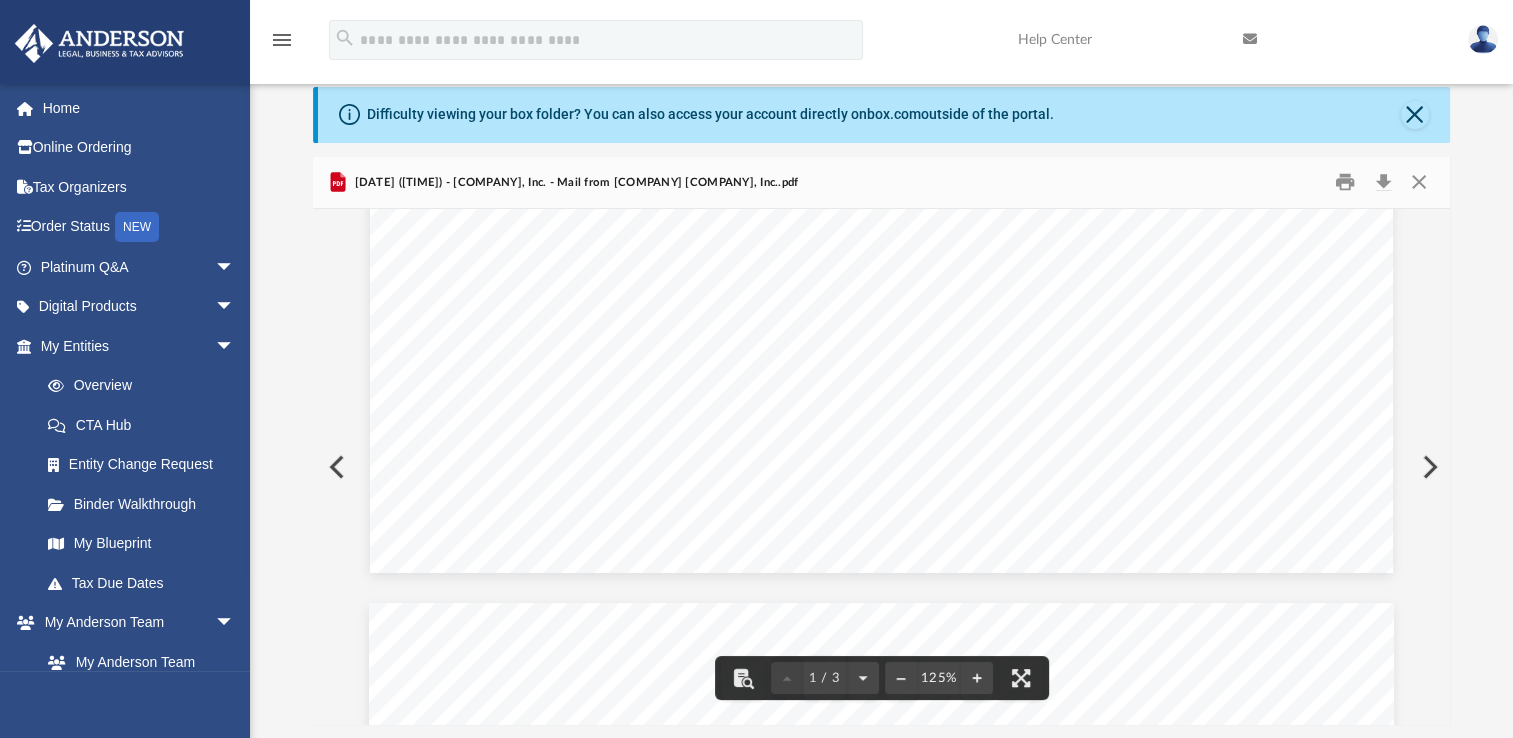 click at bounding box center [335, 467] 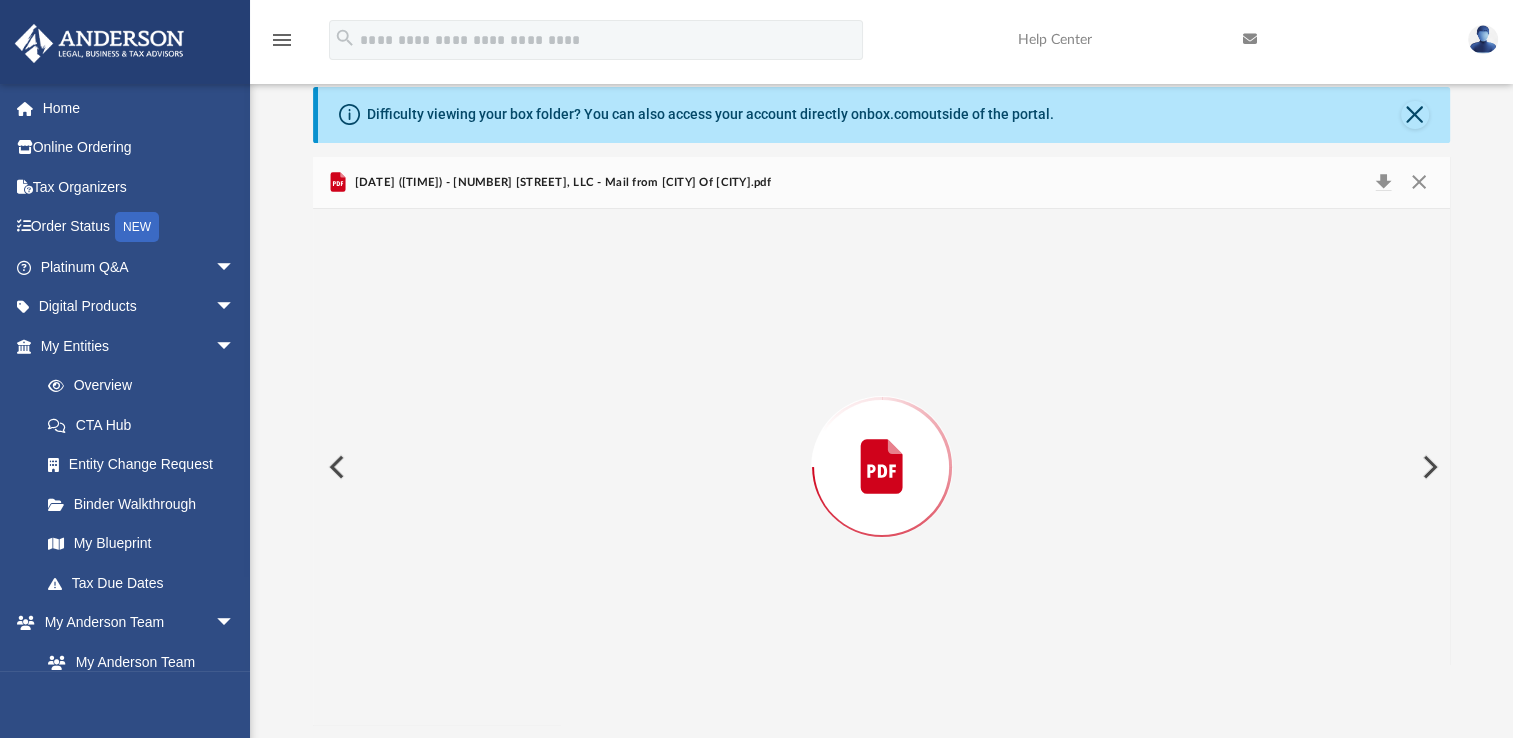 click at bounding box center [335, 467] 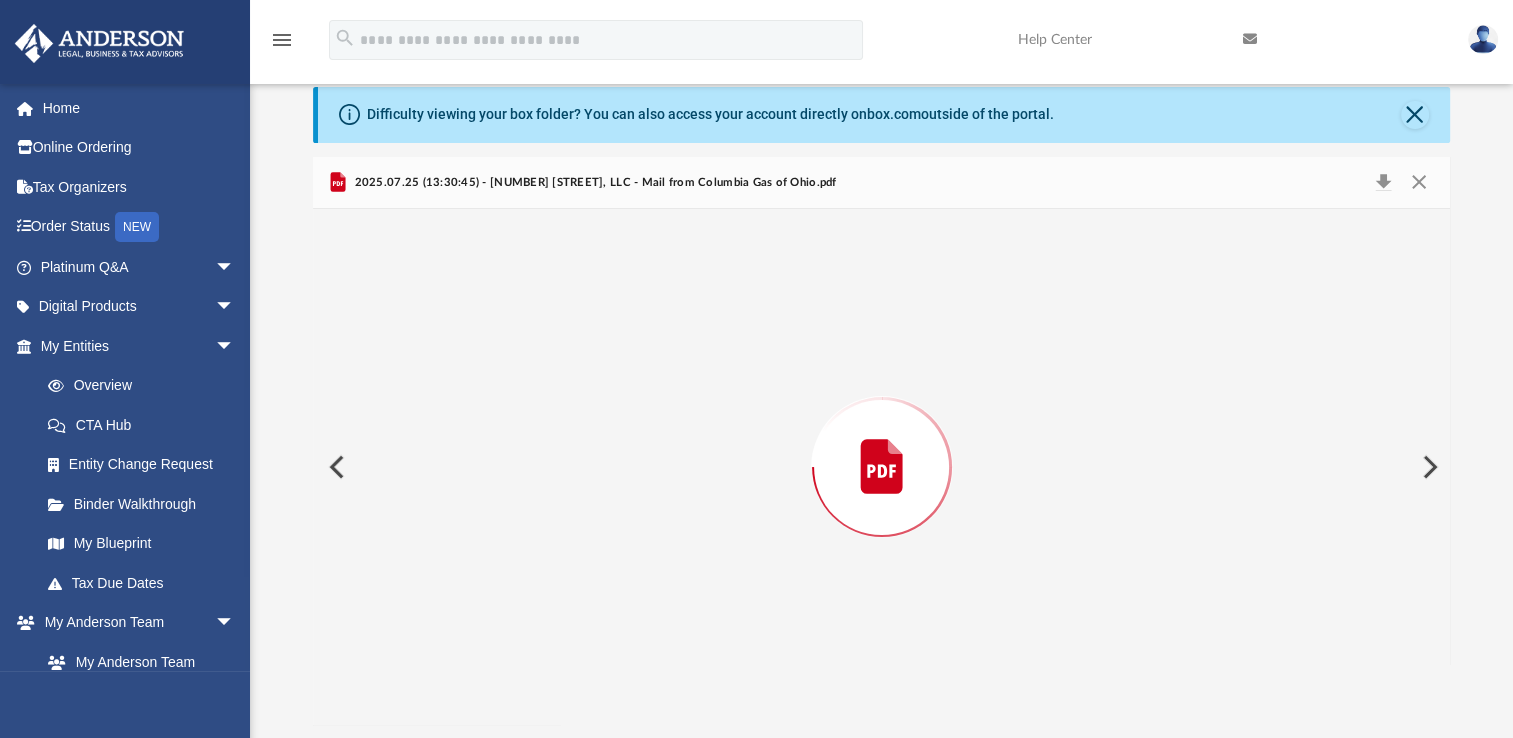 click at bounding box center (335, 467) 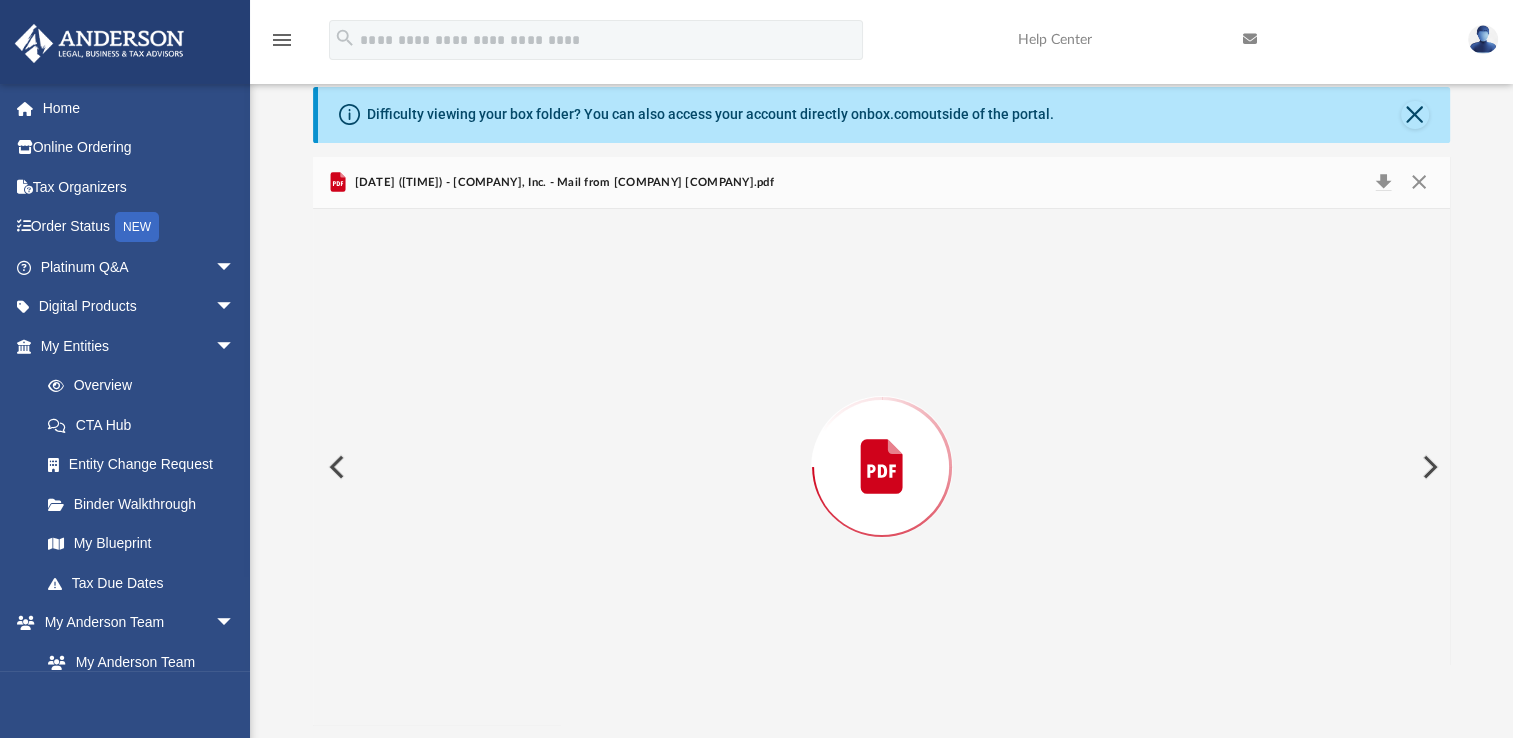 click at bounding box center [335, 467] 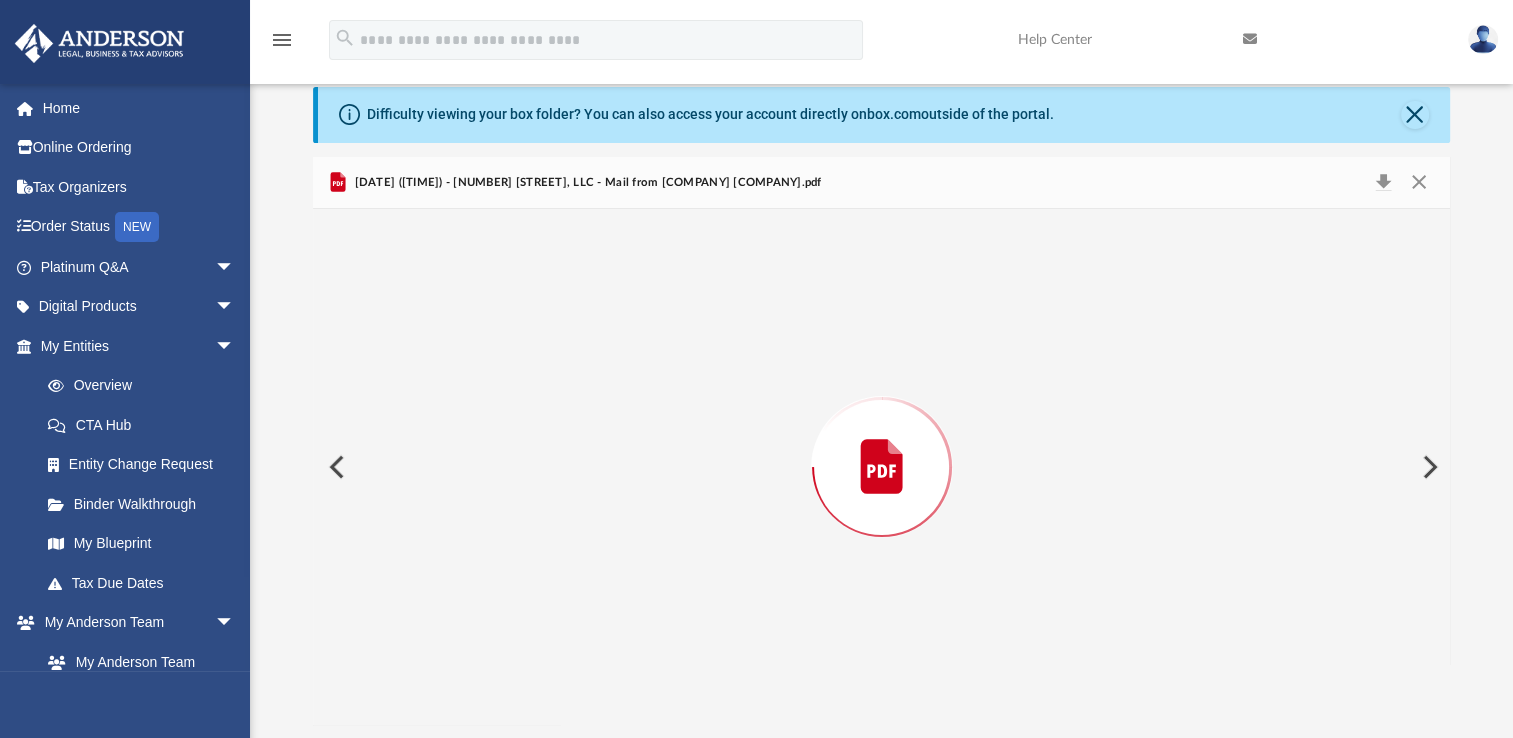 click at bounding box center [335, 467] 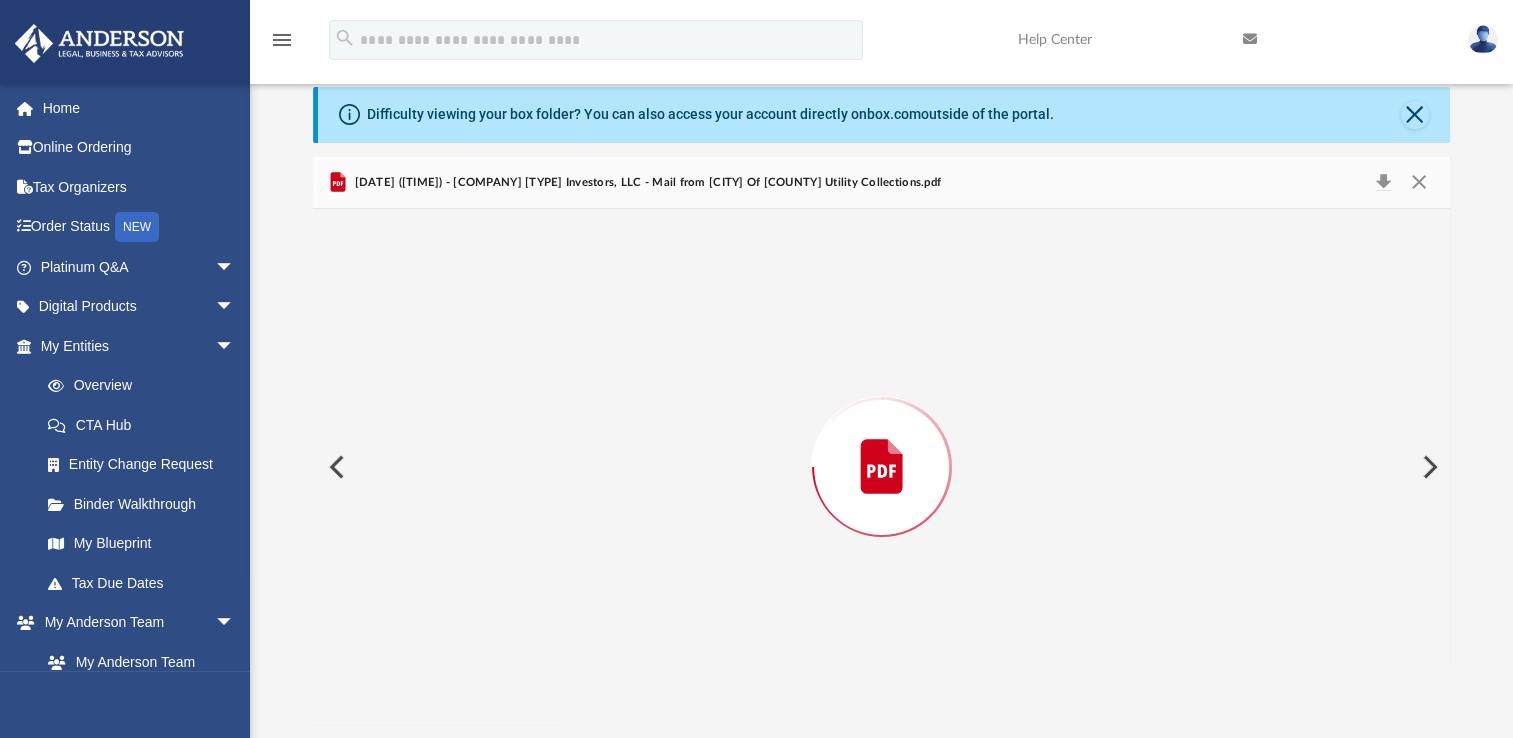 click at bounding box center (335, 467) 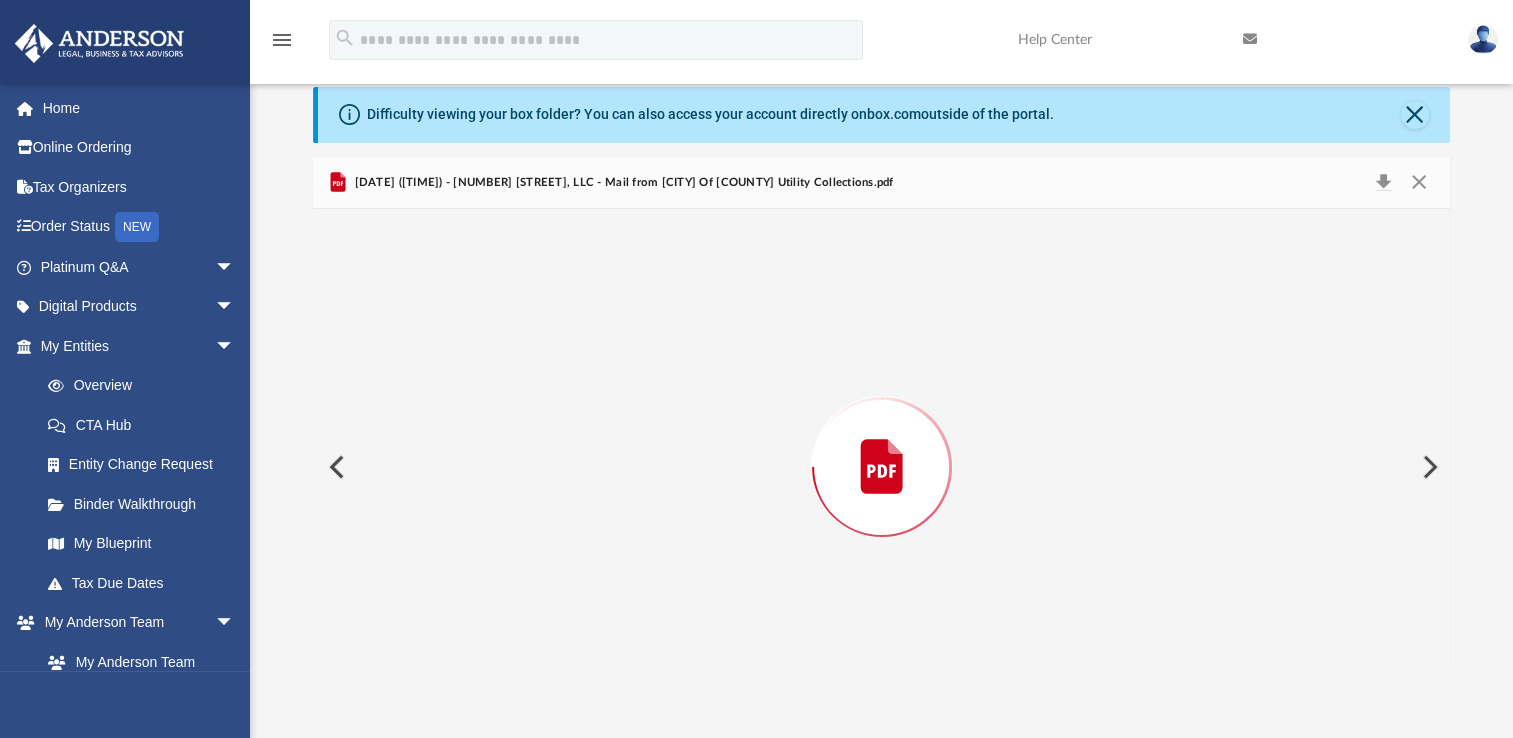 click at bounding box center [335, 467] 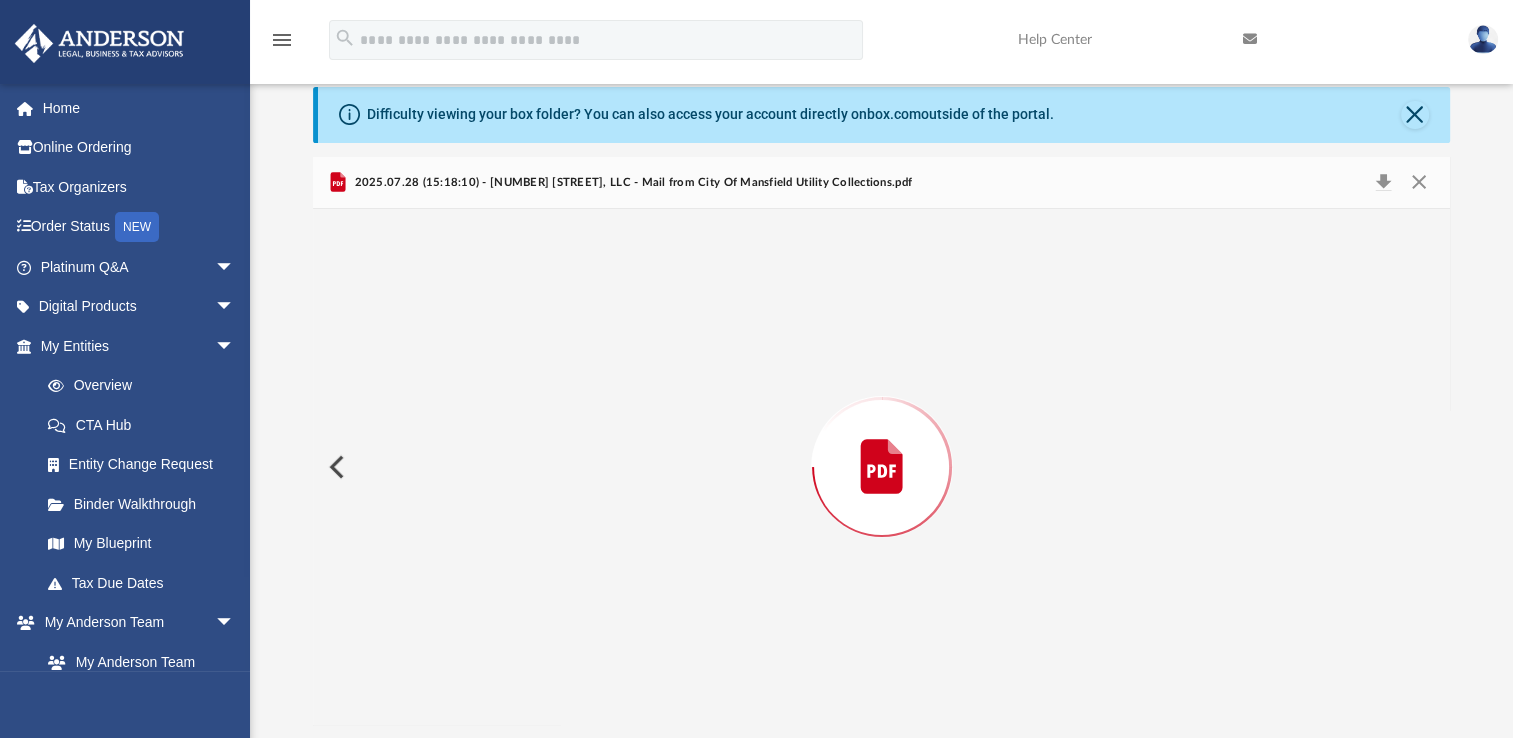 click at bounding box center [335, 467] 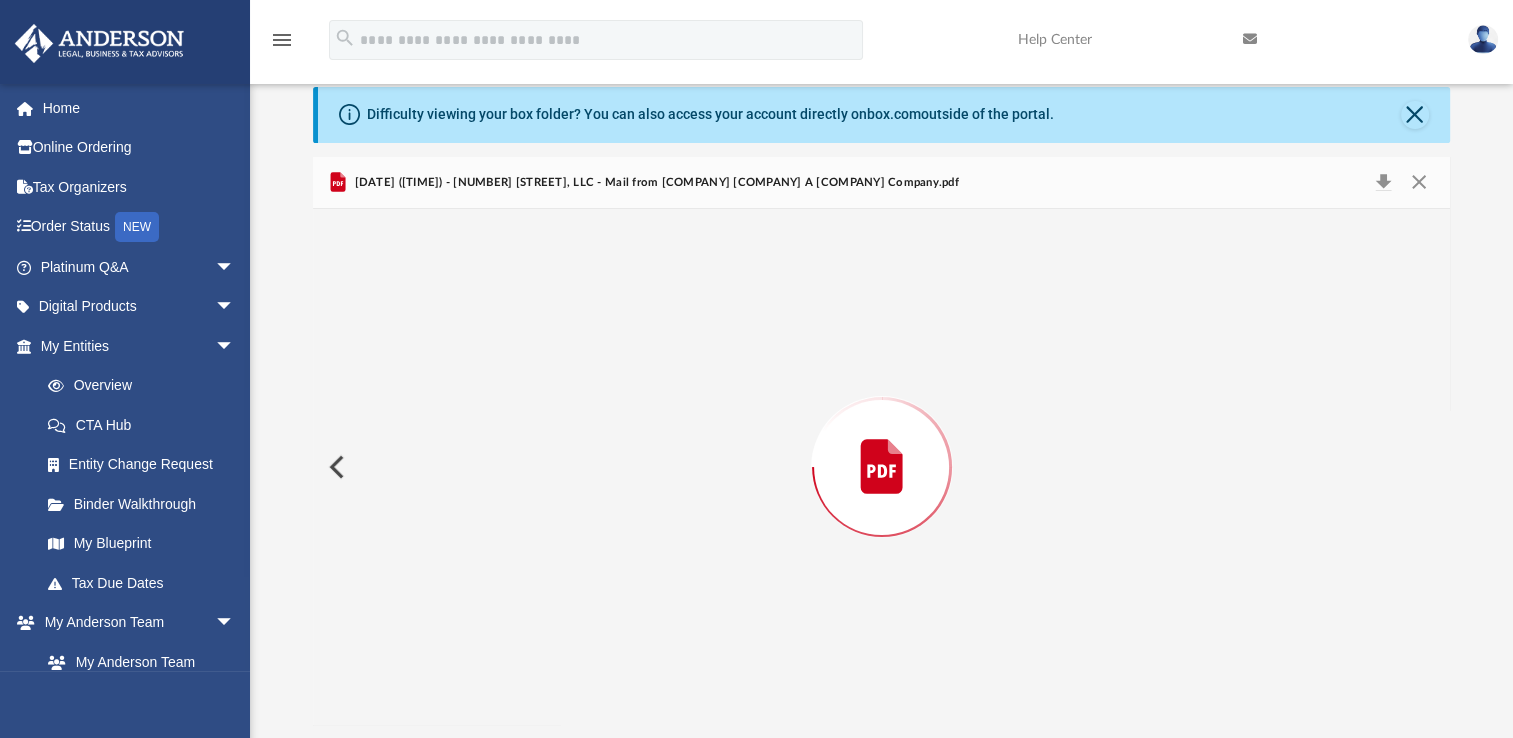 click at bounding box center [335, 467] 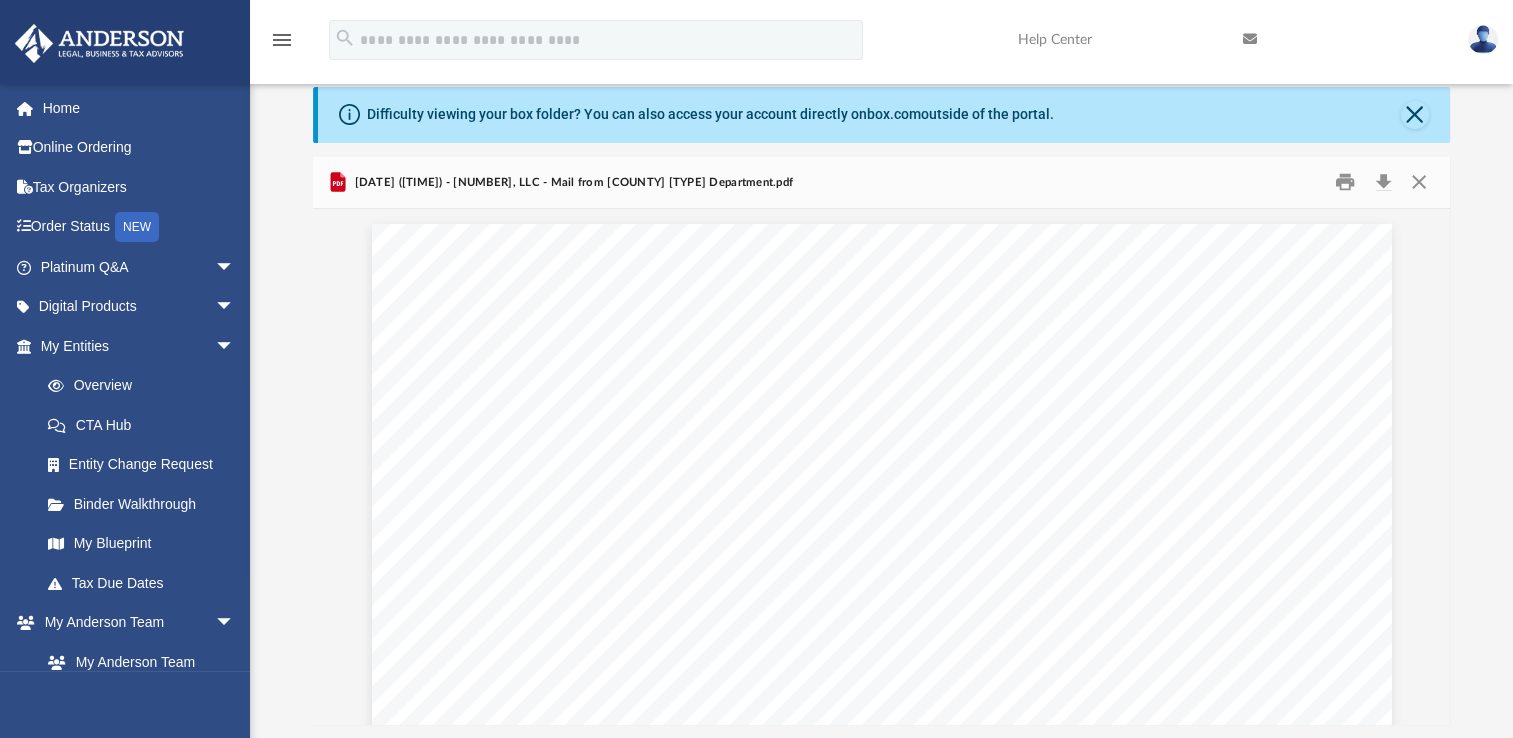 scroll, scrollTop: 2685, scrollLeft: 0, axis: vertical 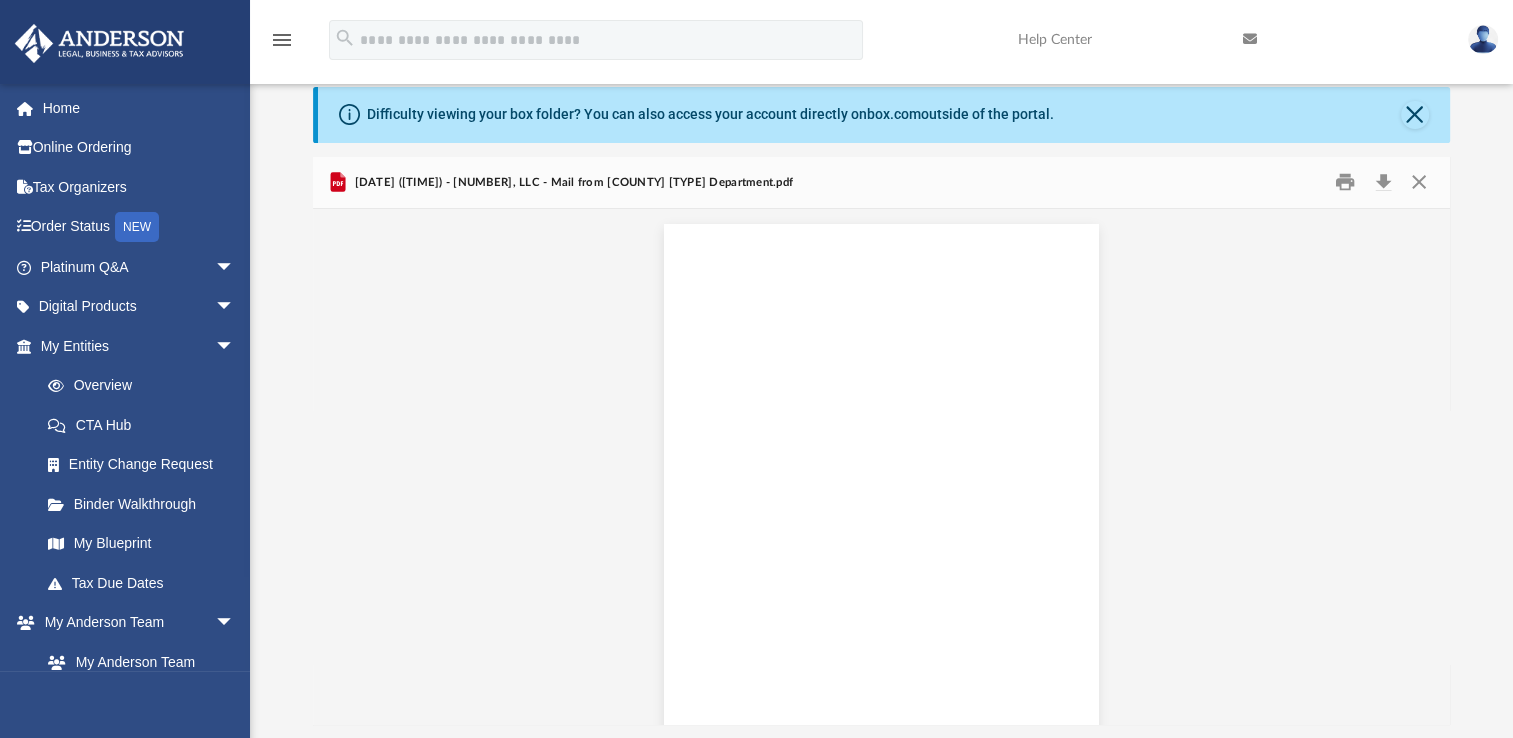 click at bounding box center [881, 731] 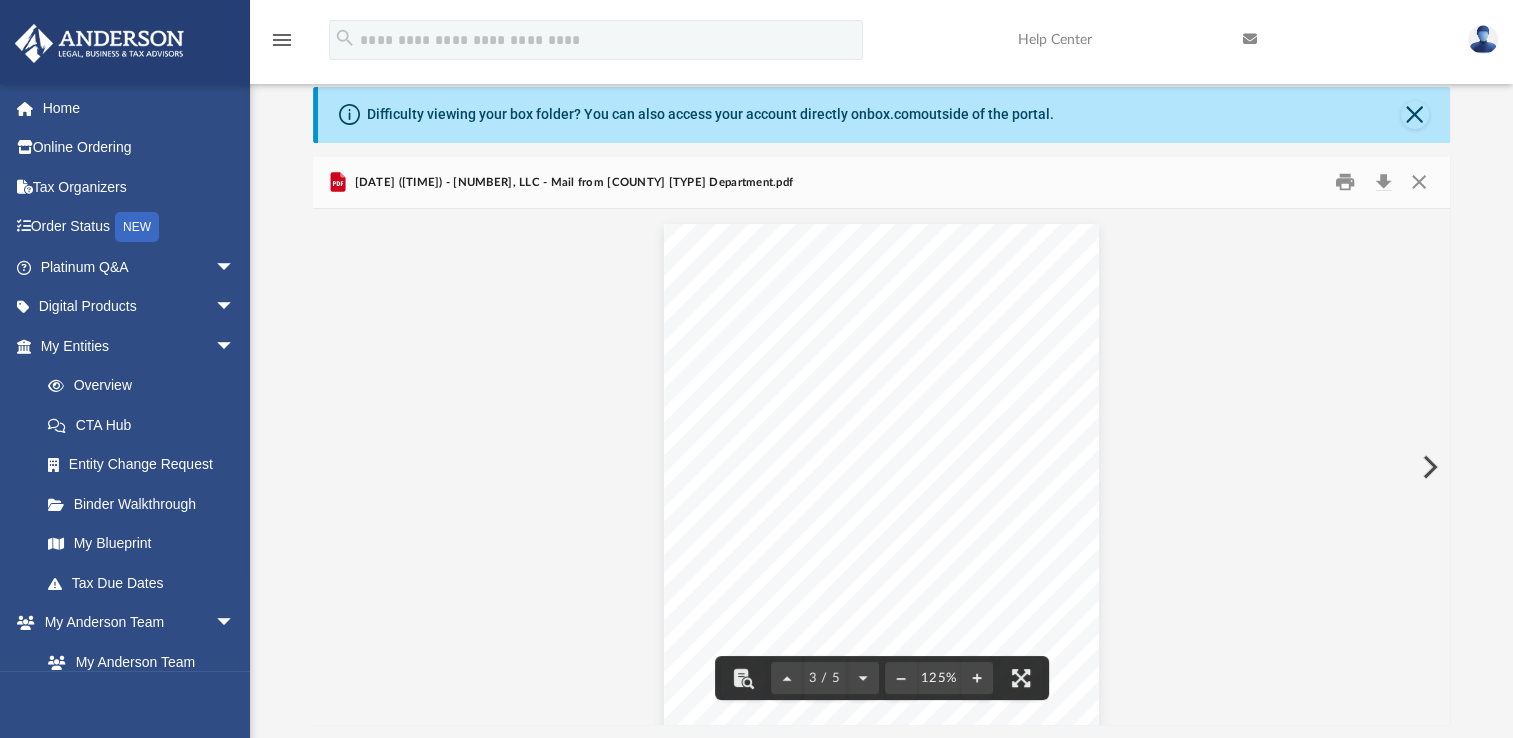 scroll, scrollTop: 2685, scrollLeft: 0, axis: vertical 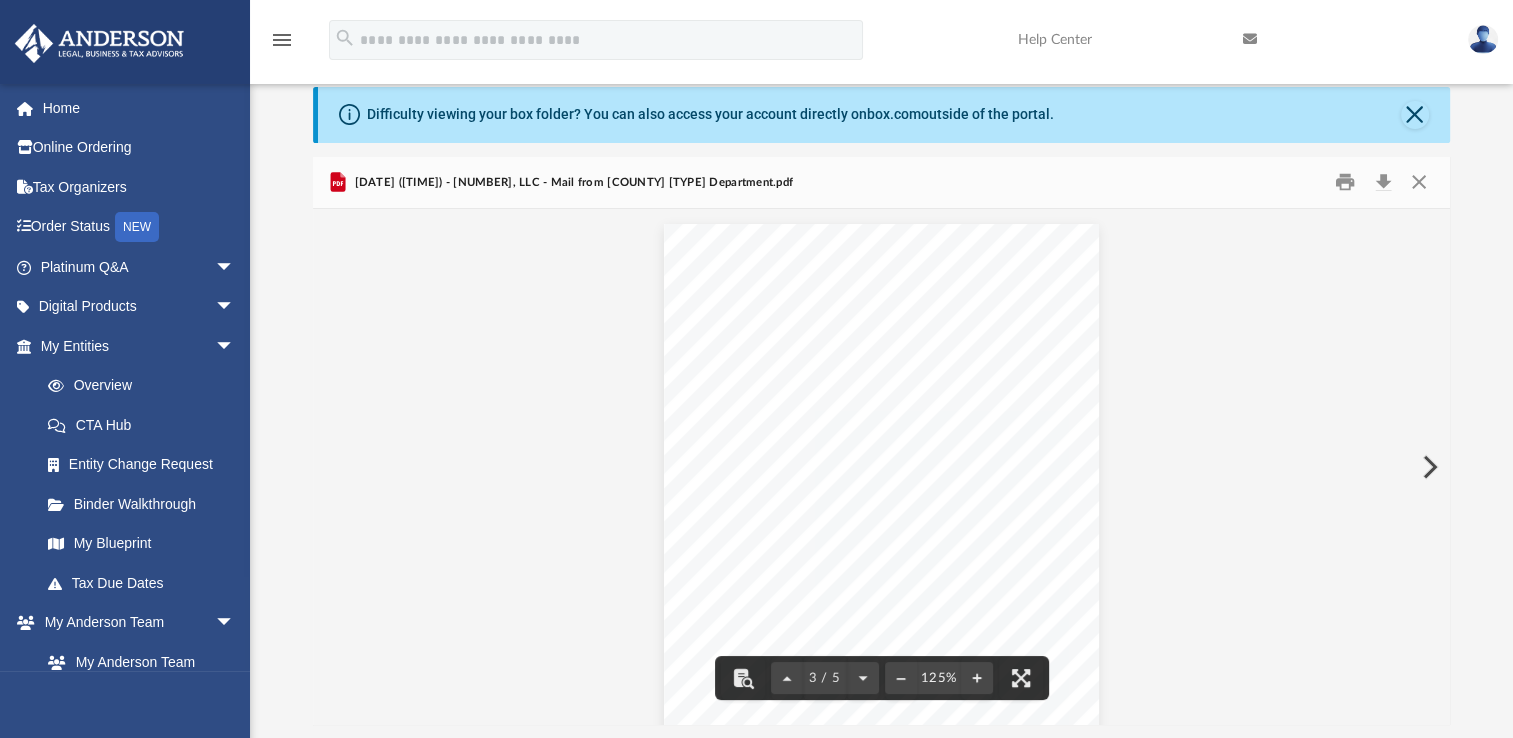 click at bounding box center [1428, 467] 